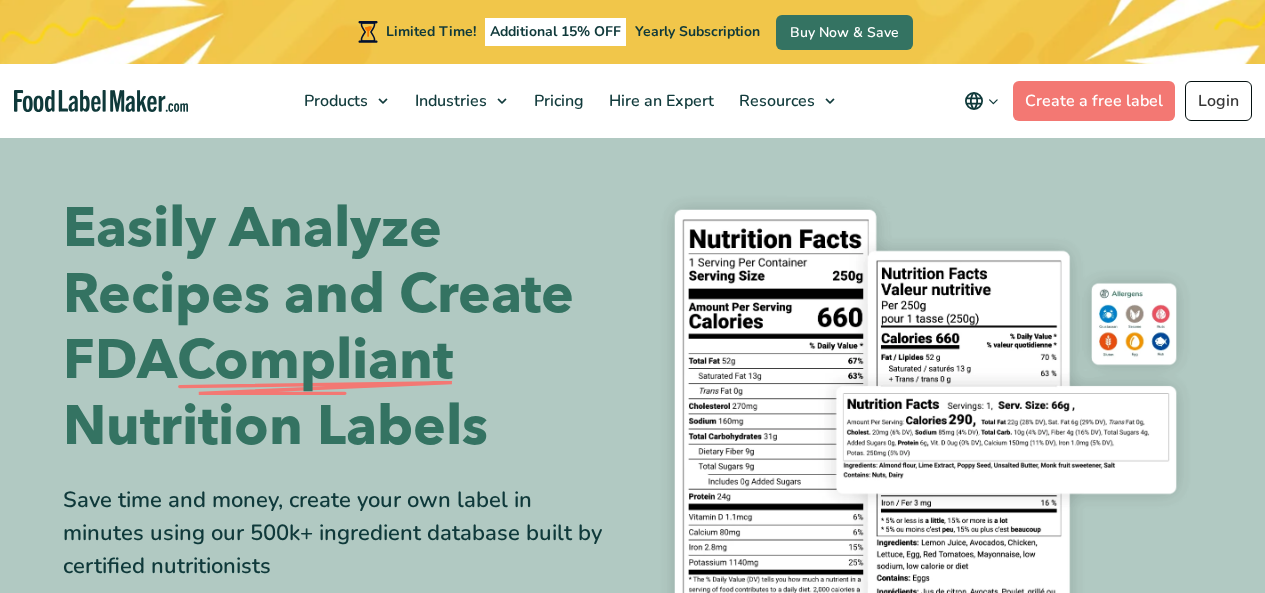 scroll, scrollTop: 0, scrollLeft: 0, axis: both 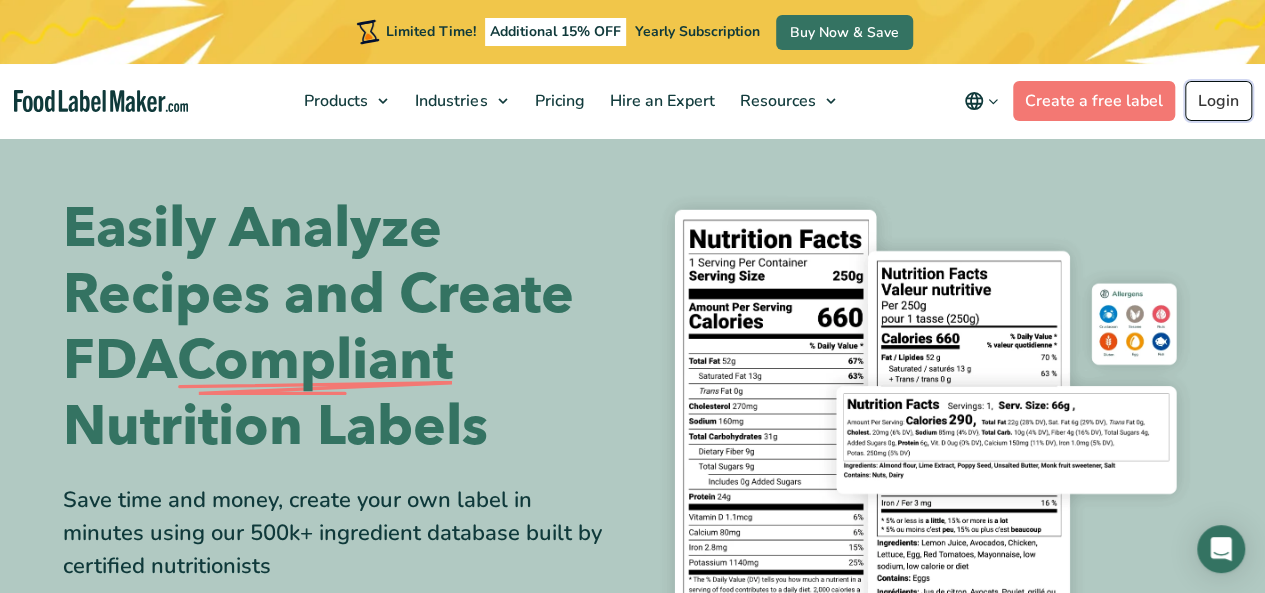 click on "Login" at bounding box center (1218, 101) 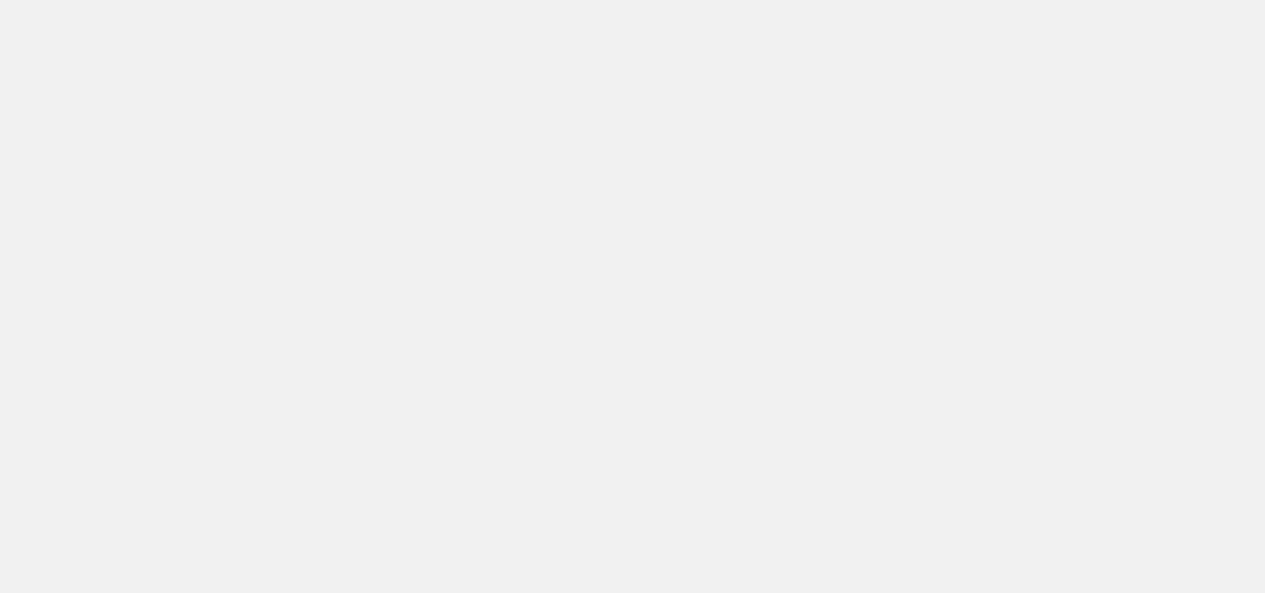 scroll, scrollTop: 0, scrollLeft: 0, axis: both 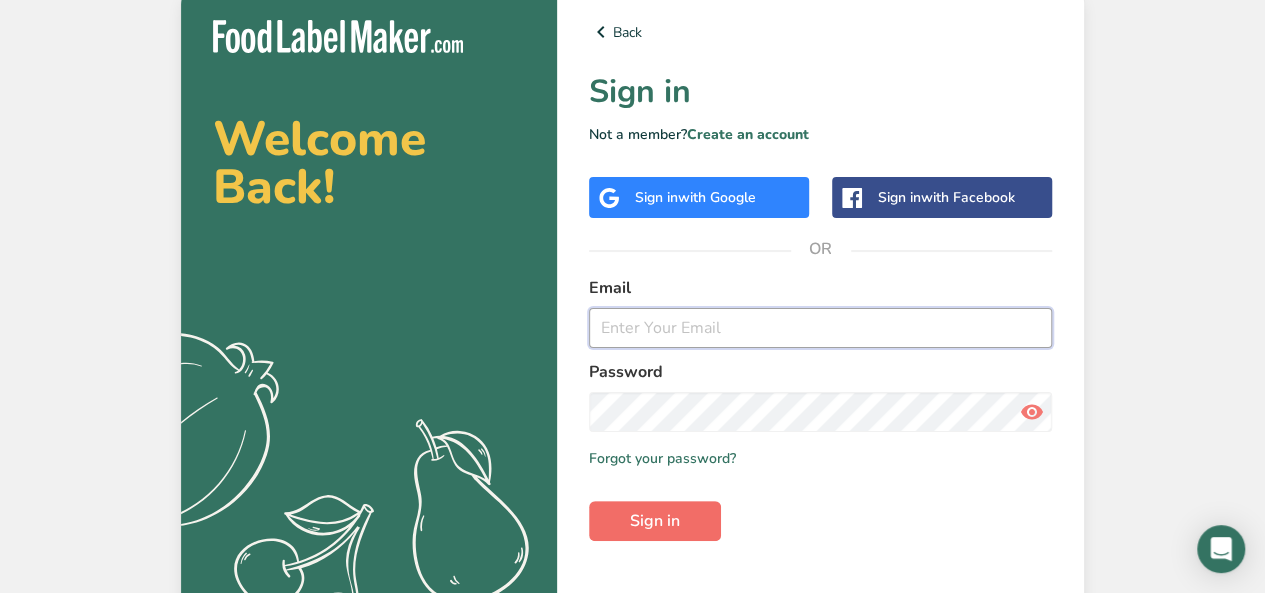 type on "[EMAIL]" 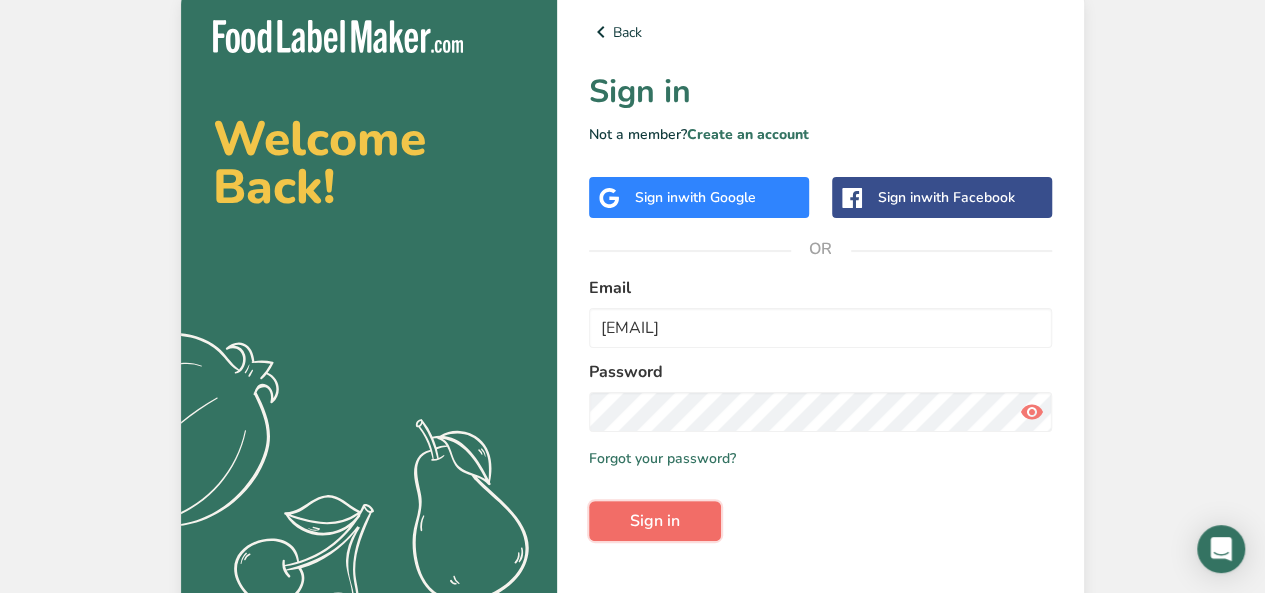 click on "Sign in" at bounding box center [655, 521] 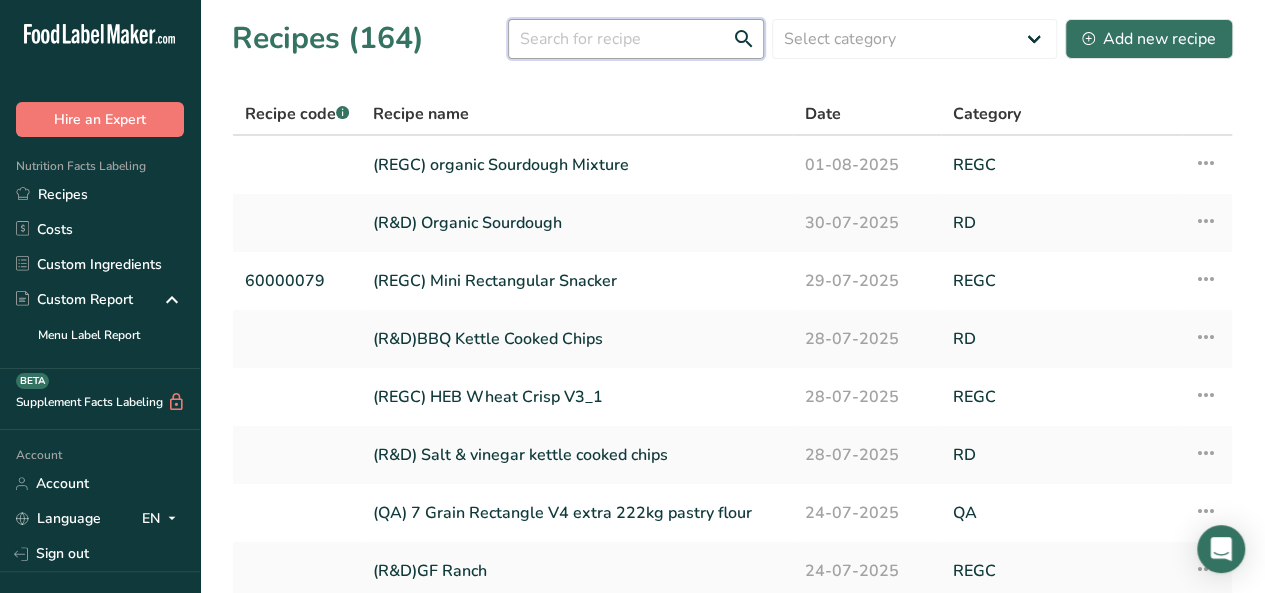 click at bounding box center [636, 39] 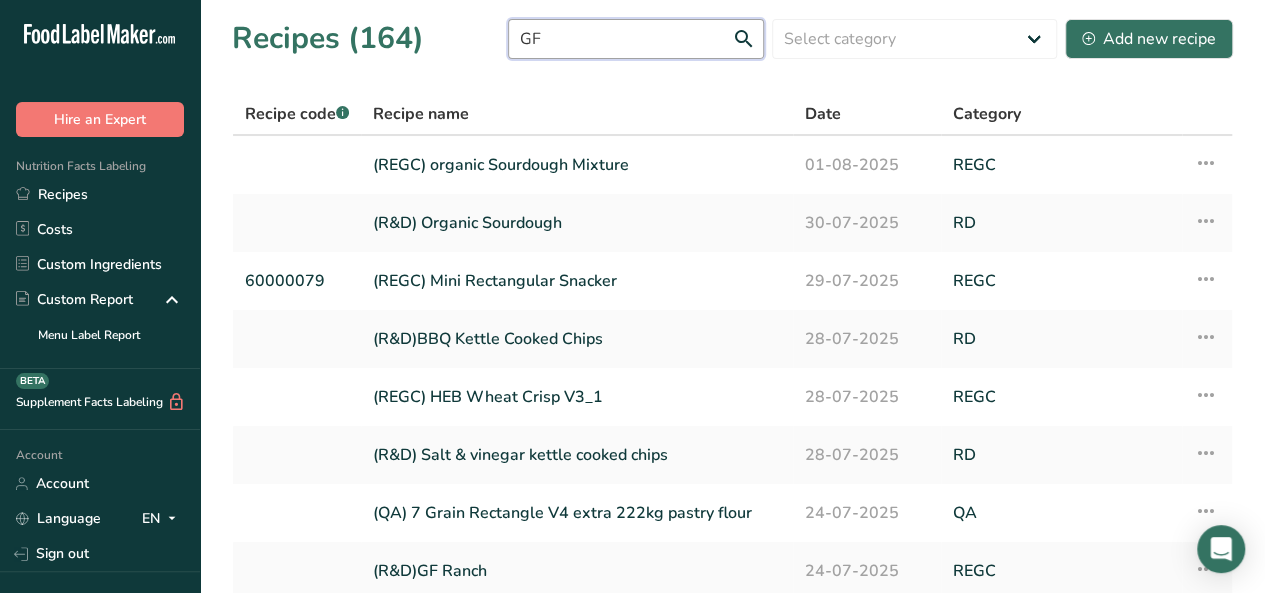 type on "GF" 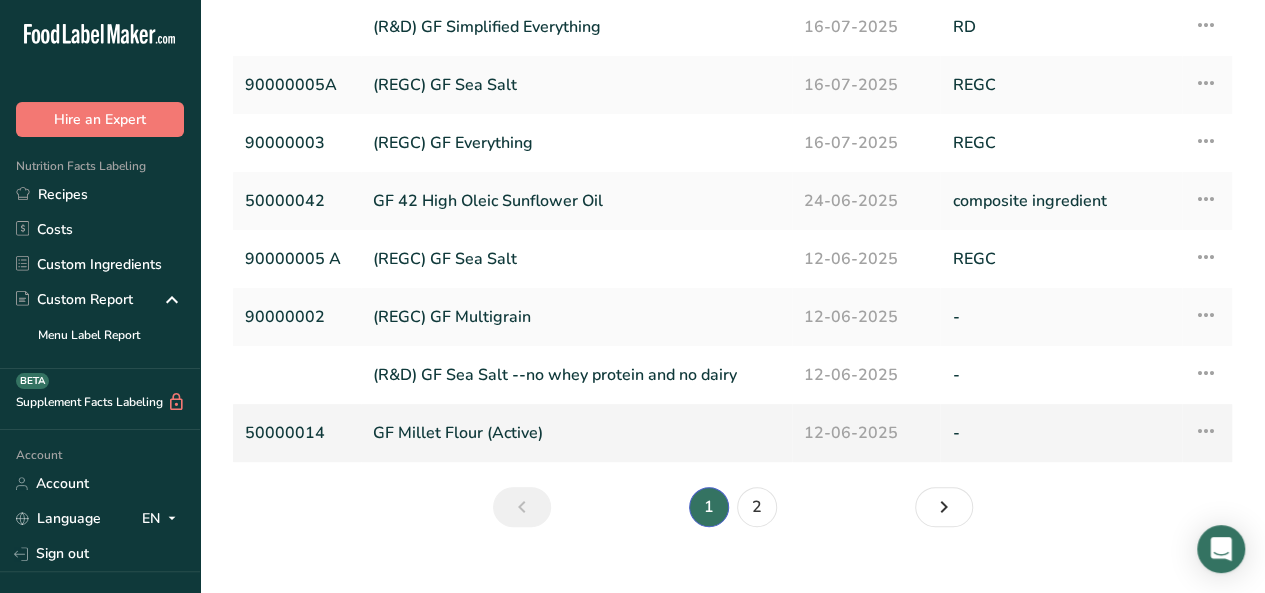 scroll, scrollTop: 283, scrollLeft: 0, axis: vertical 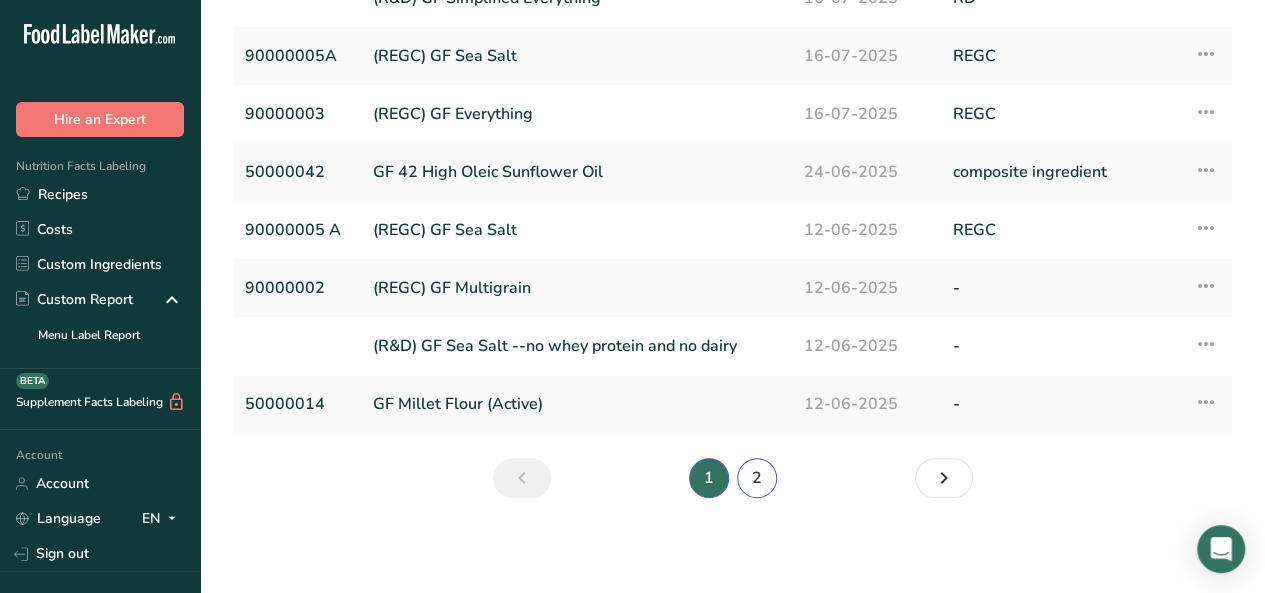 click on "2" at bounding box center [757, 478] 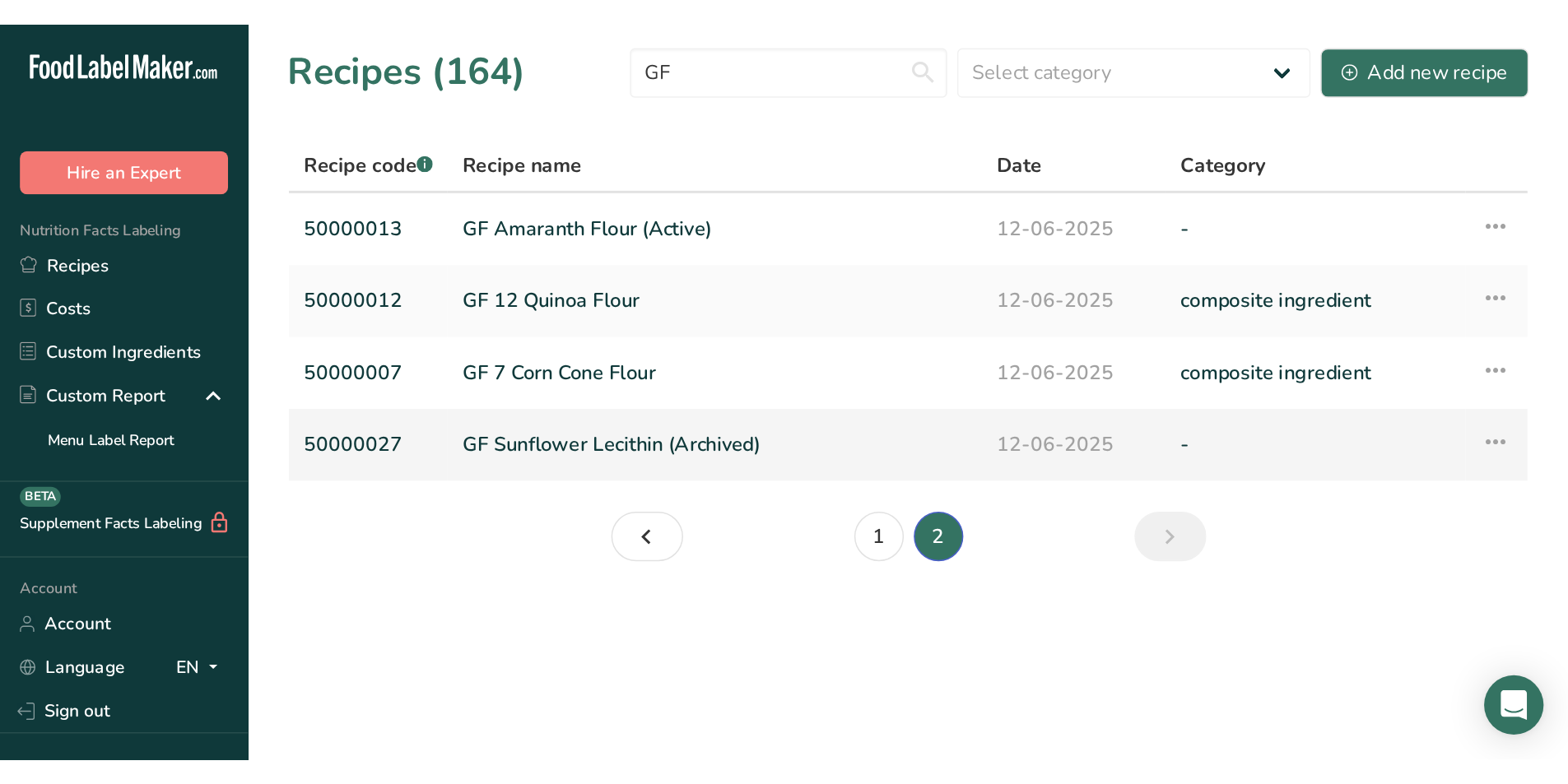 scroll, scrollTop: 0, scrollLeft: 0, axis: both 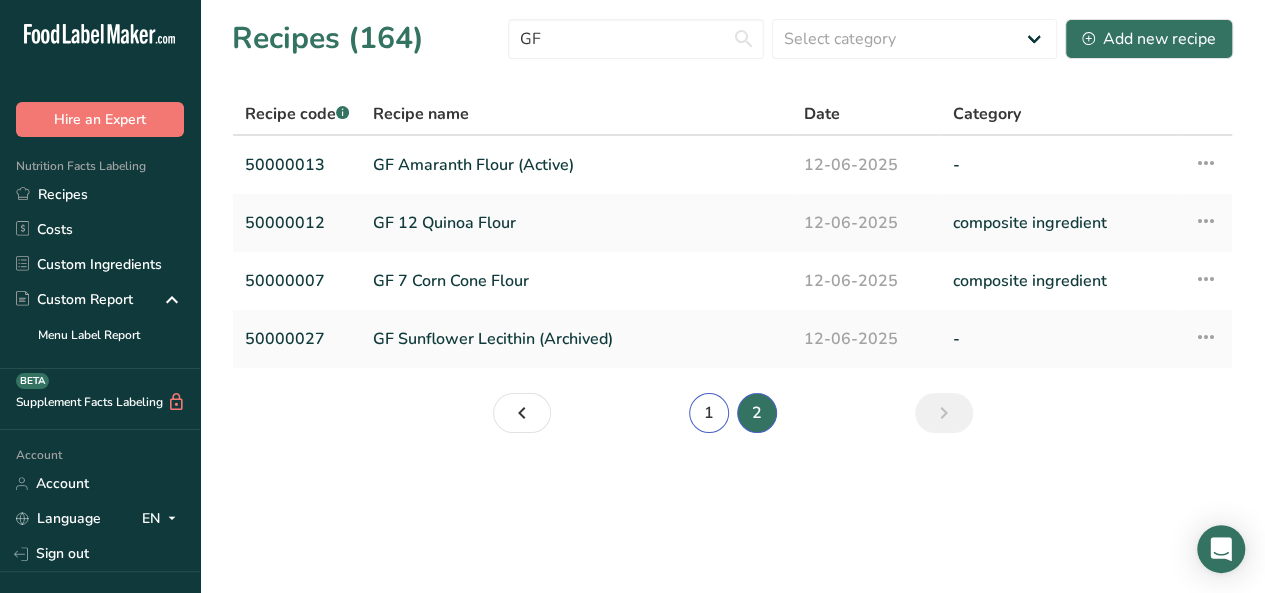 click on "1" at bounding box center (709, 413) 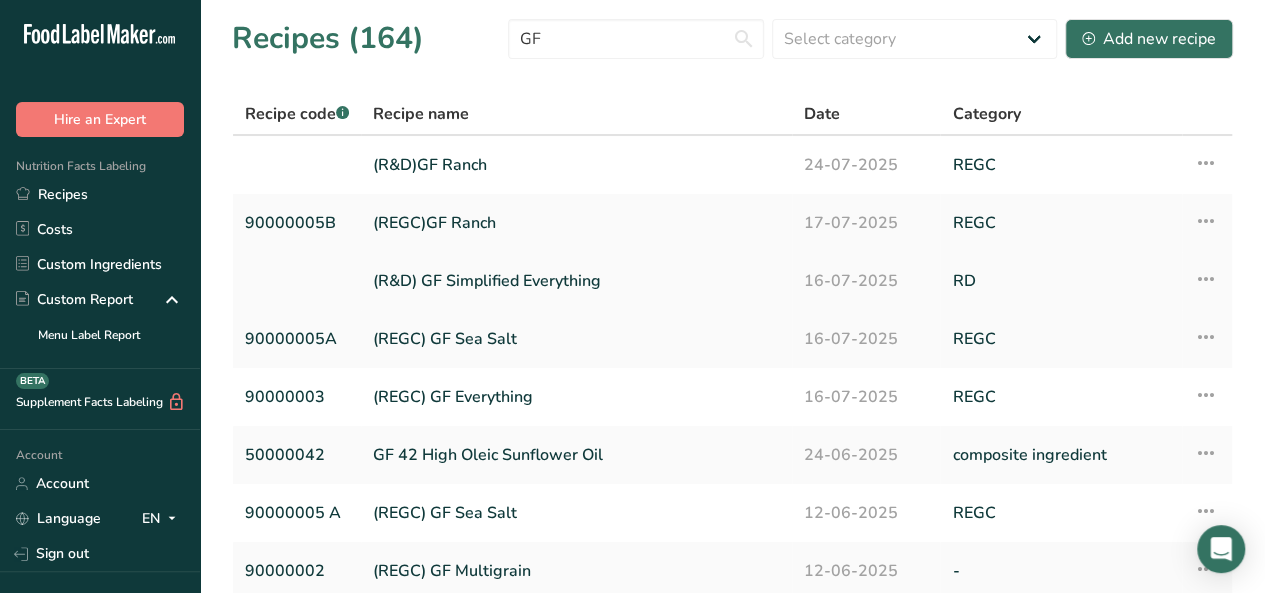 click on "(R&D) GF Simplified Everything" at bounding box center [576, 281] 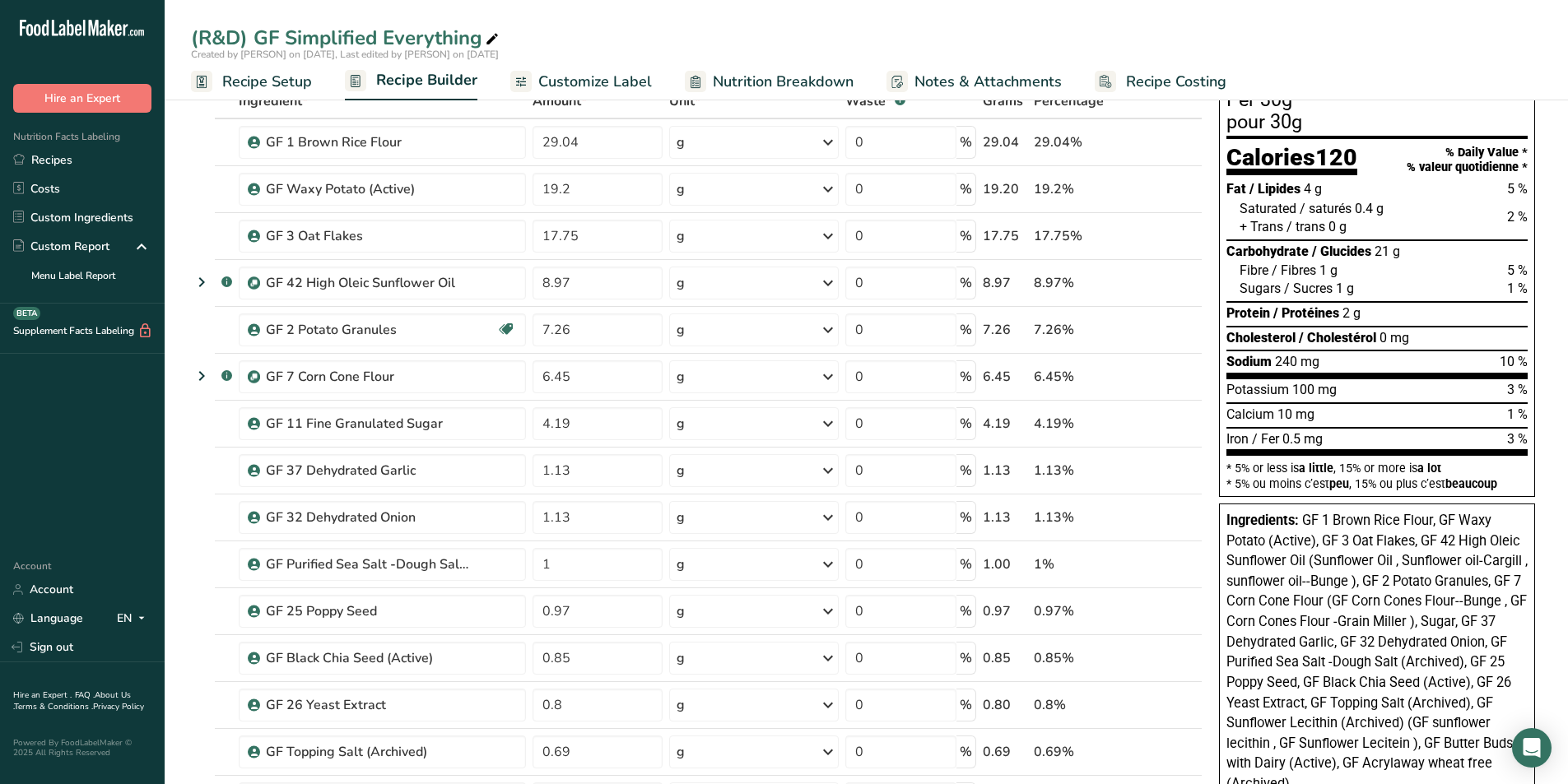 scroll, scrollTop: 0, scrollLeft: 0, axis: both 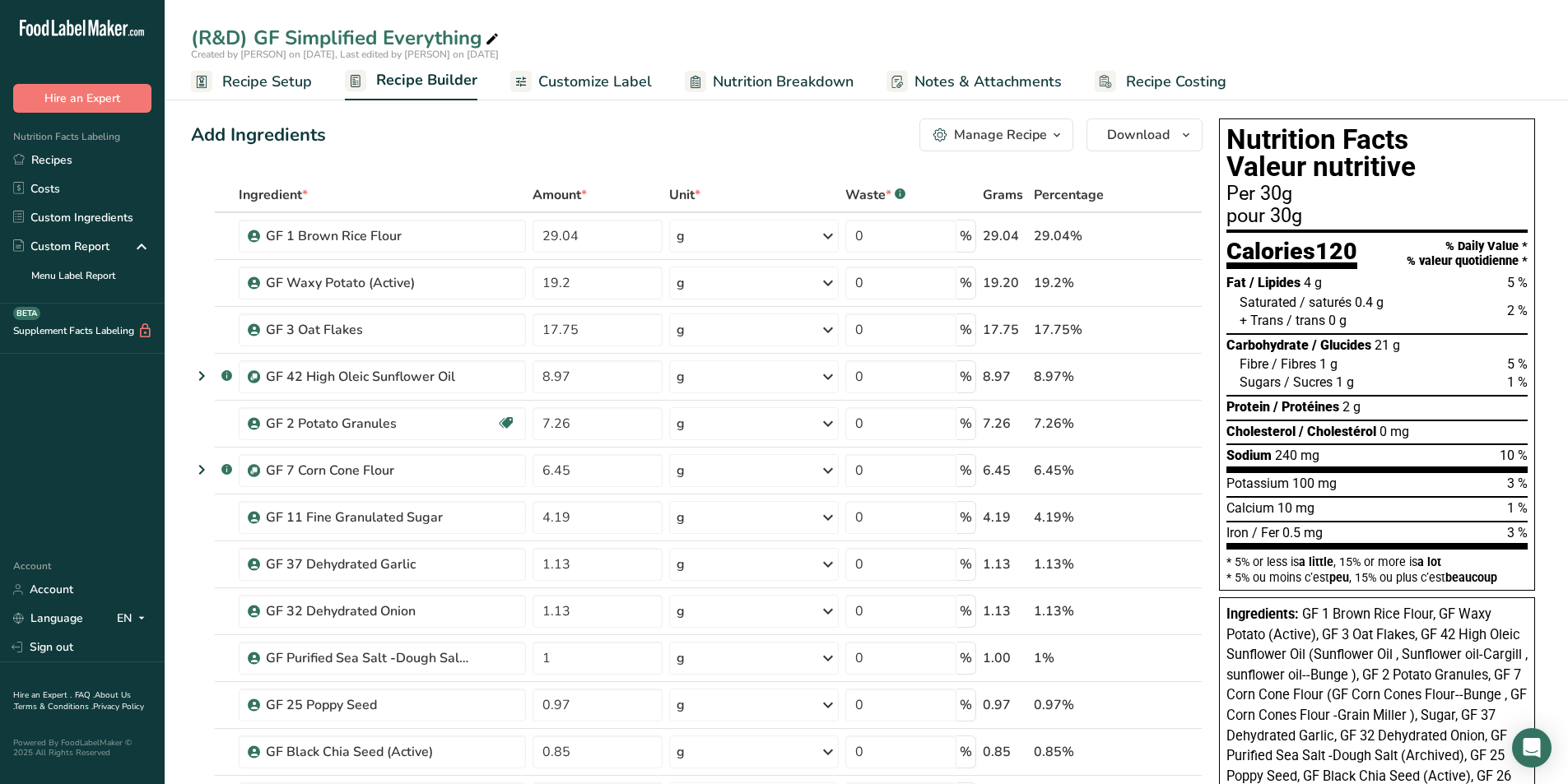 click on "Nutrition Breakdown" at bounding box center (783, 81) 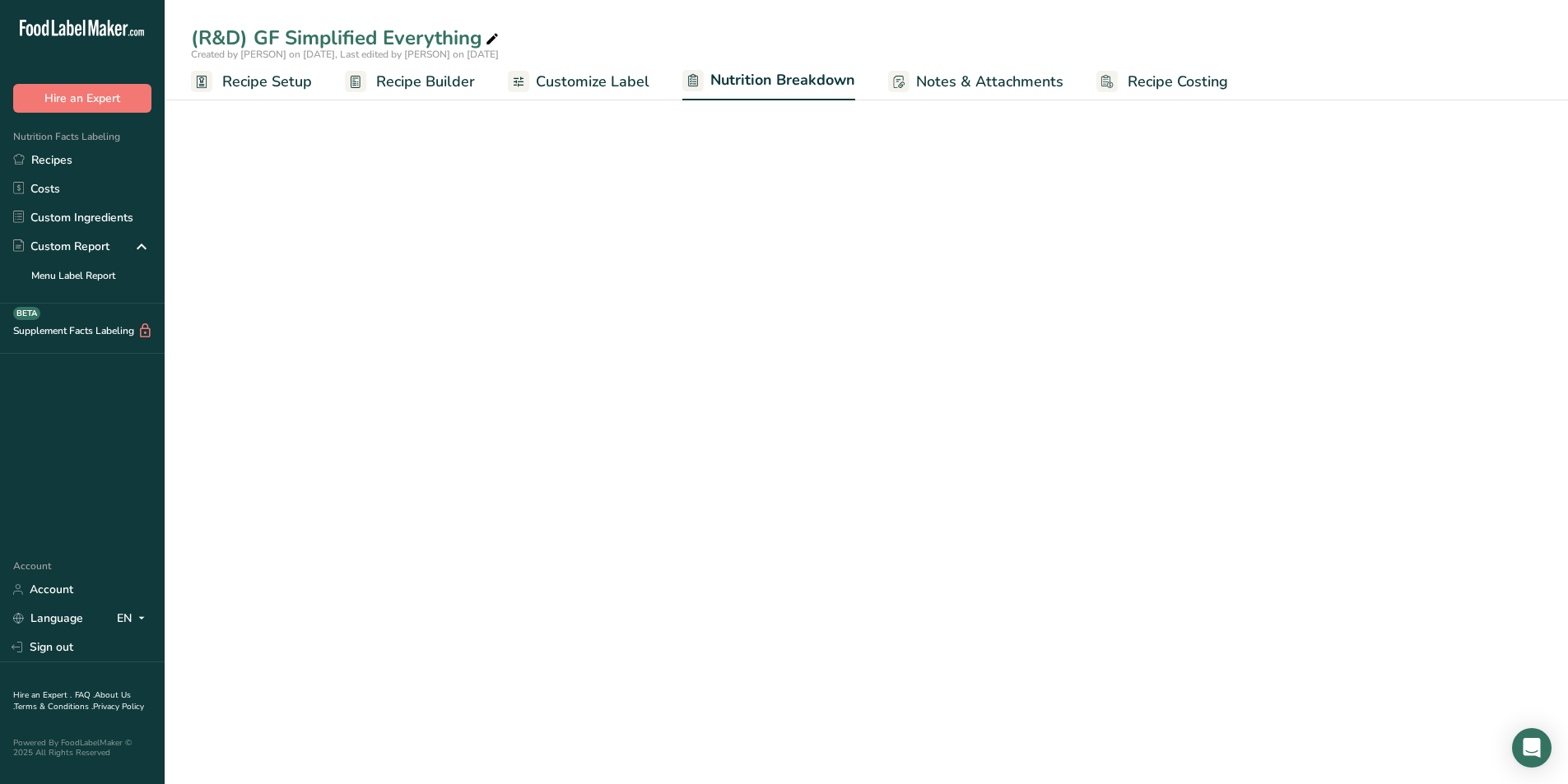 select on "Calories" 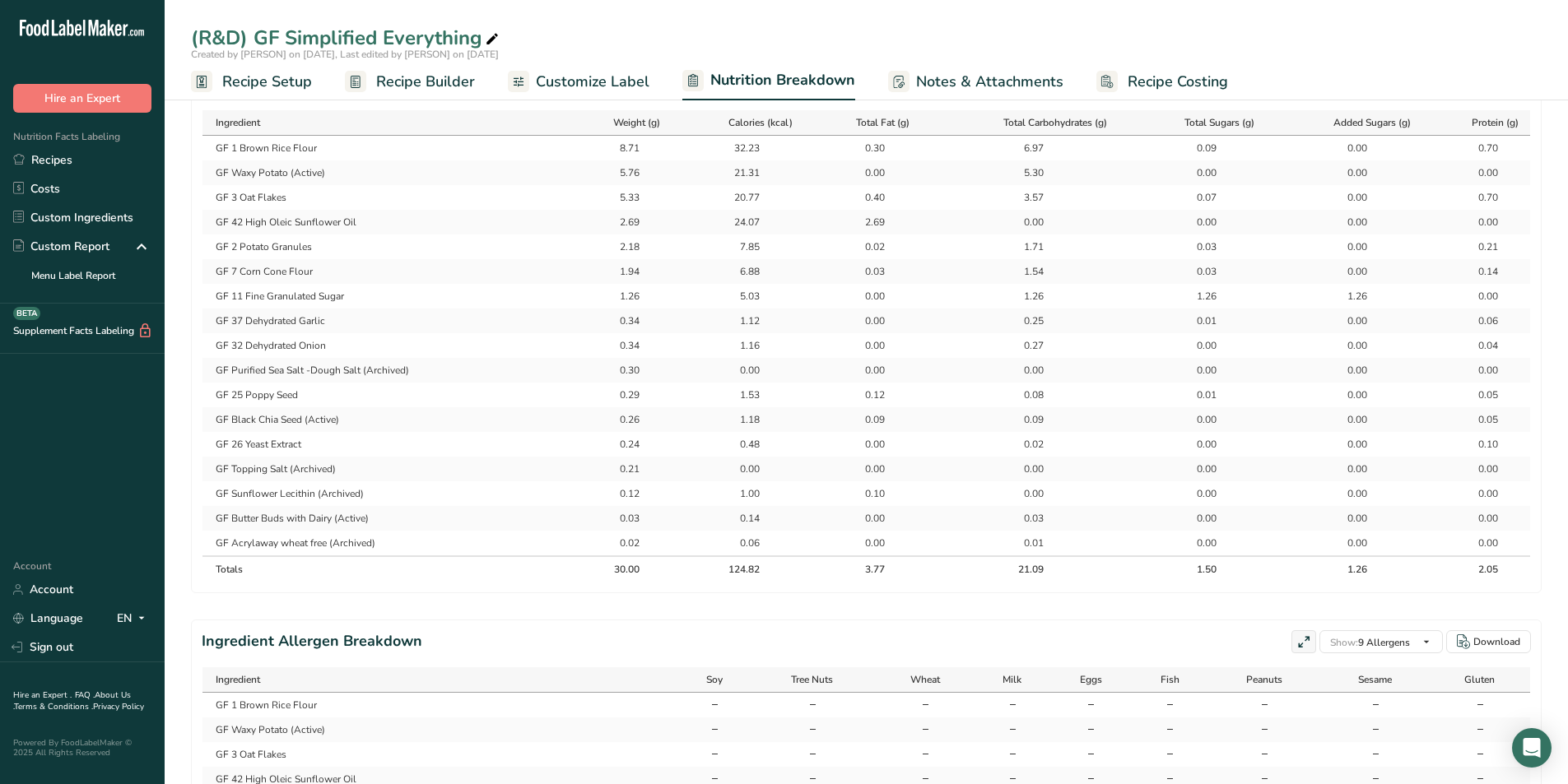 scroll, scrollTop: 658, scrollLeft: 0, axis: vertical 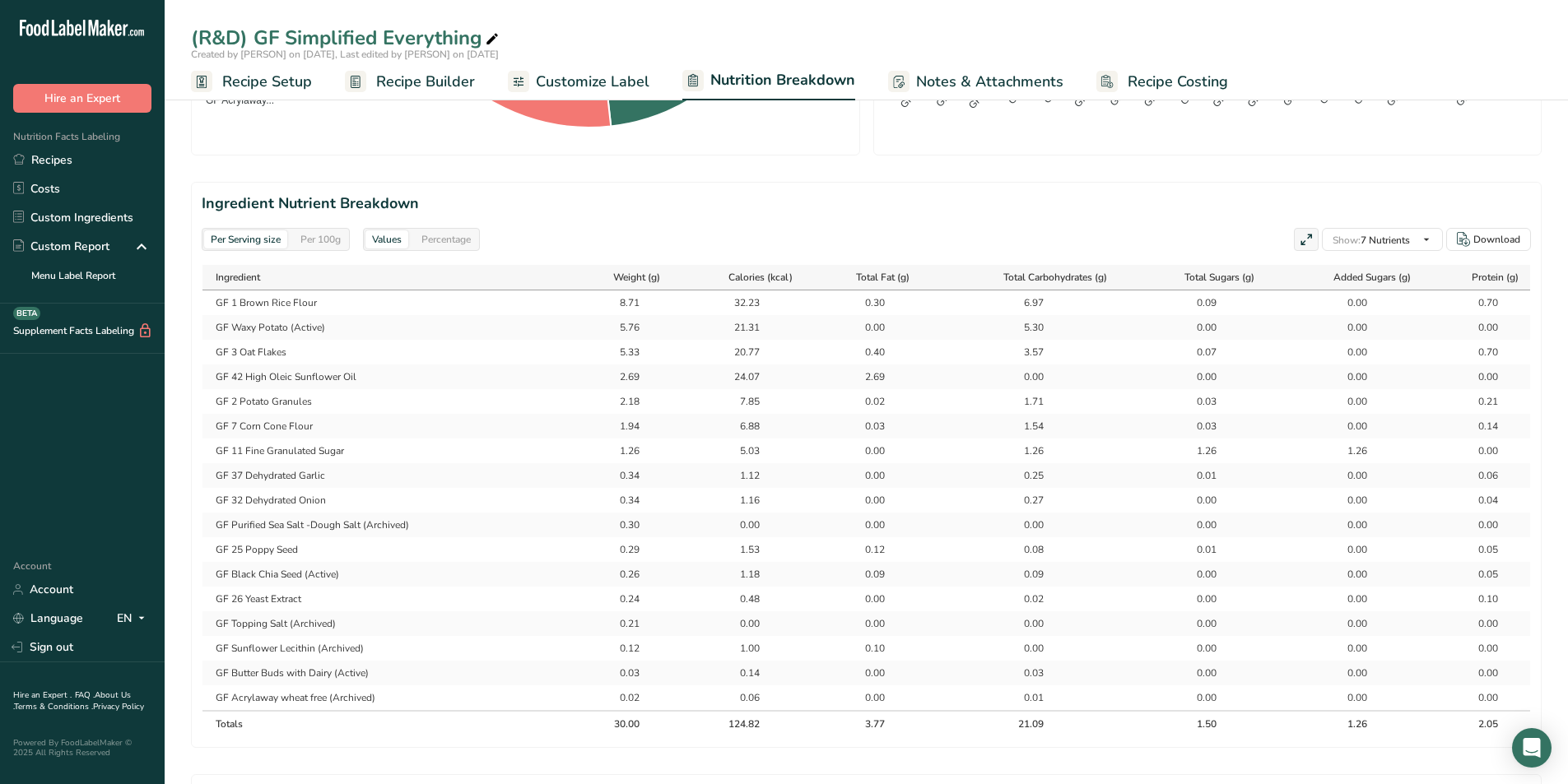 click on "Per 100g" at bounding box center [320, 239] 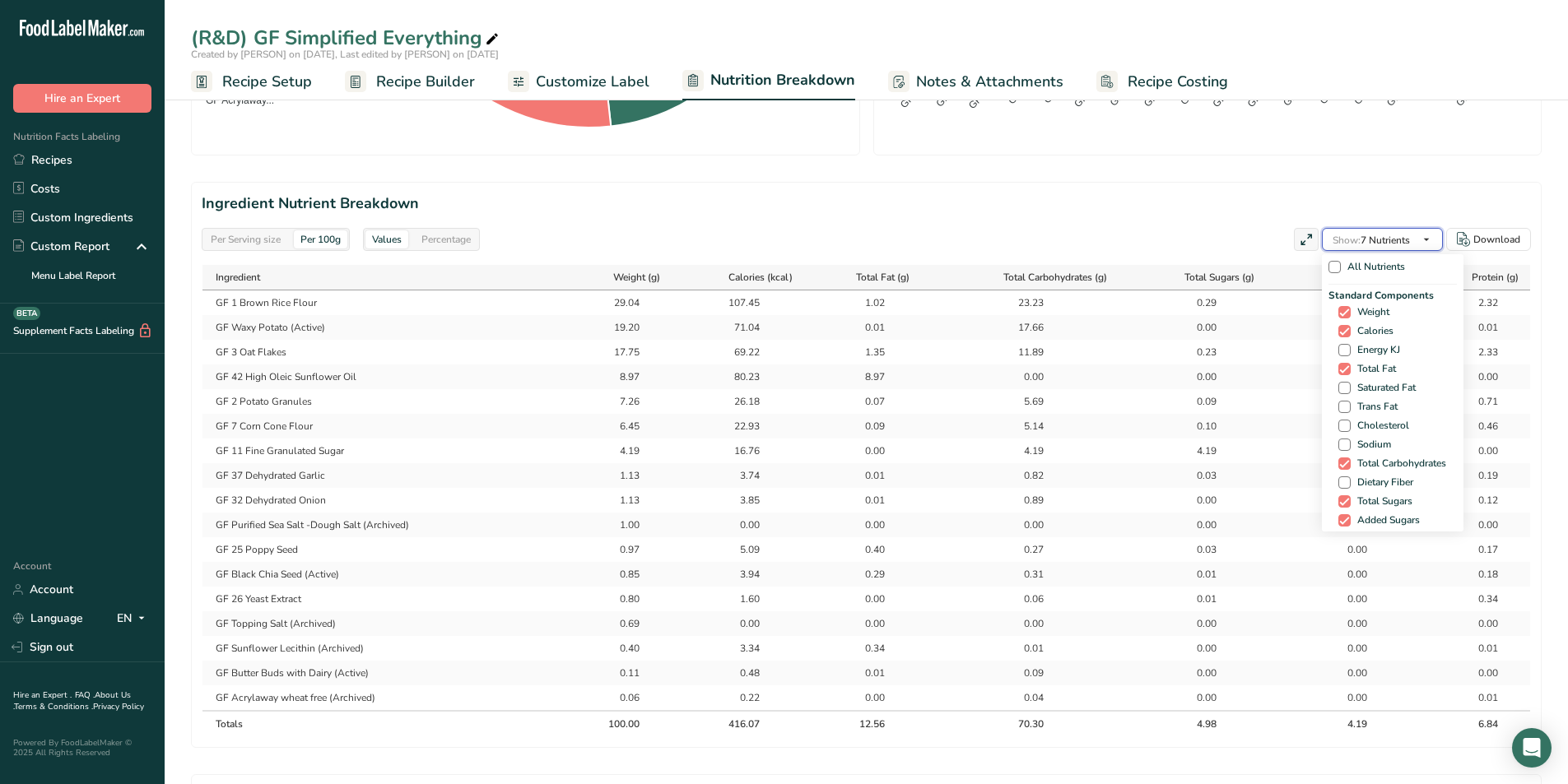 click on "Show:
7 Nutrients" at bounding box center (1371, 239) 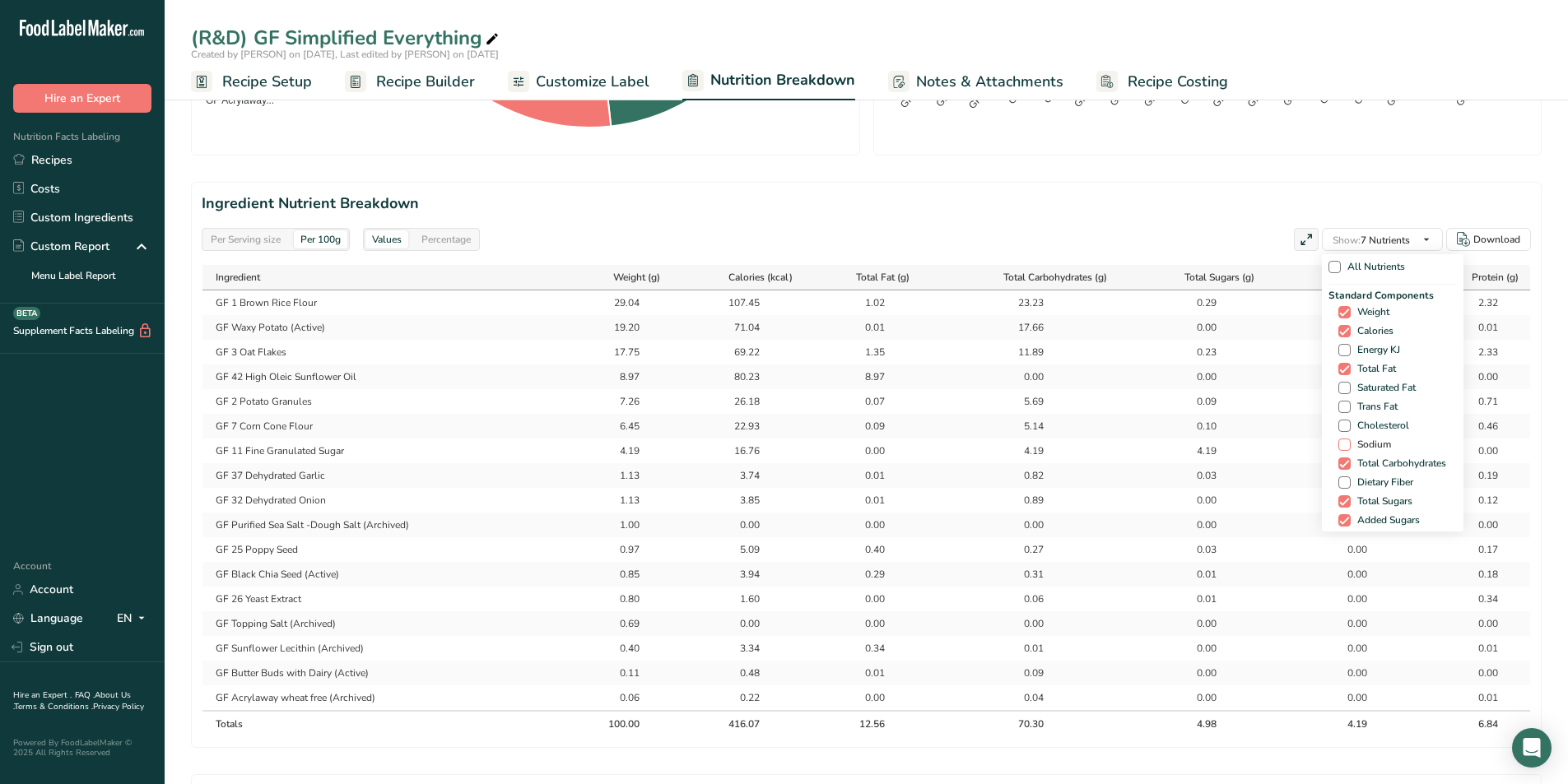 click on "Sodium" at bounding box center (1370, 444) 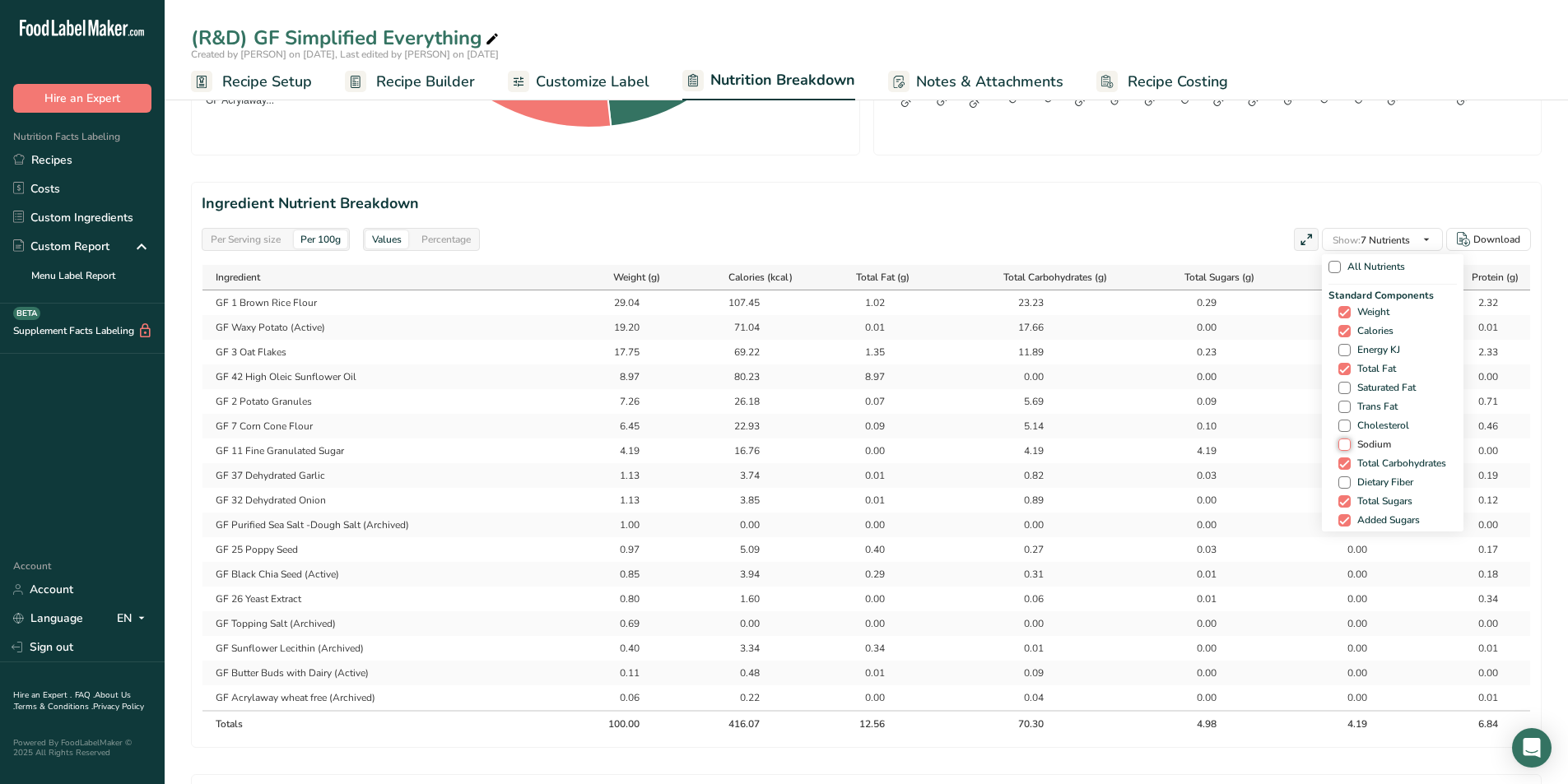 click on "Sodium" at bounding box center (1343, 444) 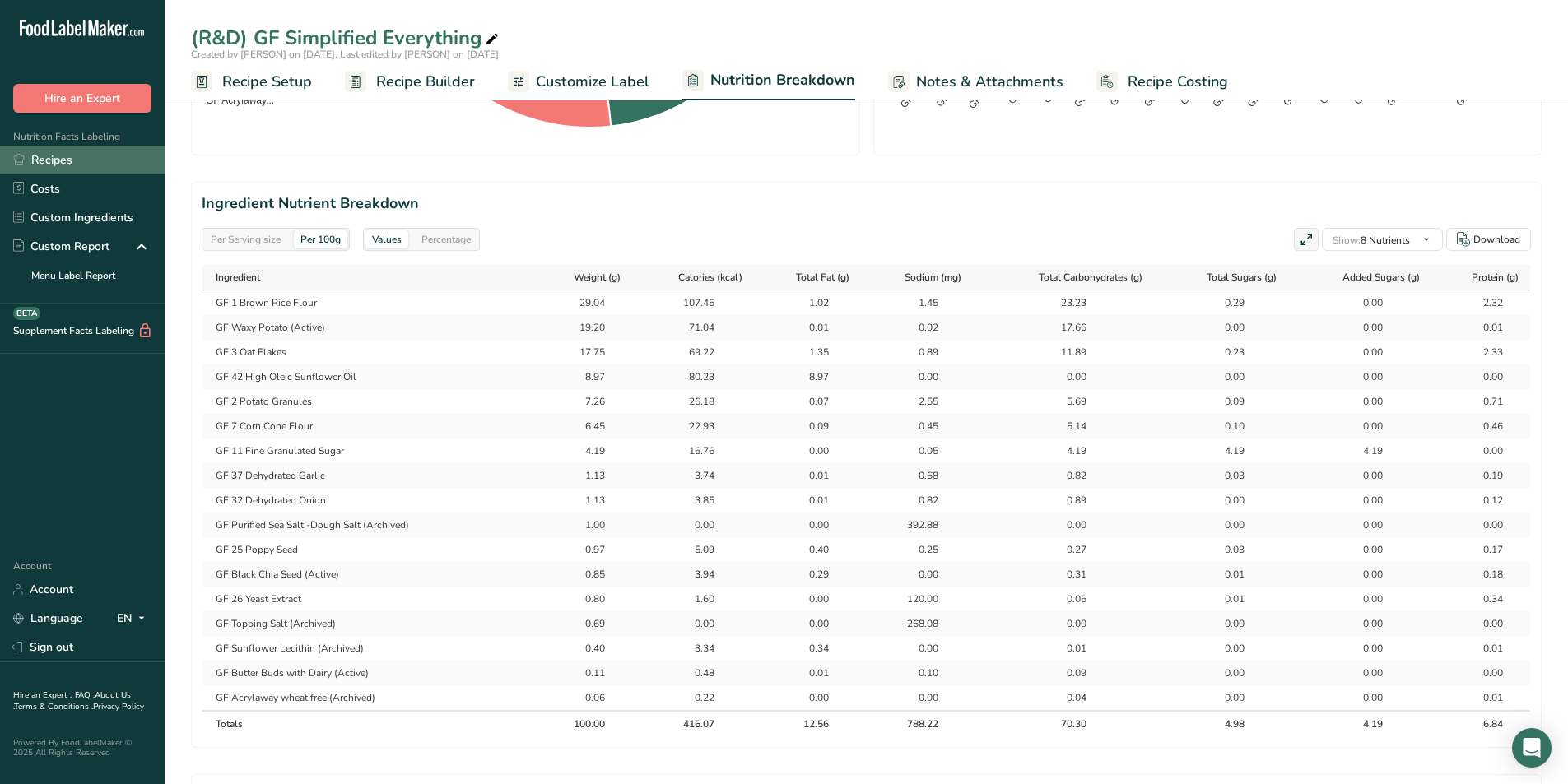 click on "Recipes" at bounding box center (82, 160) 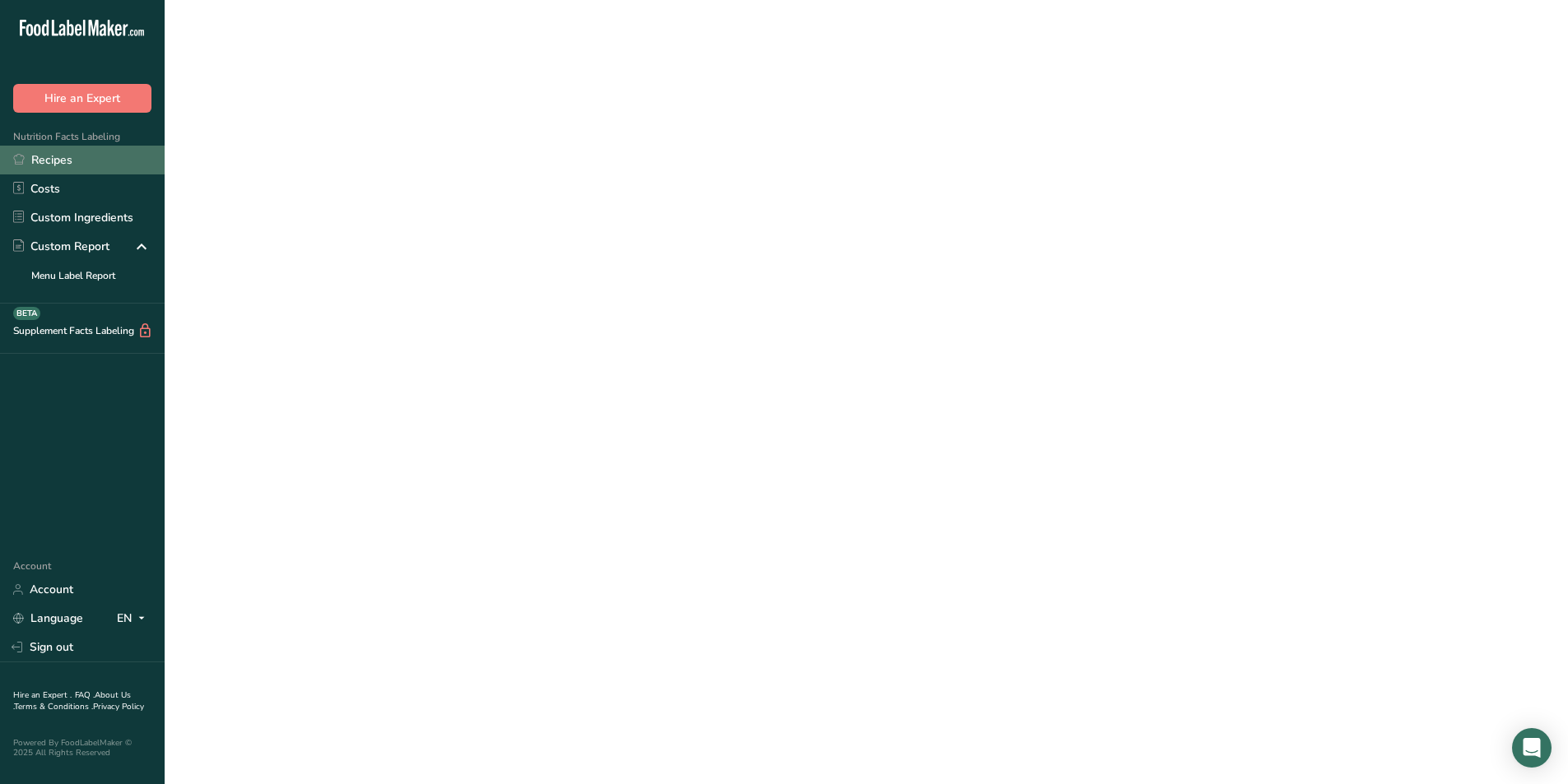scroll, scrollTop: 0, scrollLeft: 0, axis: both 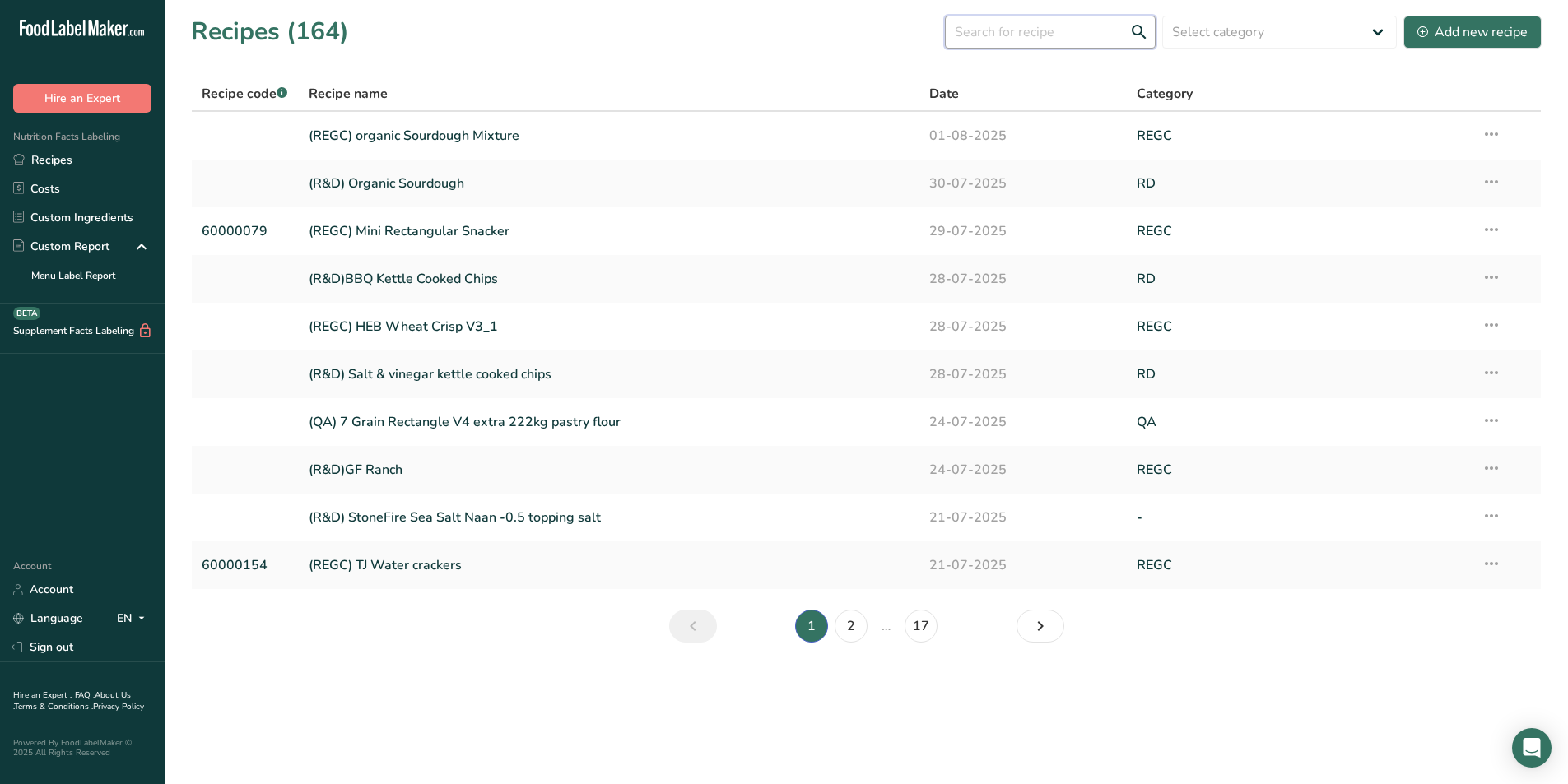 click at bounding box center [1050, 32] 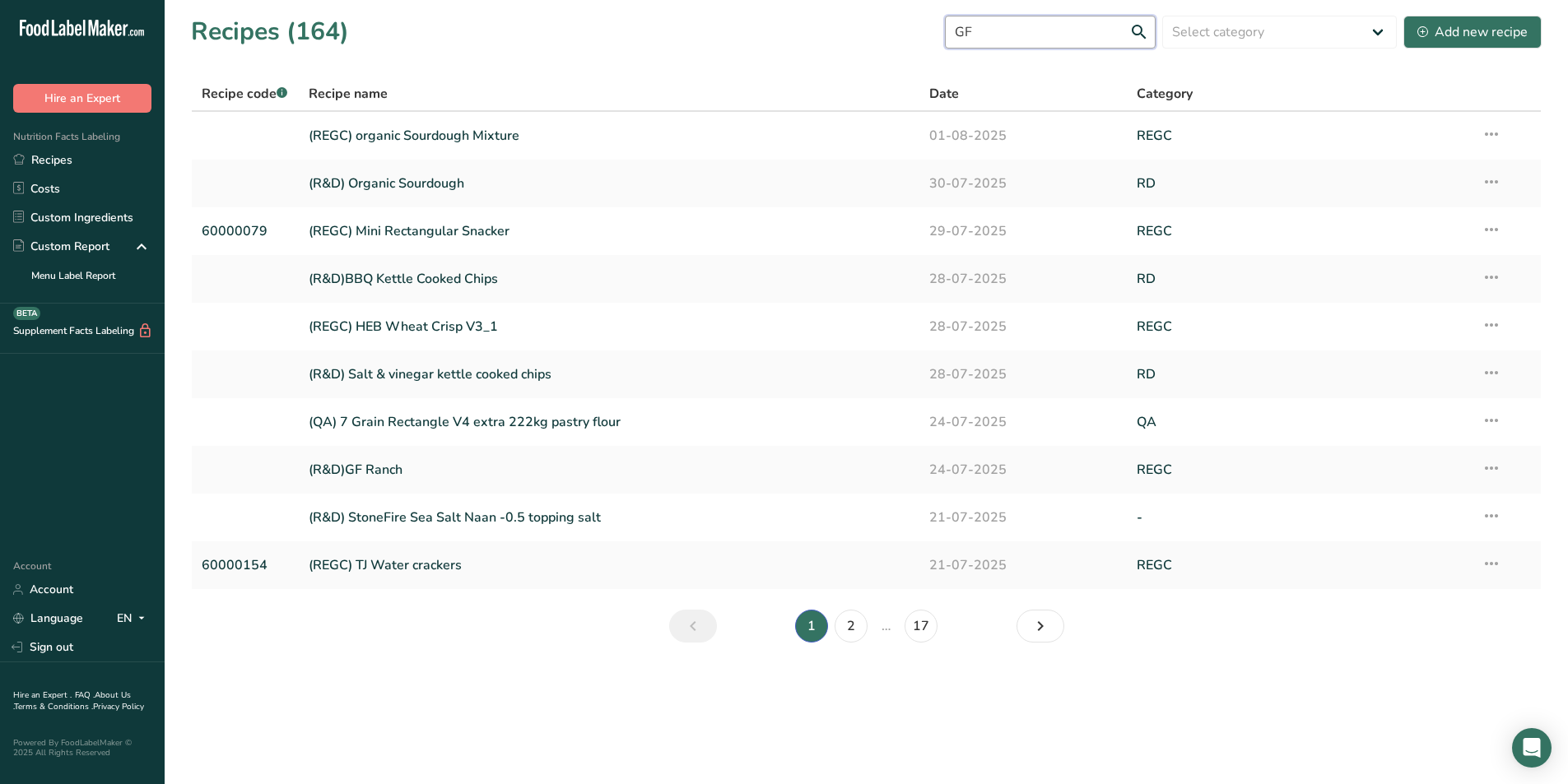 type on "GF" 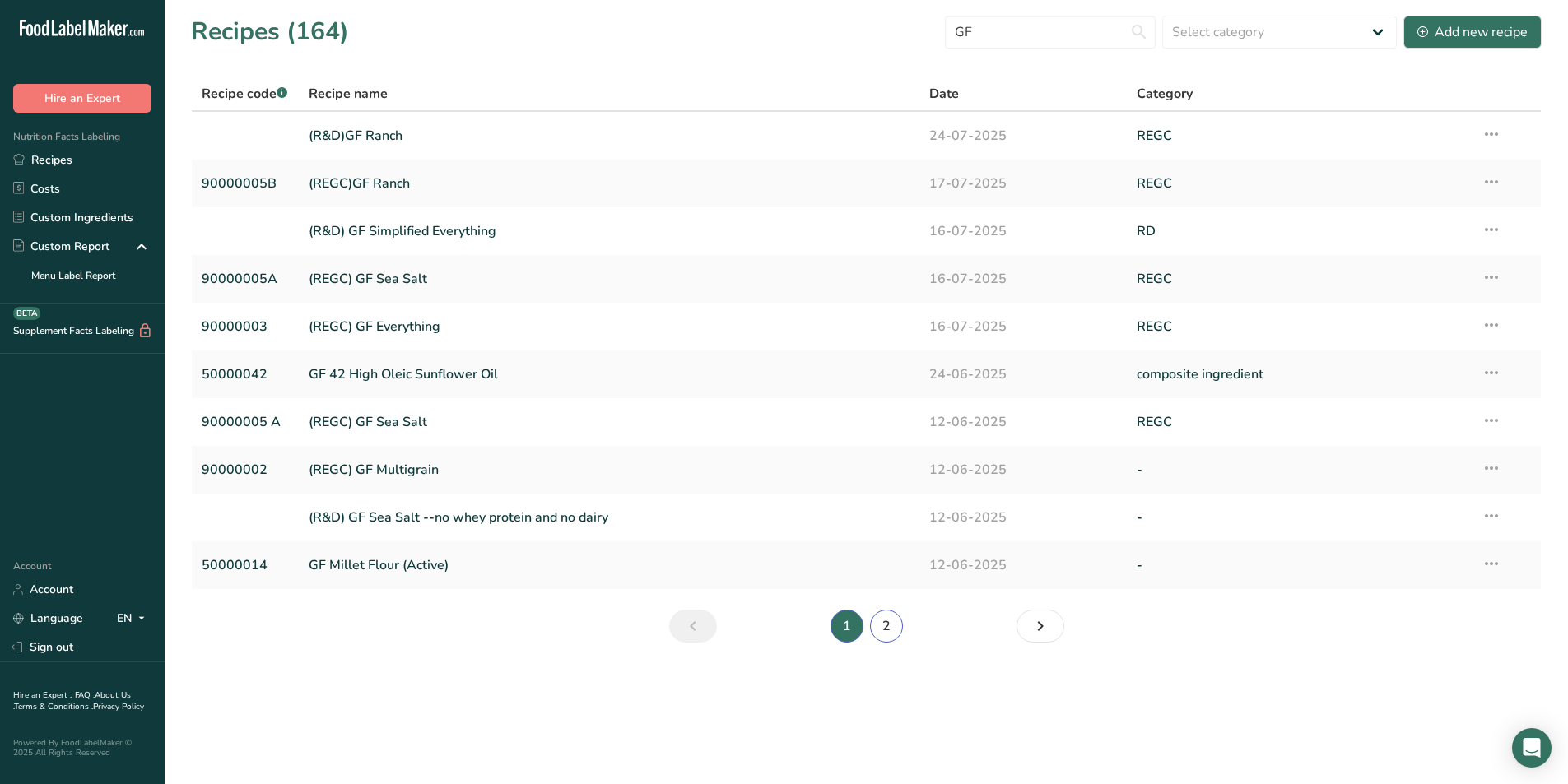 click on "2" at bounding box center [886, 626] 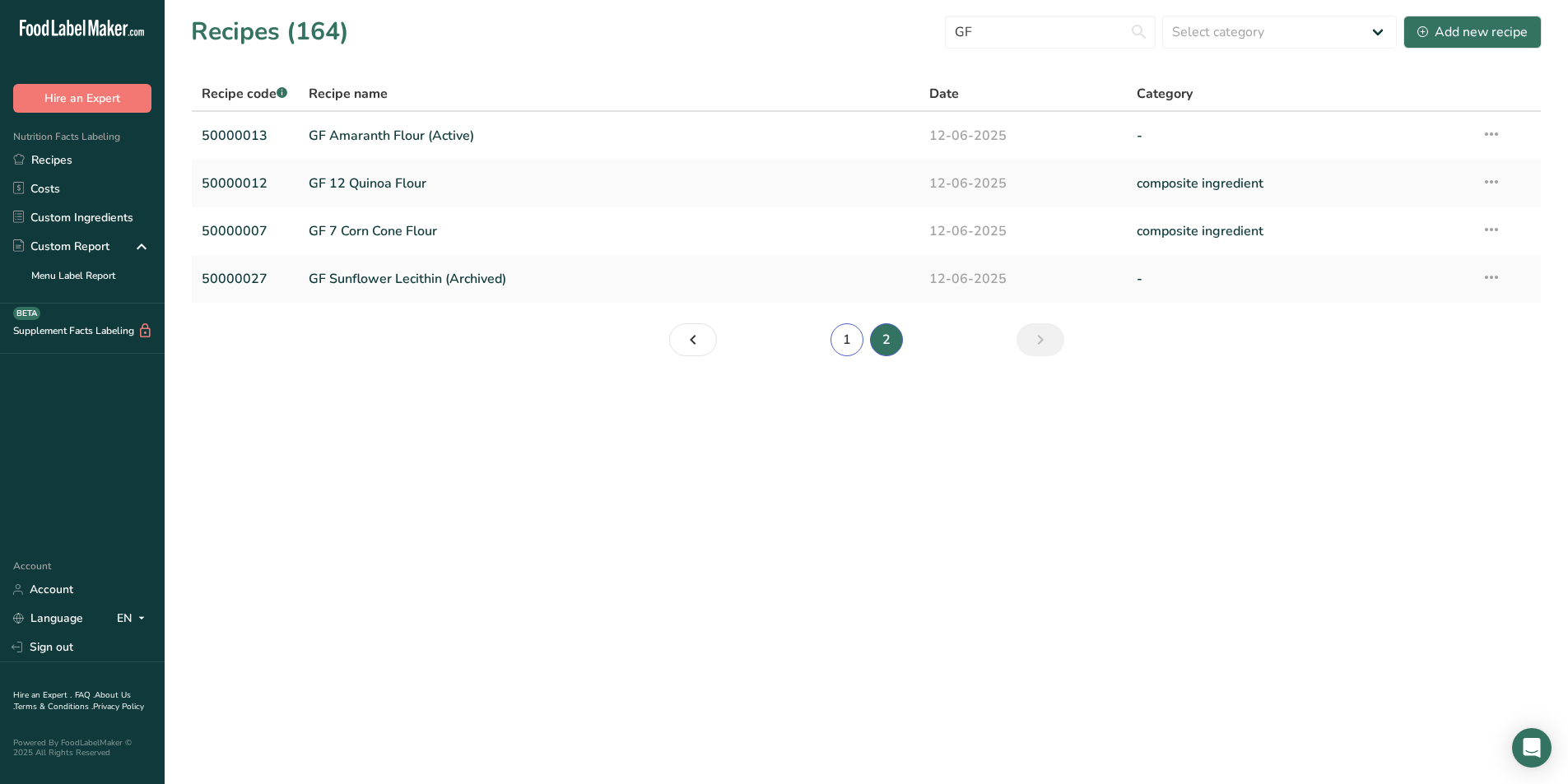 click on "1" at bounding box center (847, 340) 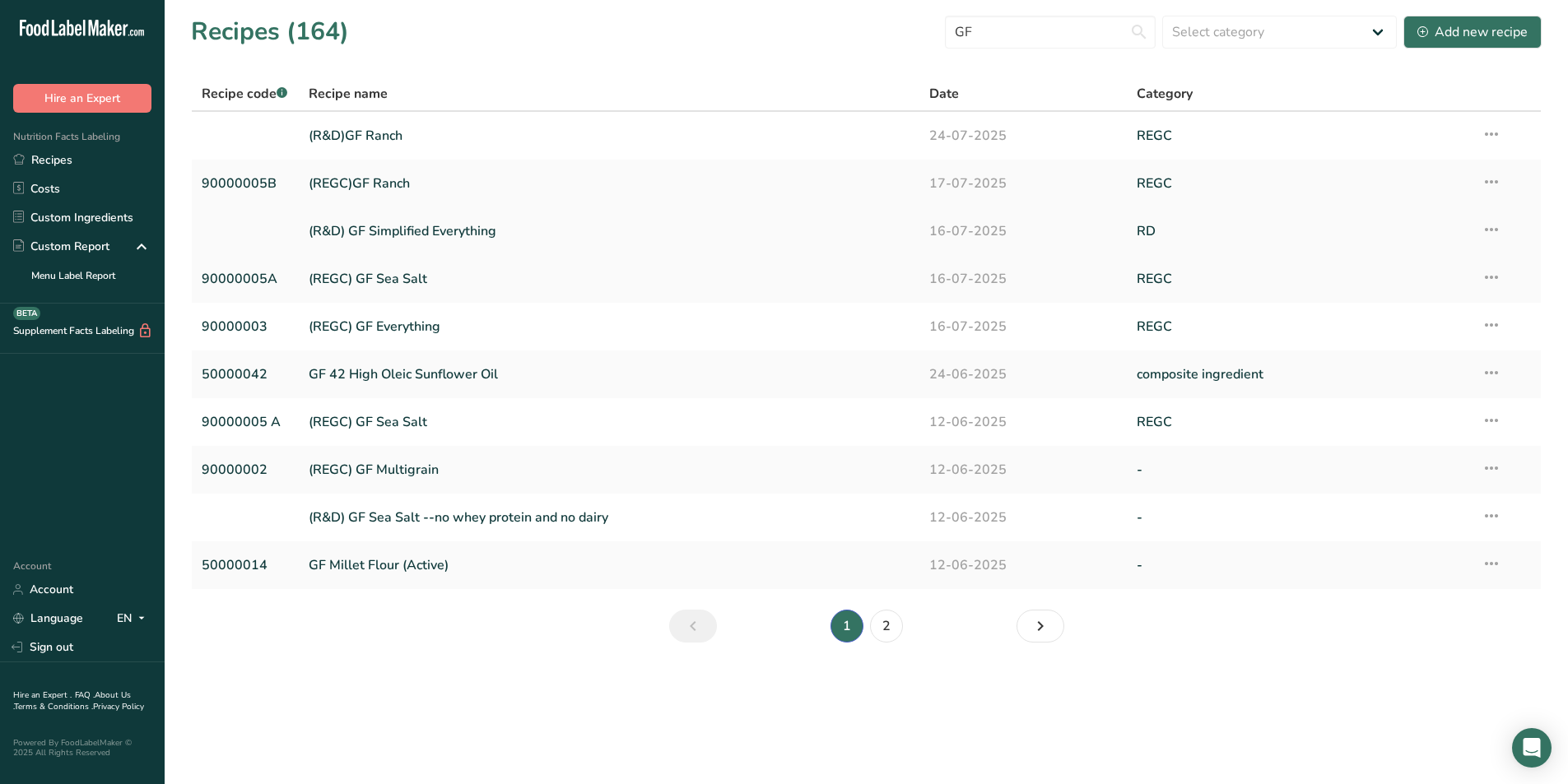click on "(R&D) GF Simplified Everything" at bounding box center [609, 231] 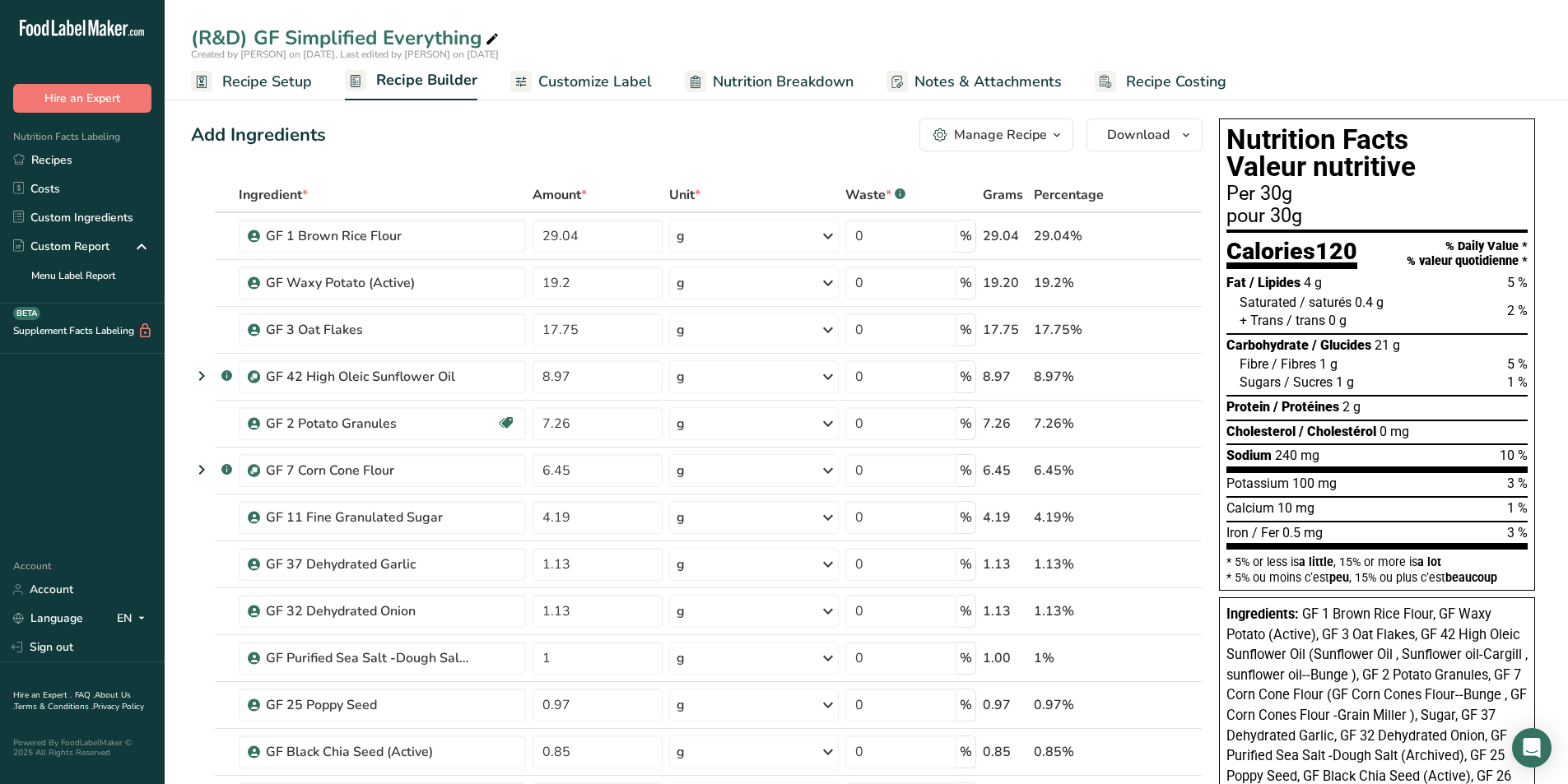 click on "Manage Recipe" at bounding box center [1000, 135] 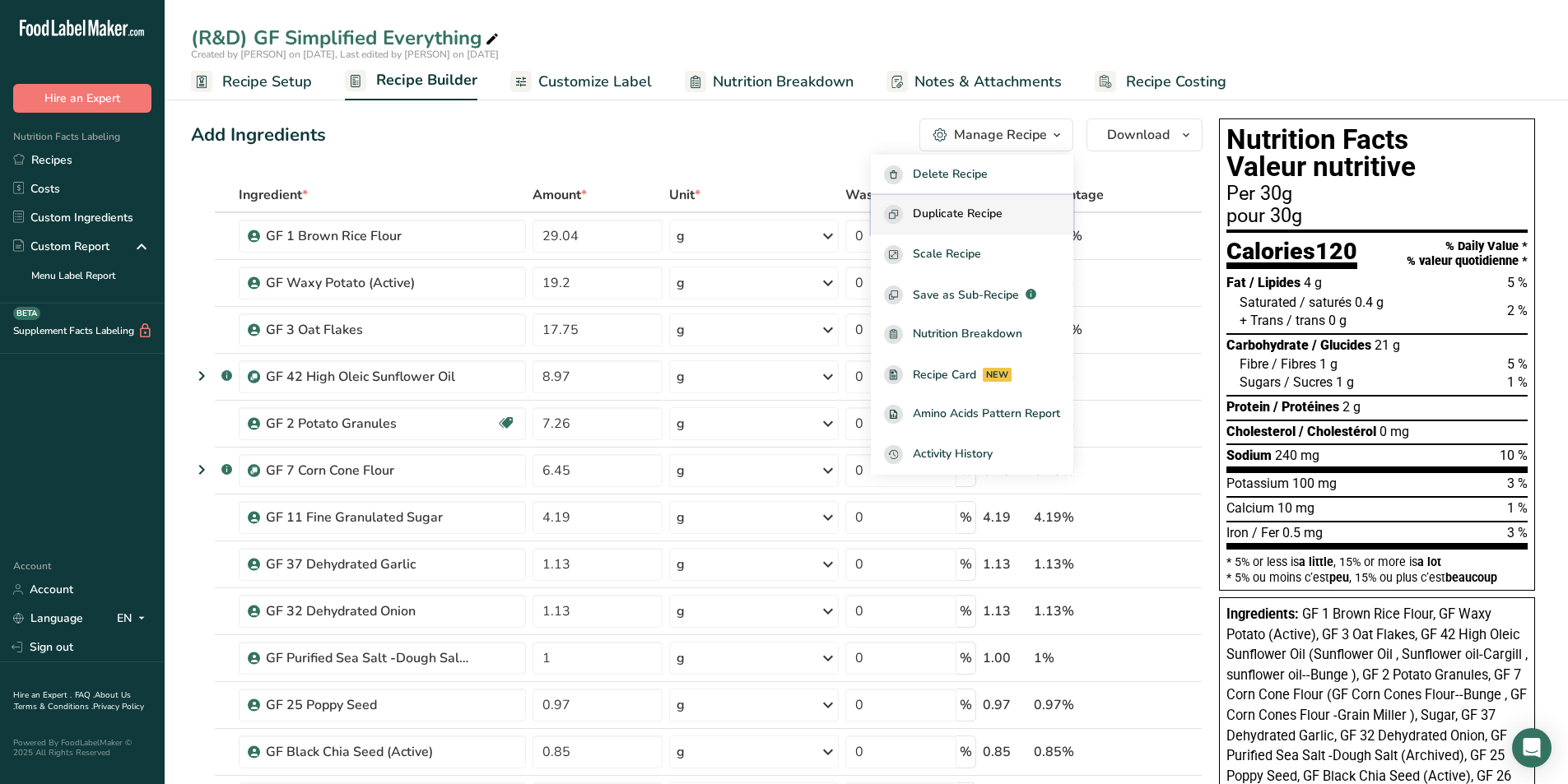 click on "Duplicate Recipe" at bounding box center (972, 215) 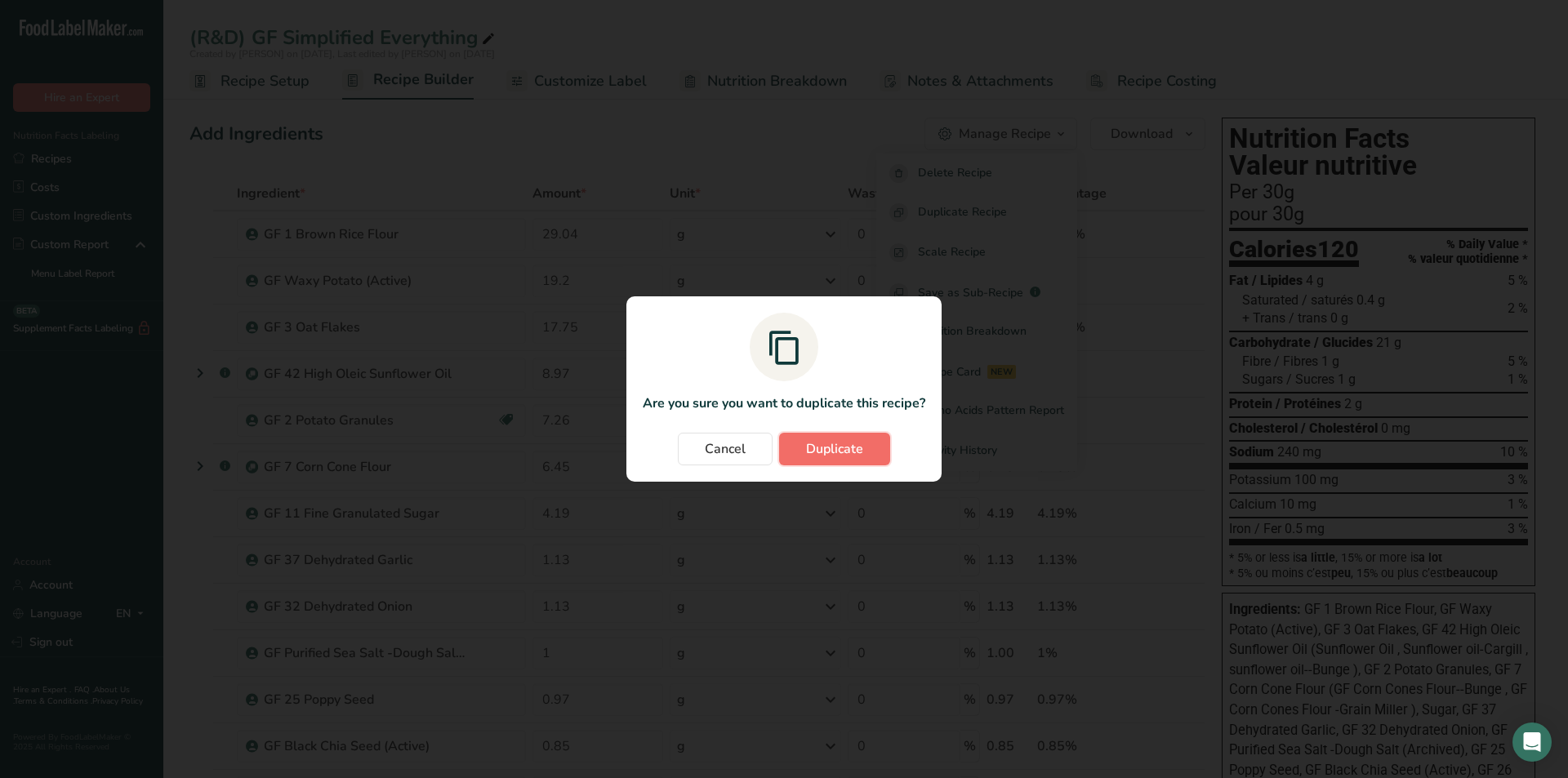 click on "Duplicate" at bounding box center (835, 449) 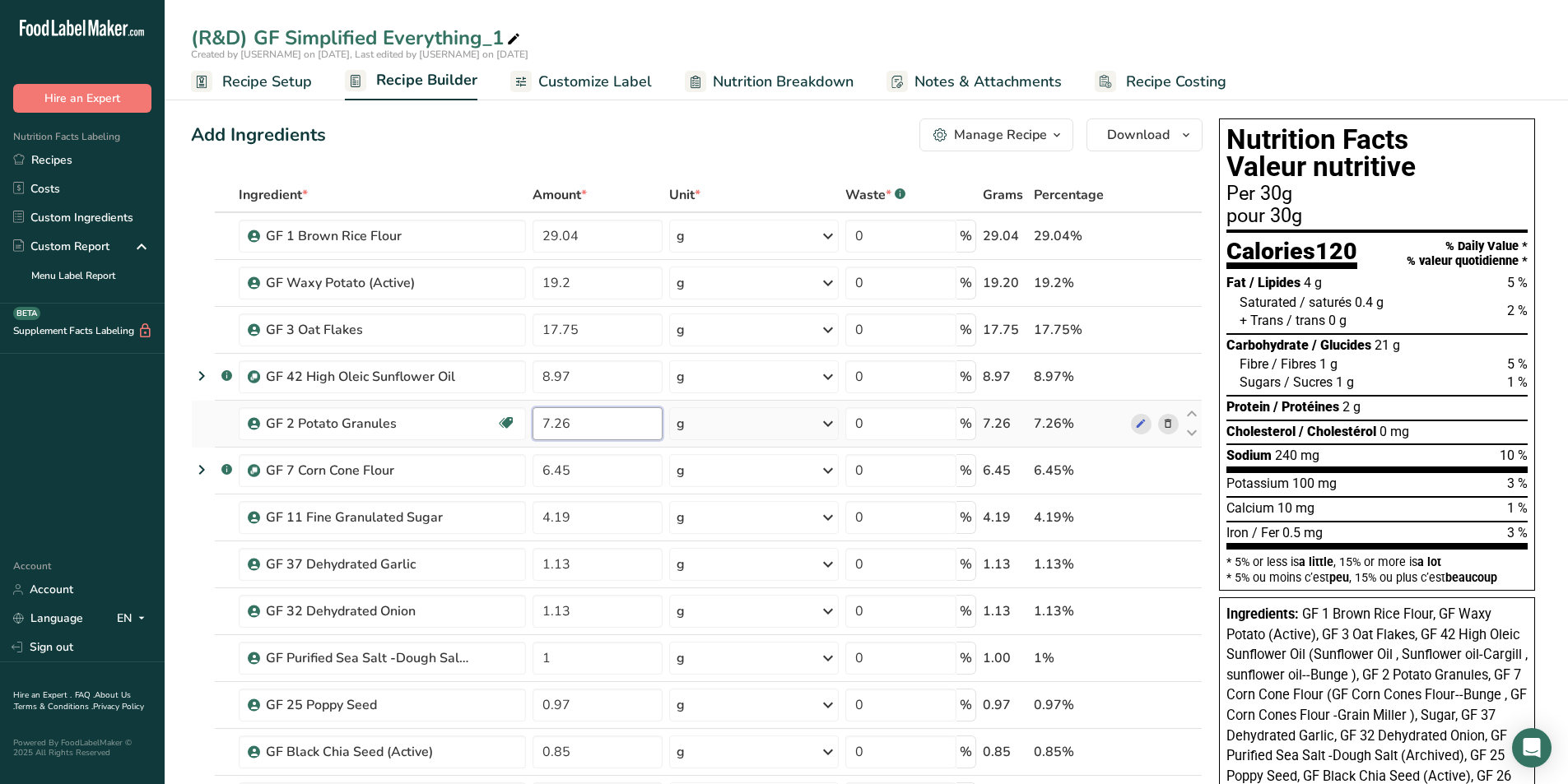 click on "7.26" at bounding box center [598, 424] 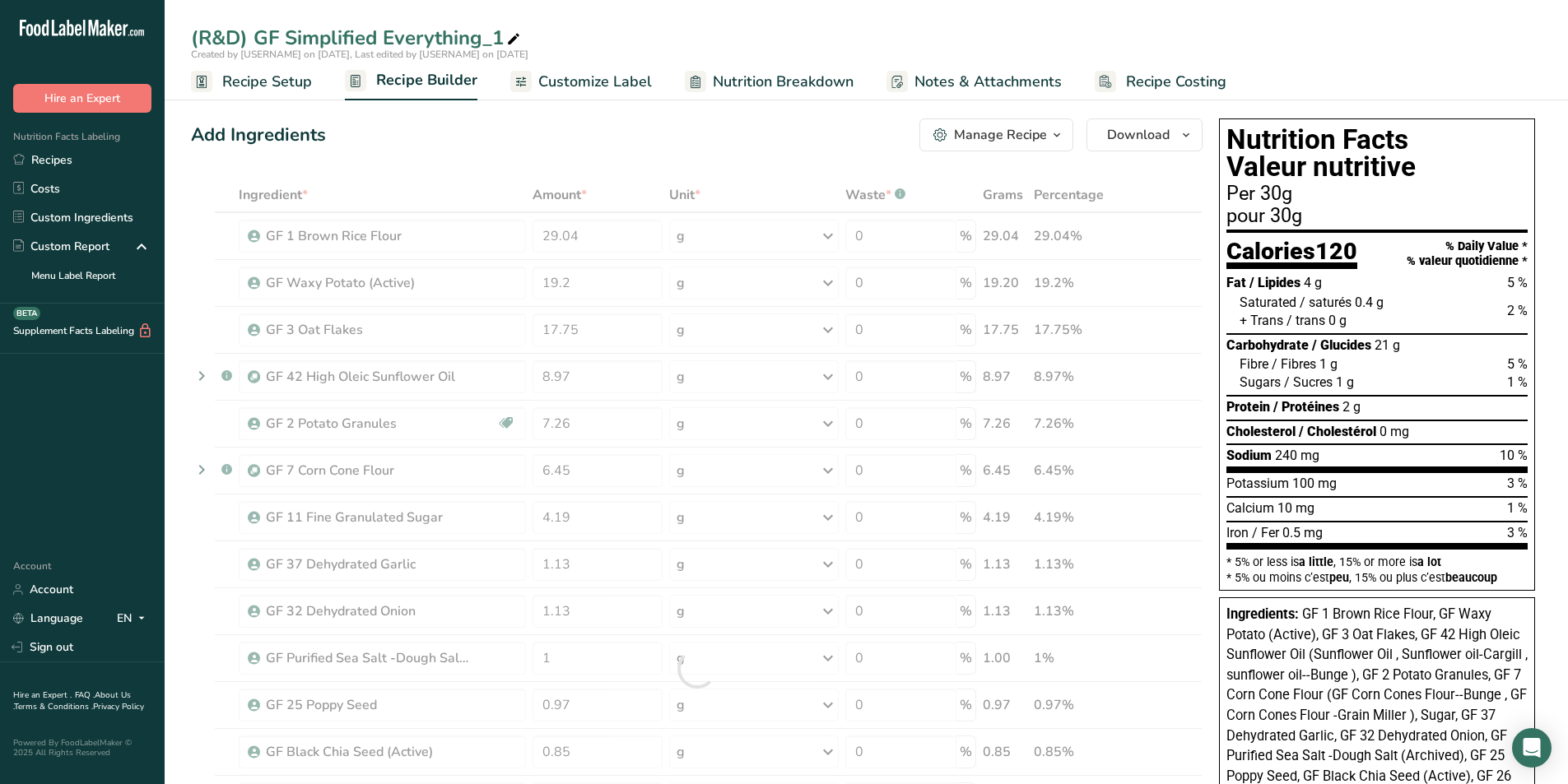 click at bounding box center (514, 39) 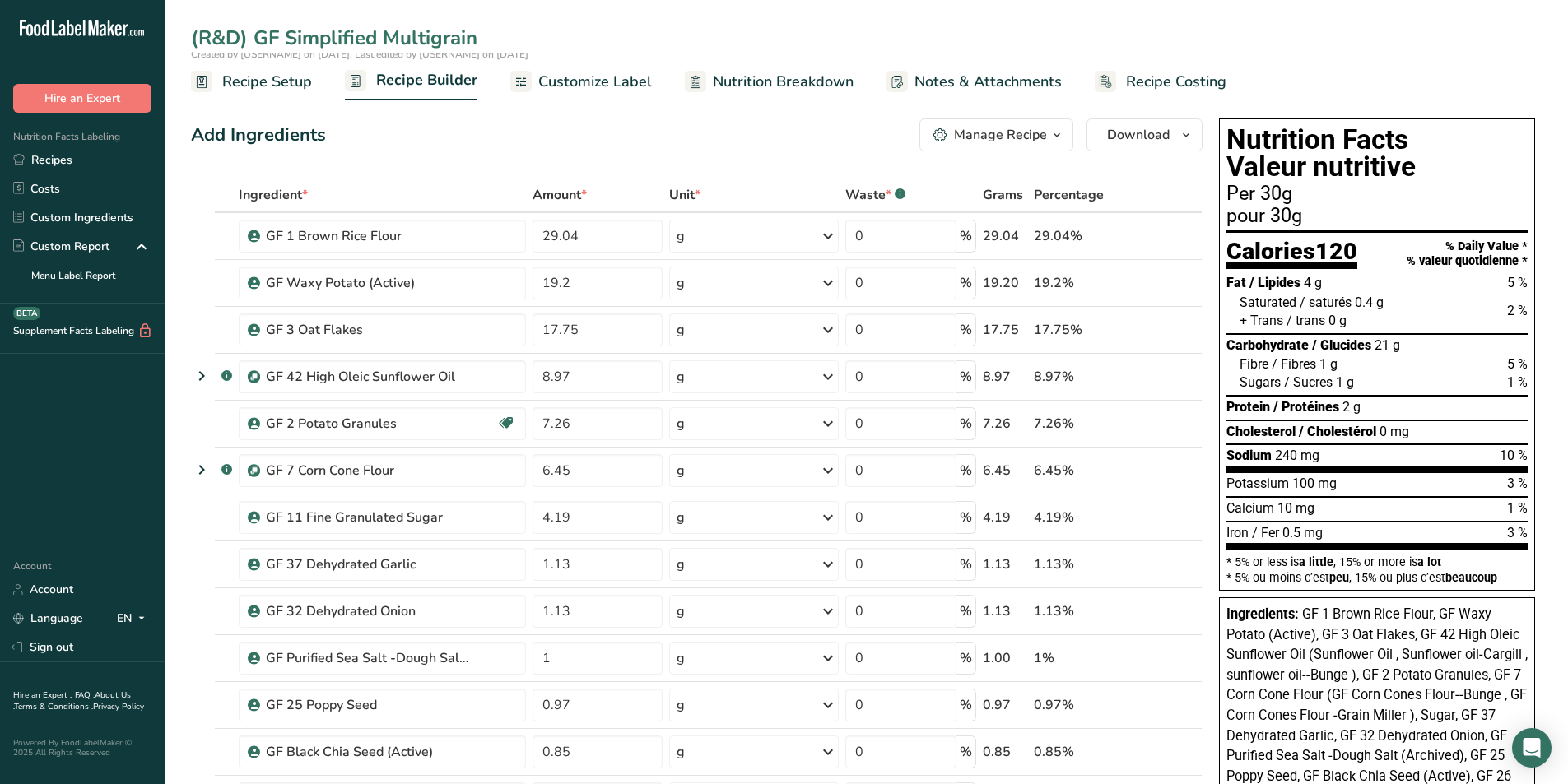 type on "(R&D) GF Simplified Multigrain" 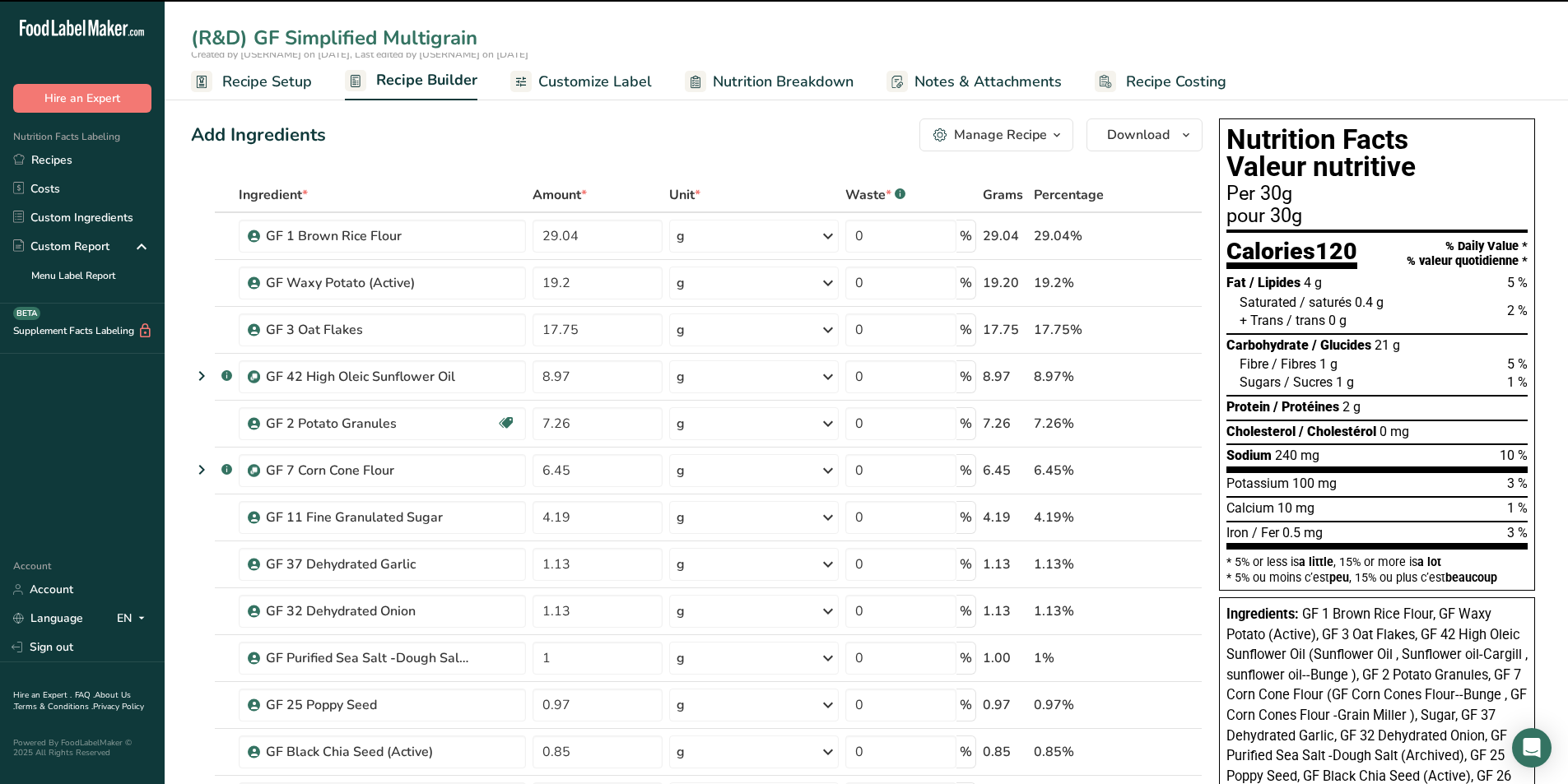 click on "Recipe Setup" at bounding box center [267, 81] 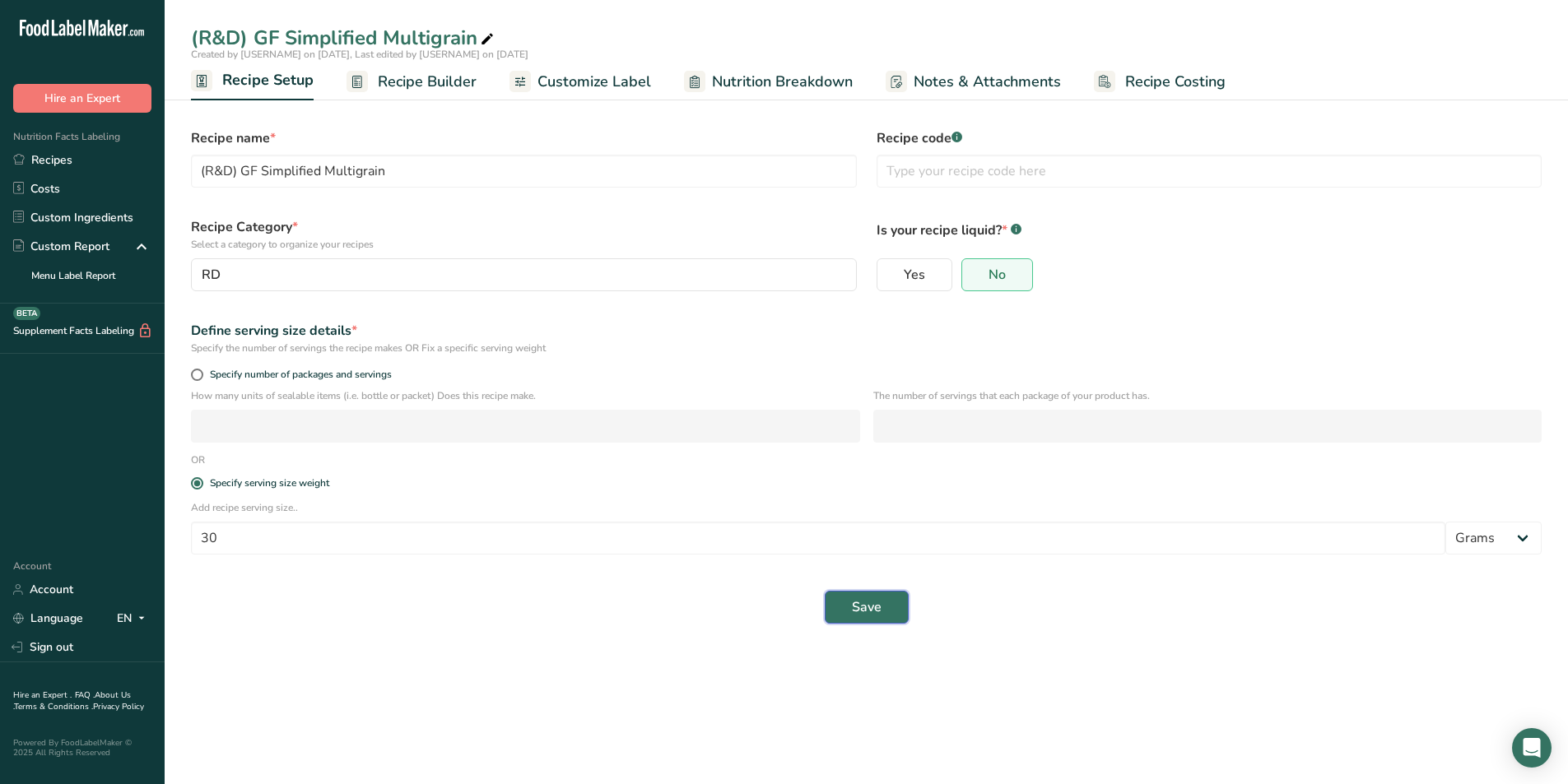 click on "Save" at bounding box center [867, 607] 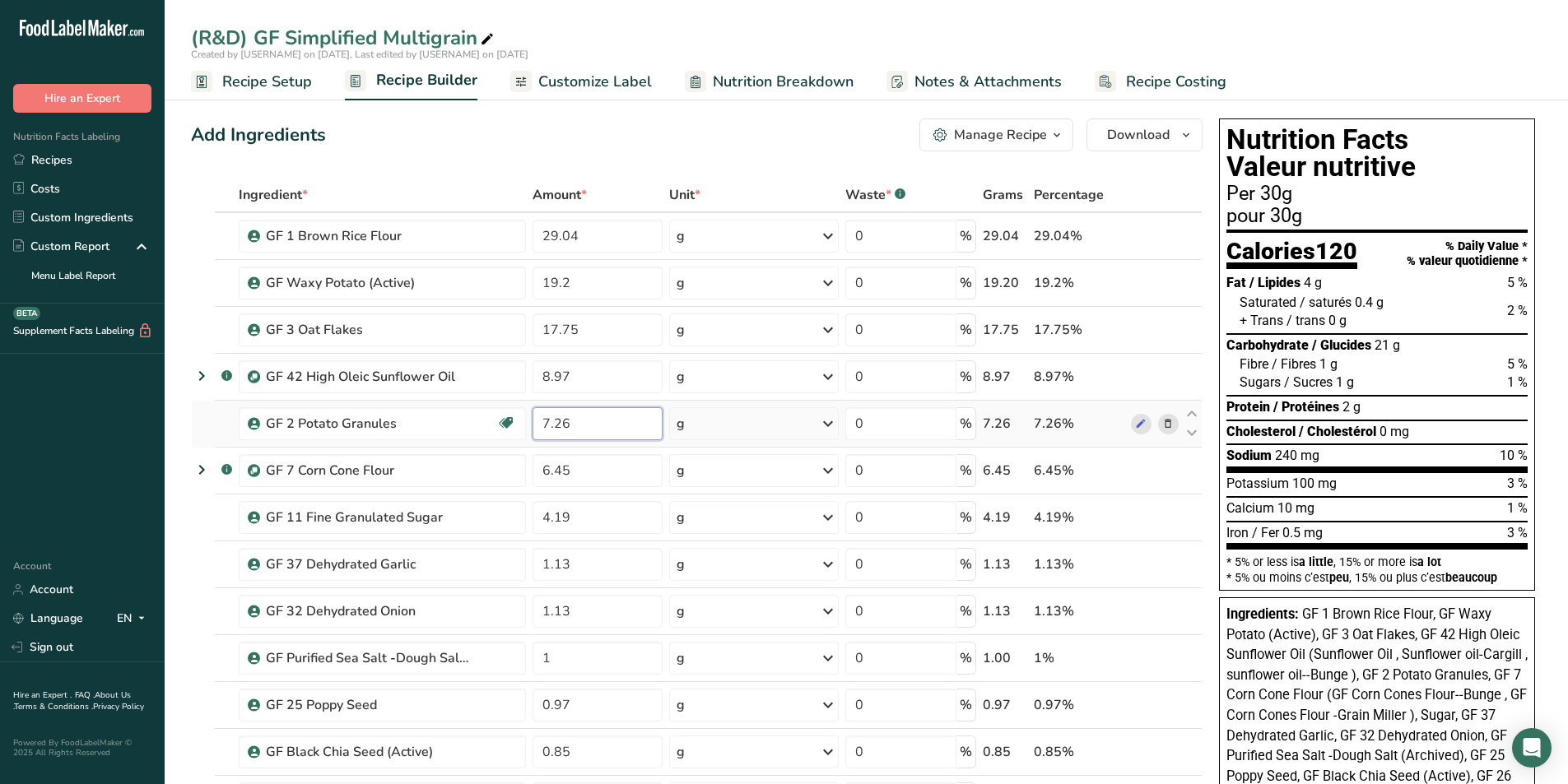 click on "7.26" at bounding box center [598, 424] 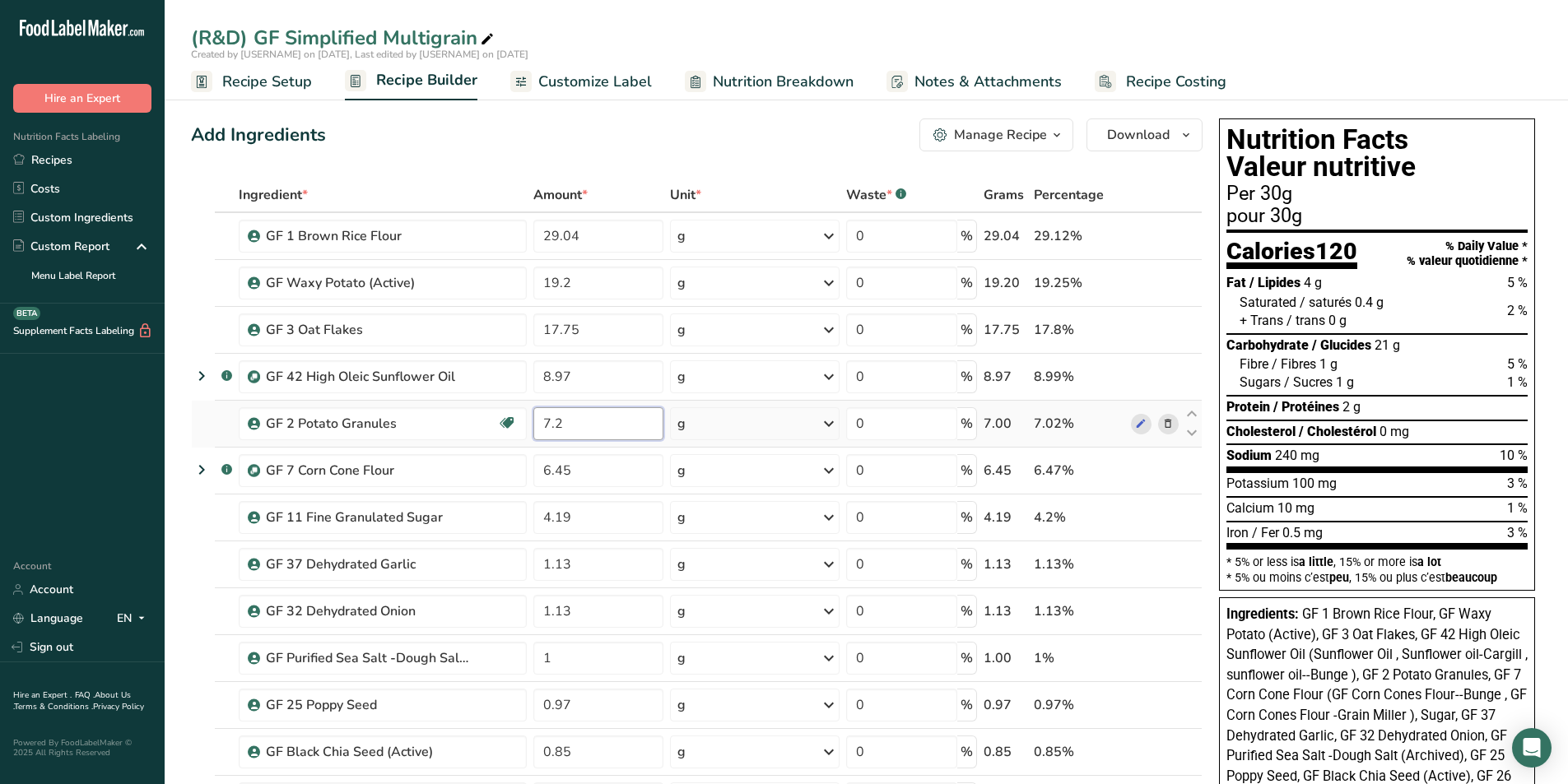 type on "7" 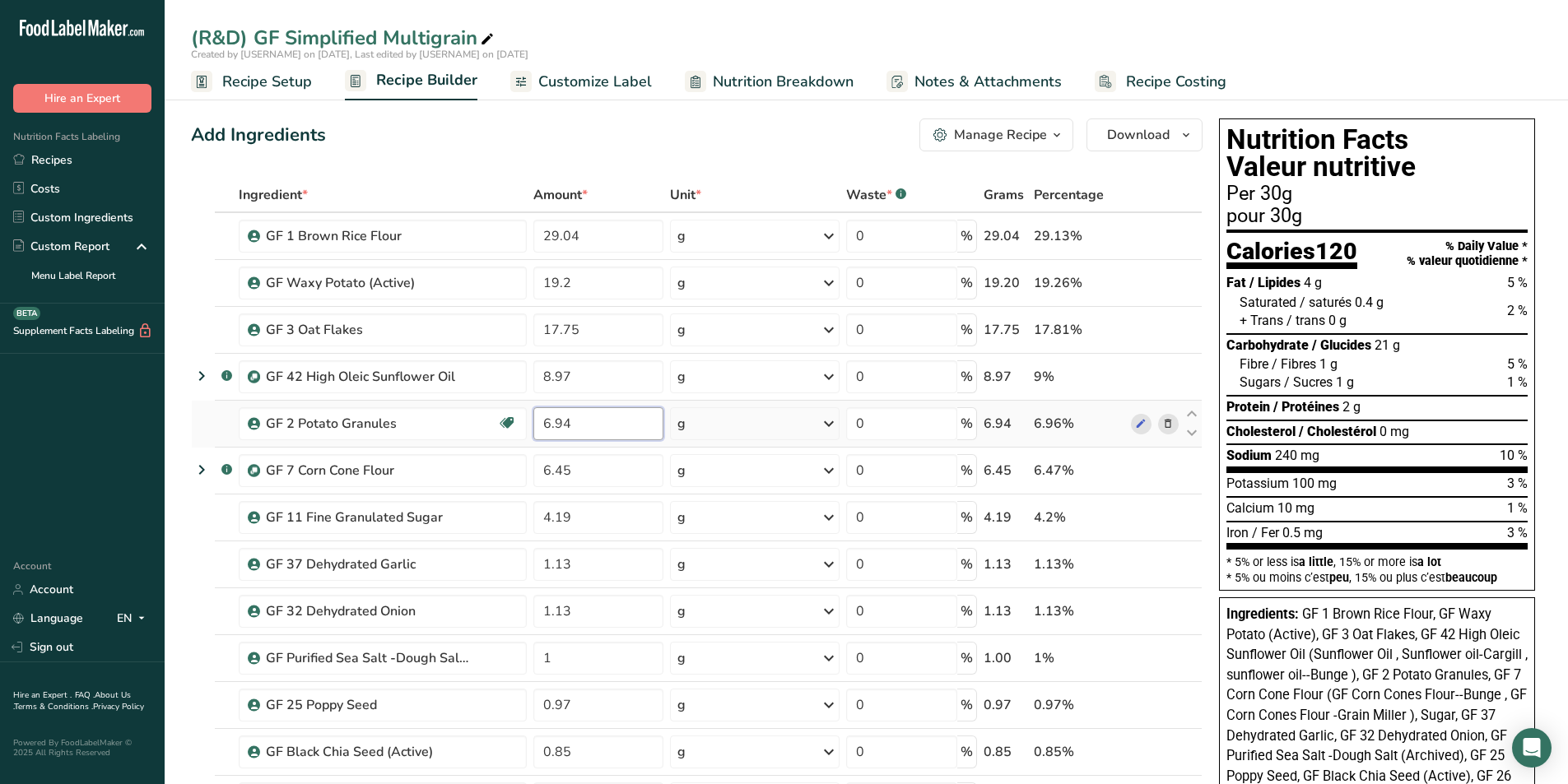 type on "6.94" 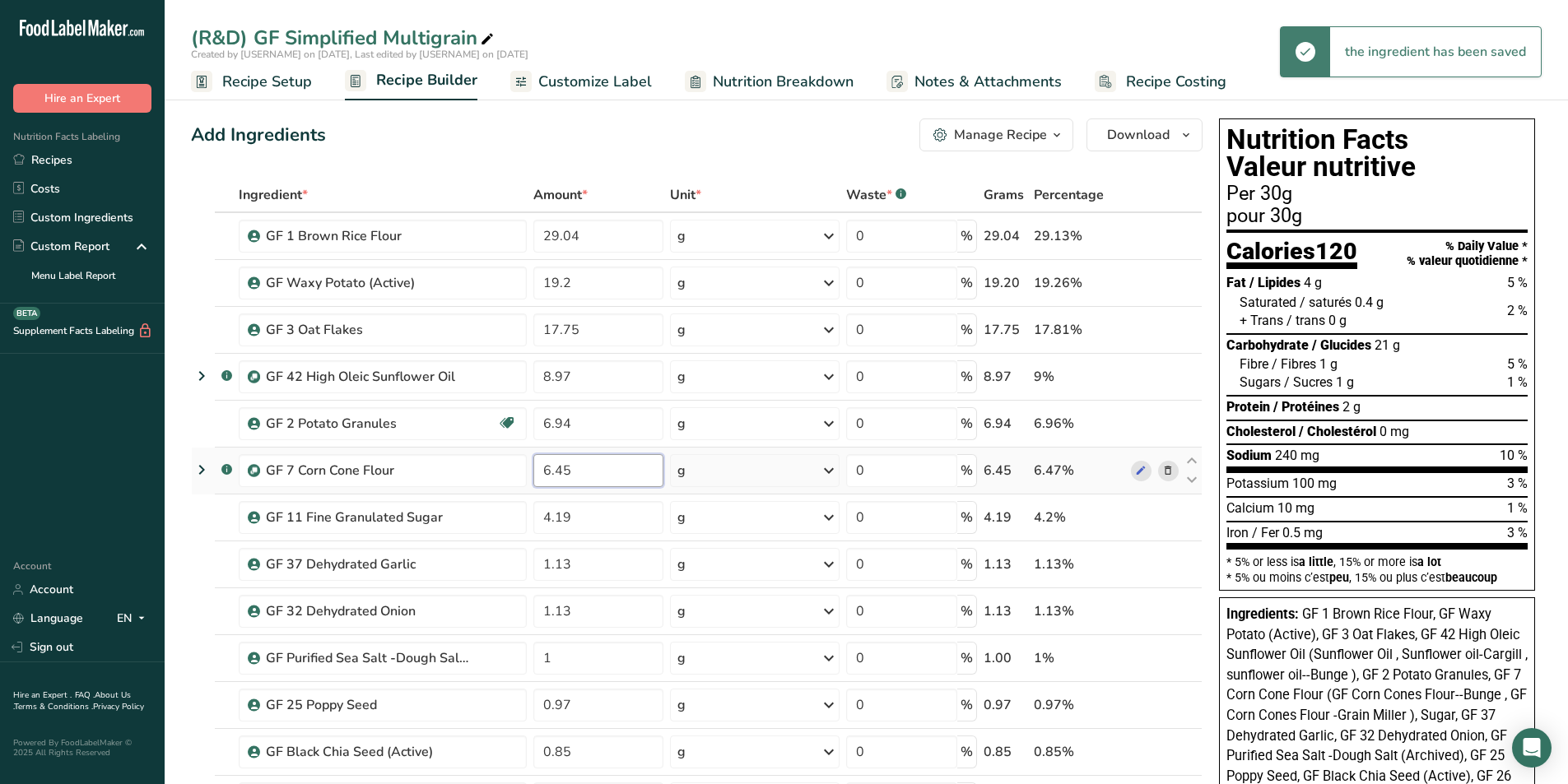 click on "6.45" at bounding box center [598, 471] 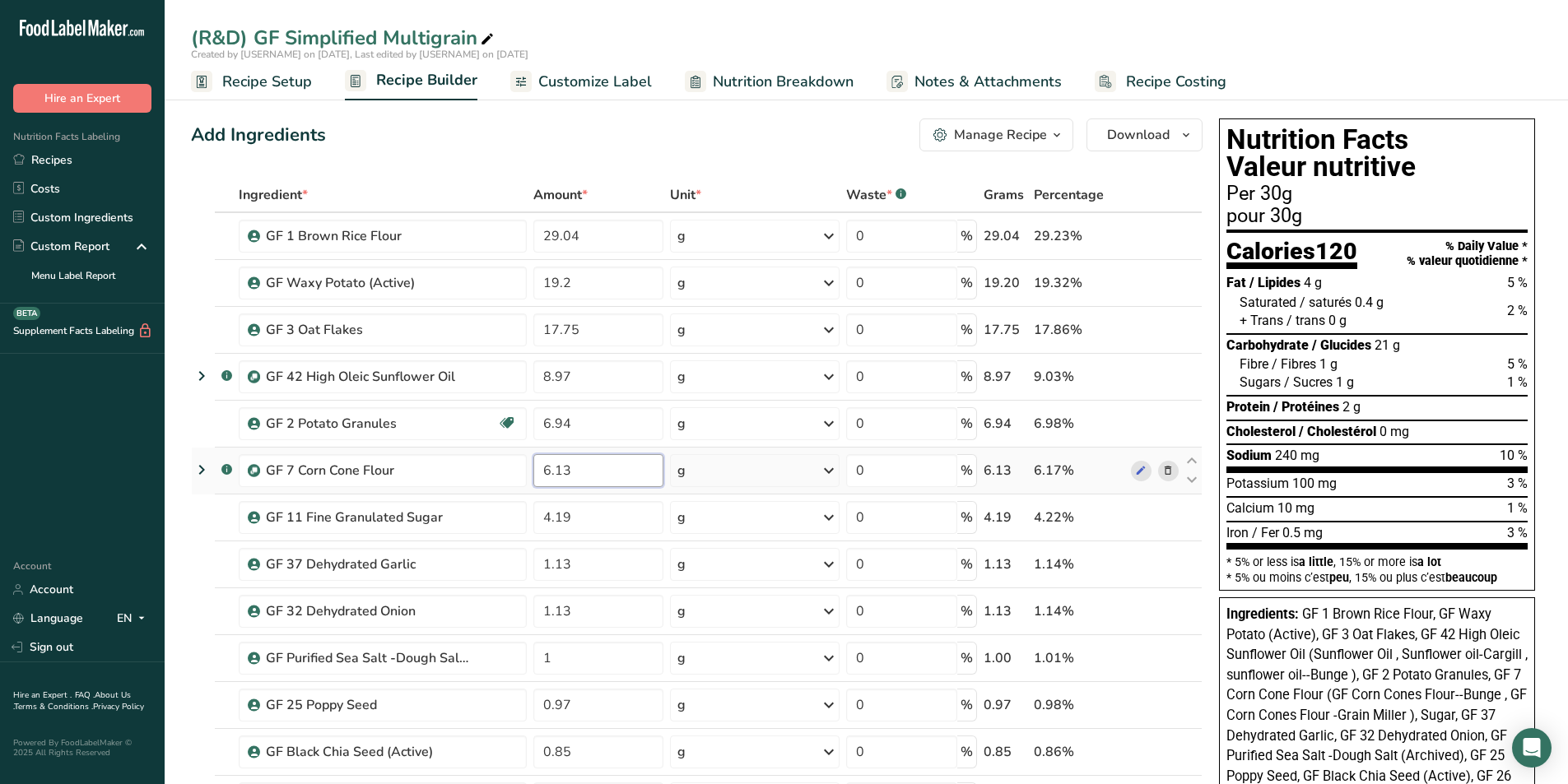 type on "6.13" 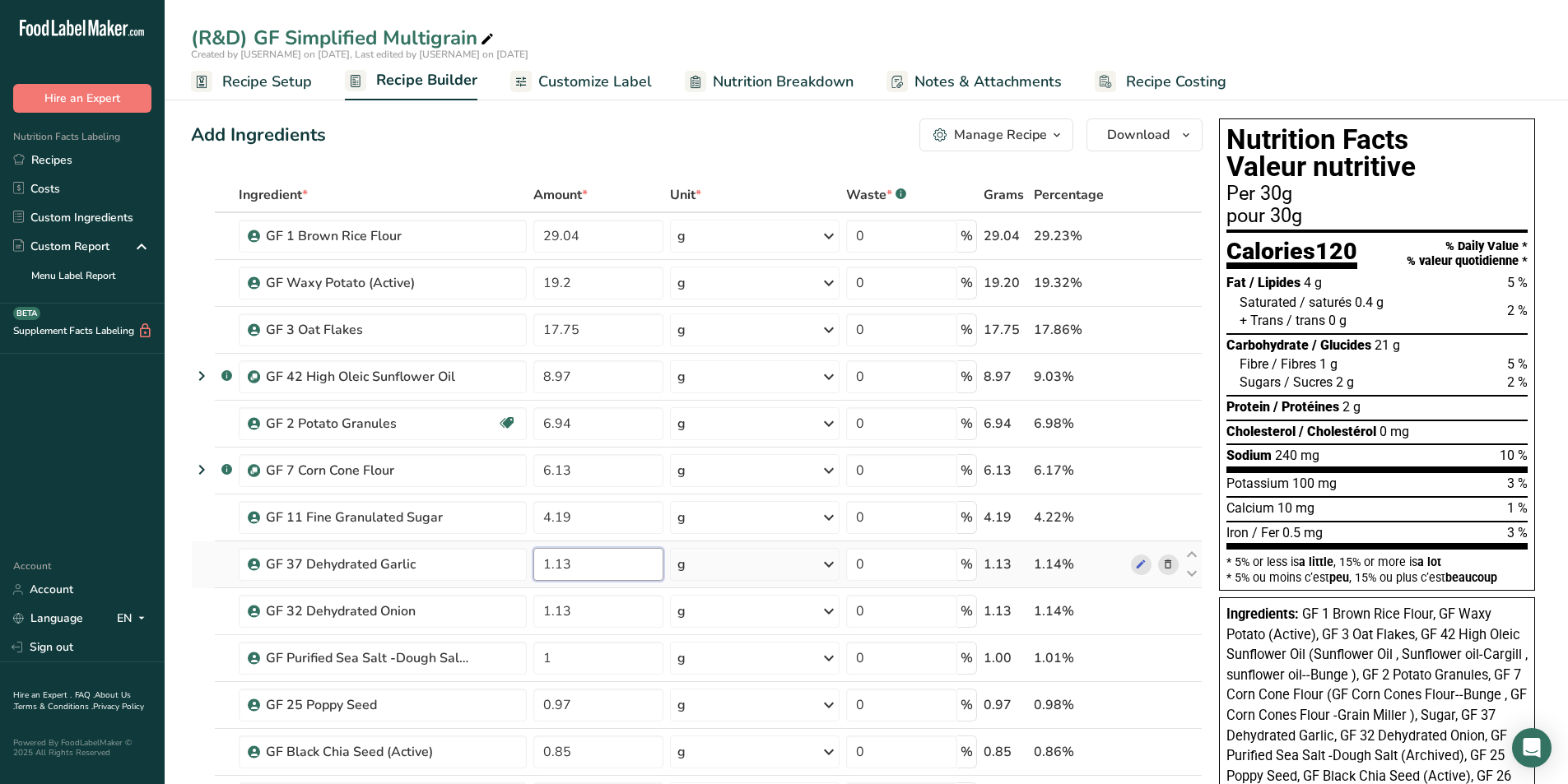click on "1.13" at bounding box center (598, 564) 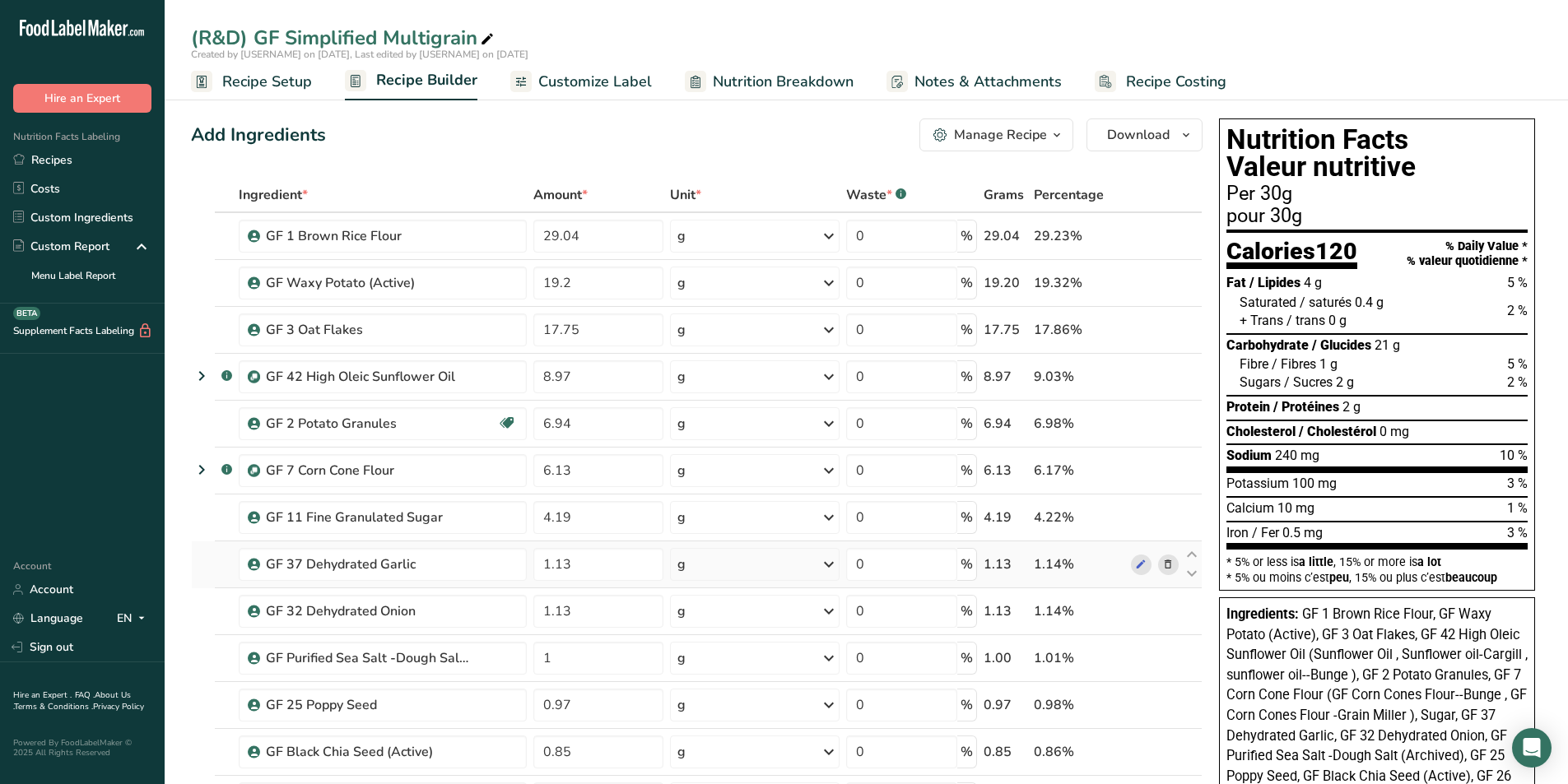 click on "Ingredient *
Amount *
Unit *
Waste *   .a-a{fill:#347362;}.b-a{fill:#fff;}          Grams
Percentage
GF 1 Brown Rice Flour
29.04
g
Weight Units
g
kg
mg
See more
Volume Units
l
mL
fl oz
See more
0
%
29.04
29.23%
GF Waxy Potato (Active)
19.2
g
Weight Units
g
kg
mg
See more
Volume Units
l
mL
fl oz
See more
0
%
19.20
19.32%
GF 3 Oat Flakes
17.75" at bounding box center (696, 669) 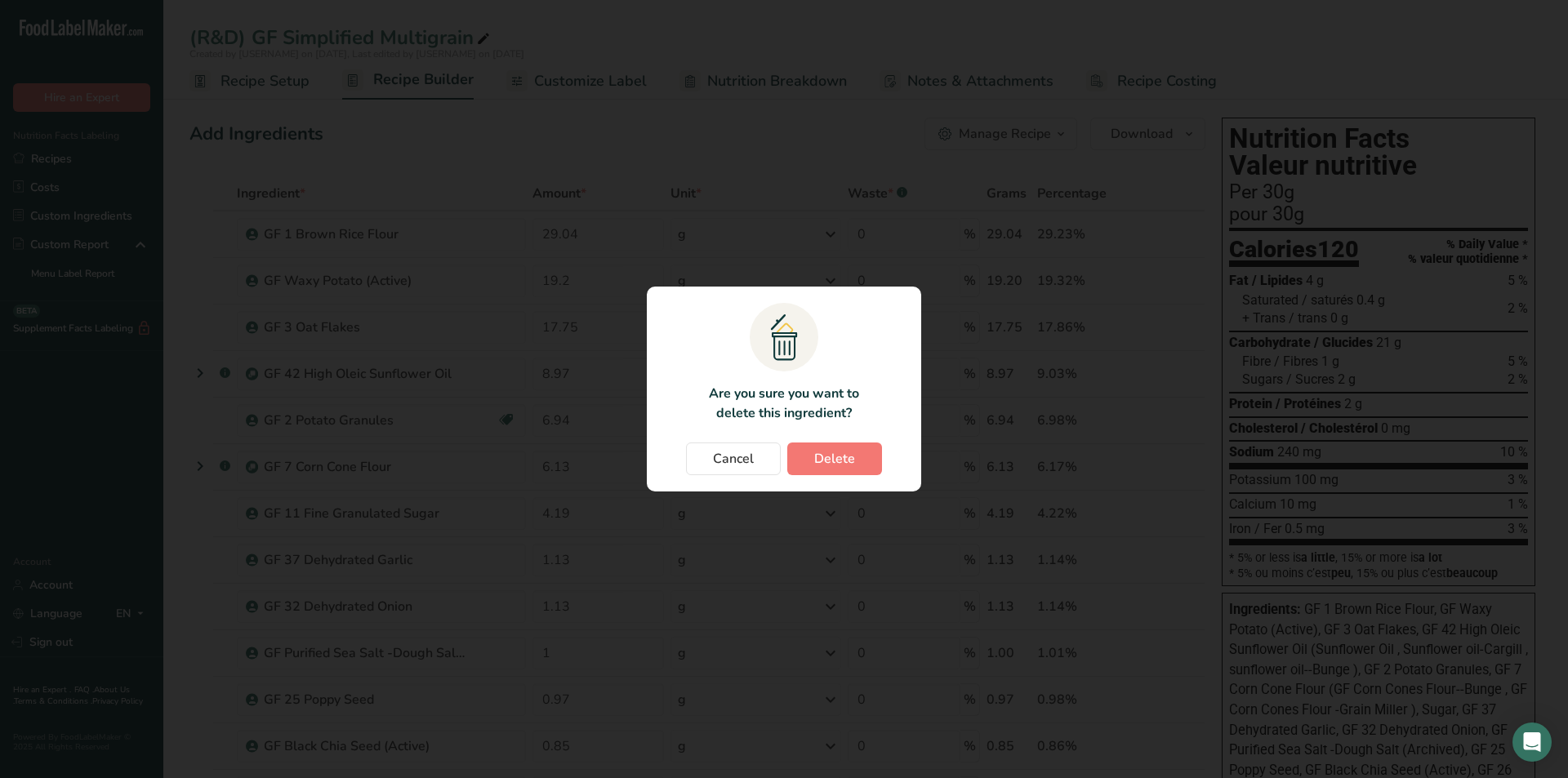 click on ".a{fill:#f5f3ed;}.b,.e{fill:#0f393a;}.c{fill:none;}.d{fill:#f2c549;}.e{stroke:rgba(0,0,0,0);stroke-miterlimit:10;}
Are you sure you want to delete this ingredient?
Cancel
Delete" at bounding box center (784, 389) 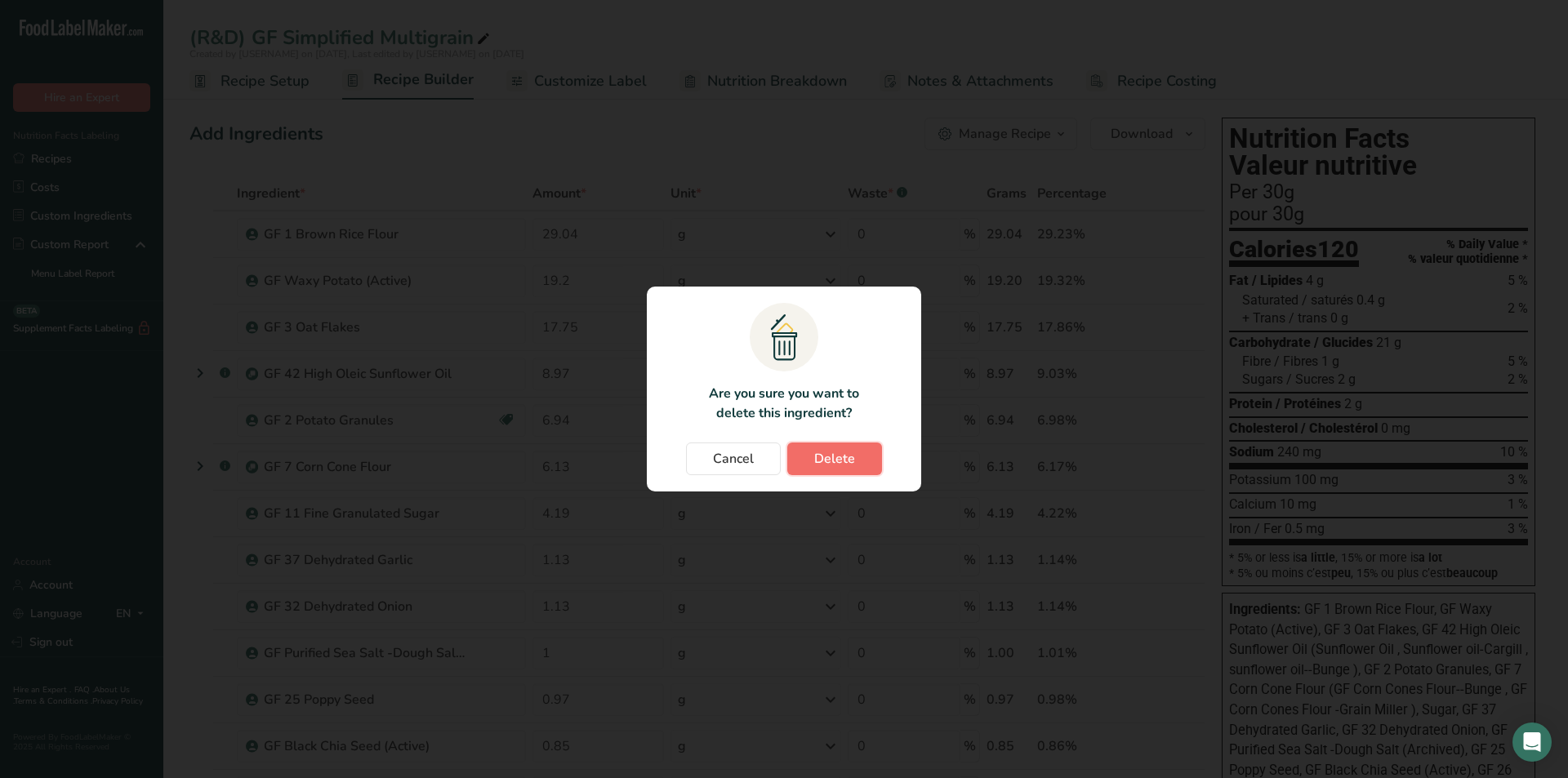 click on "Delete" at bounding box center (835, 459) 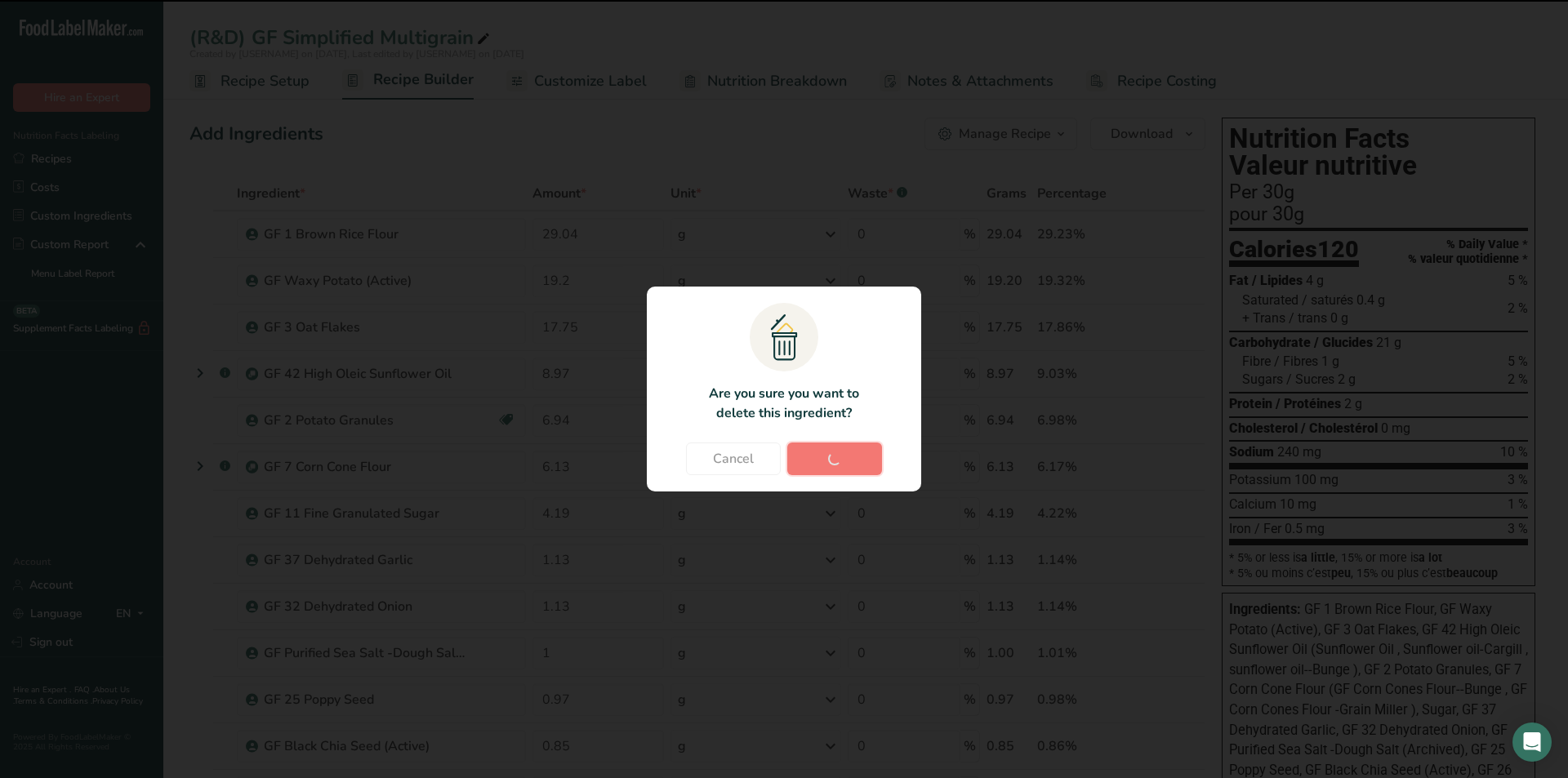 type on "1" 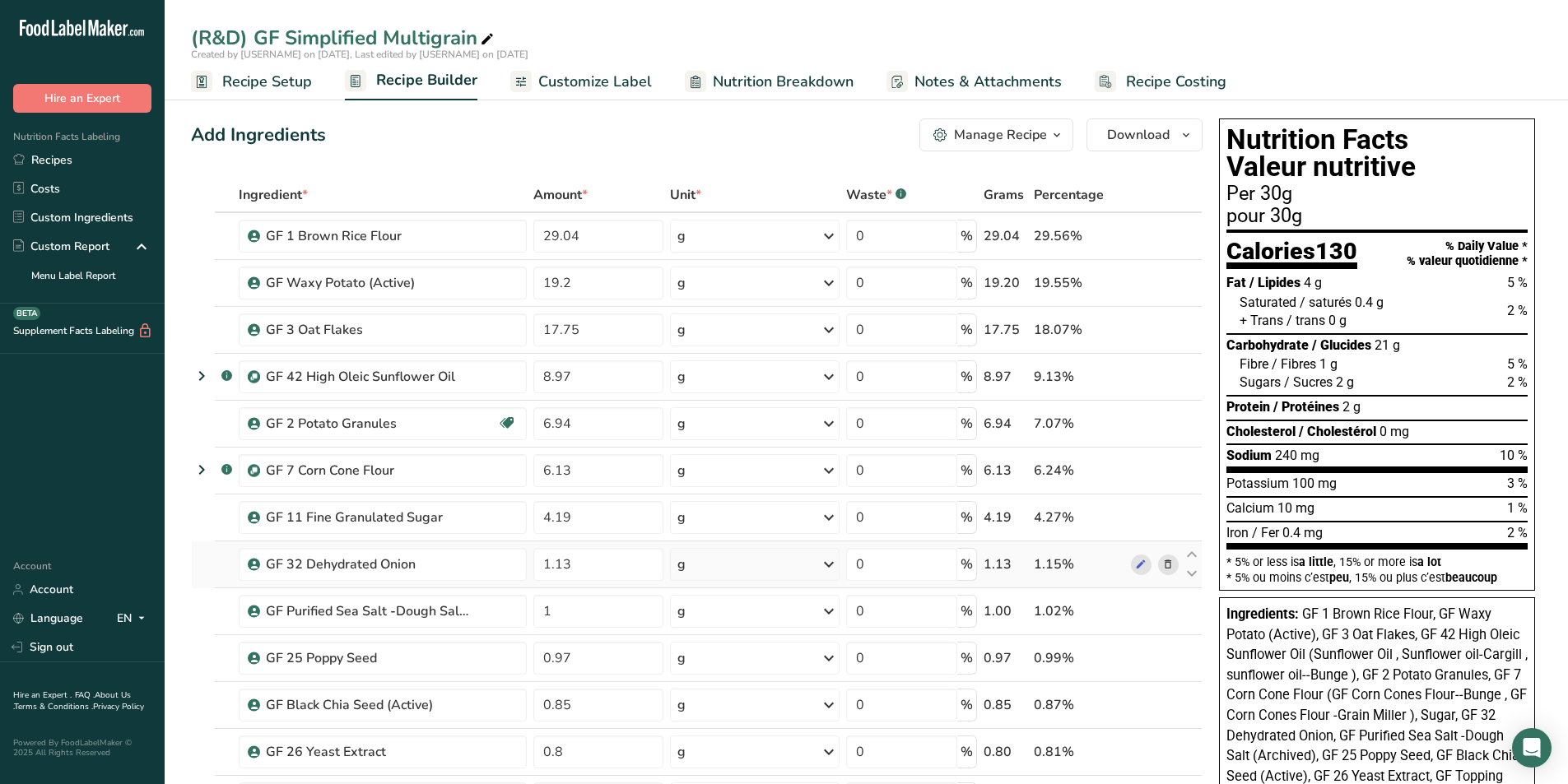 click at bounding box center [1168, 564] 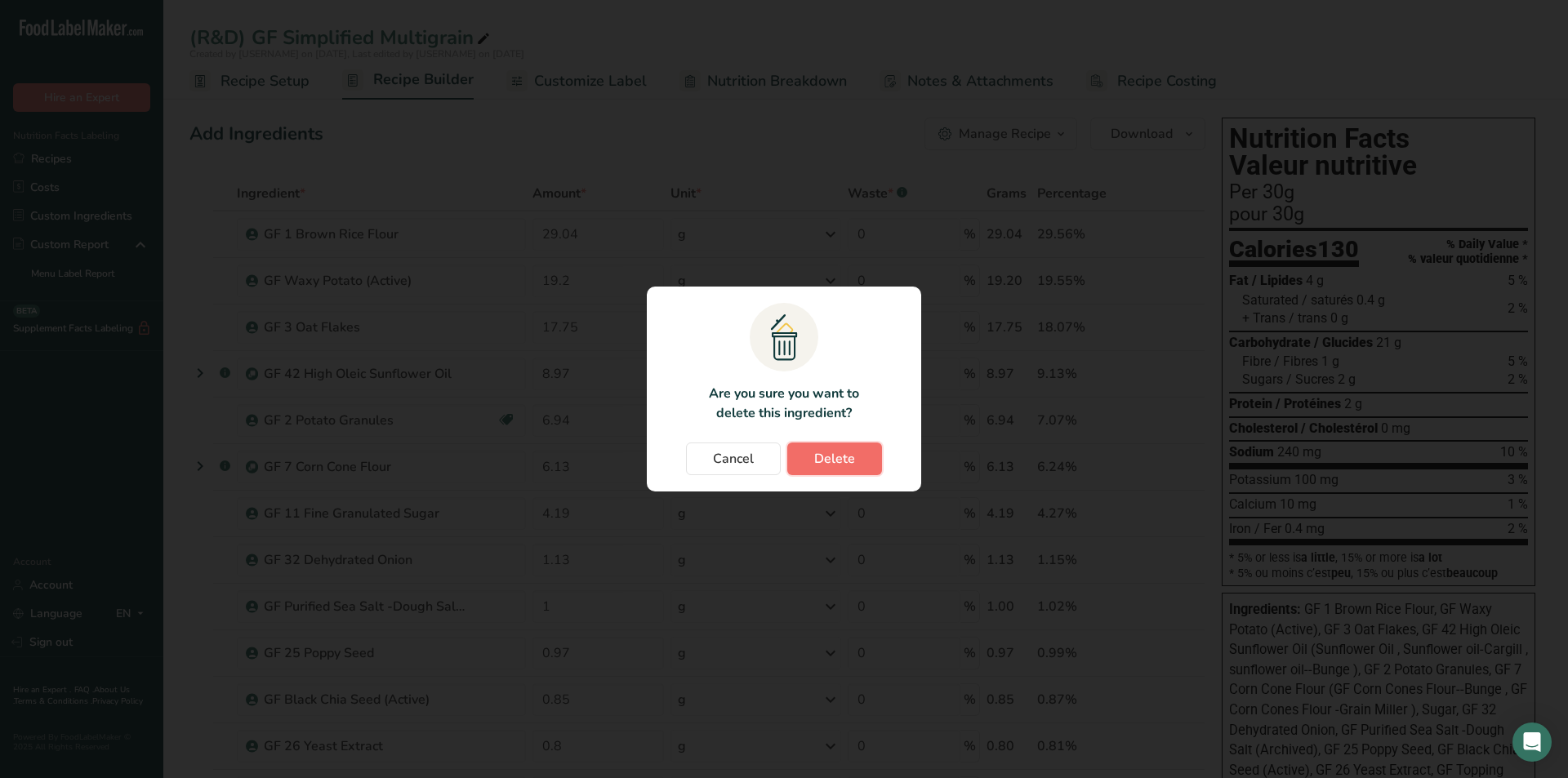 click on "Delete" at bounding box center [835, 459] 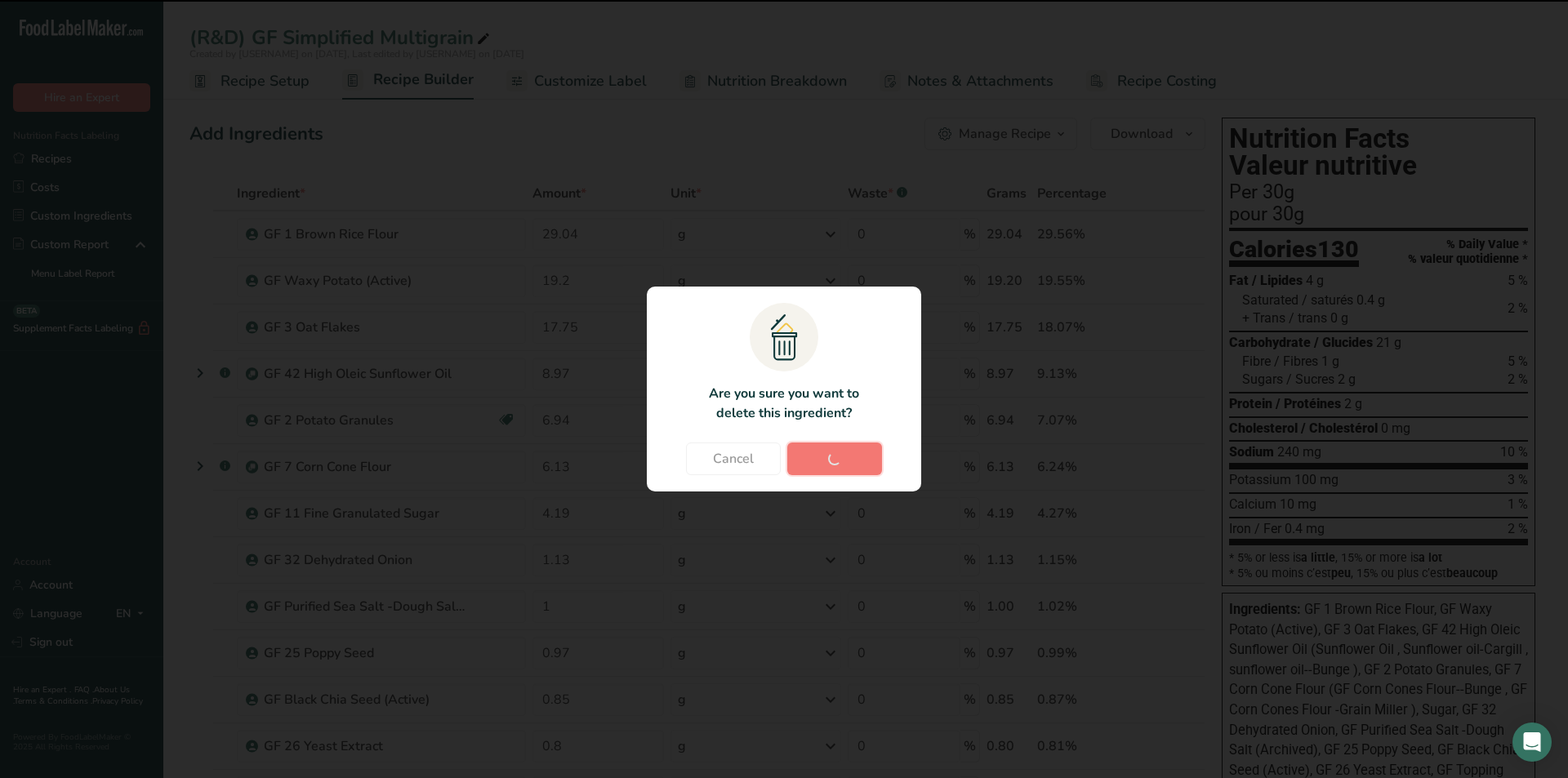 type on "1" 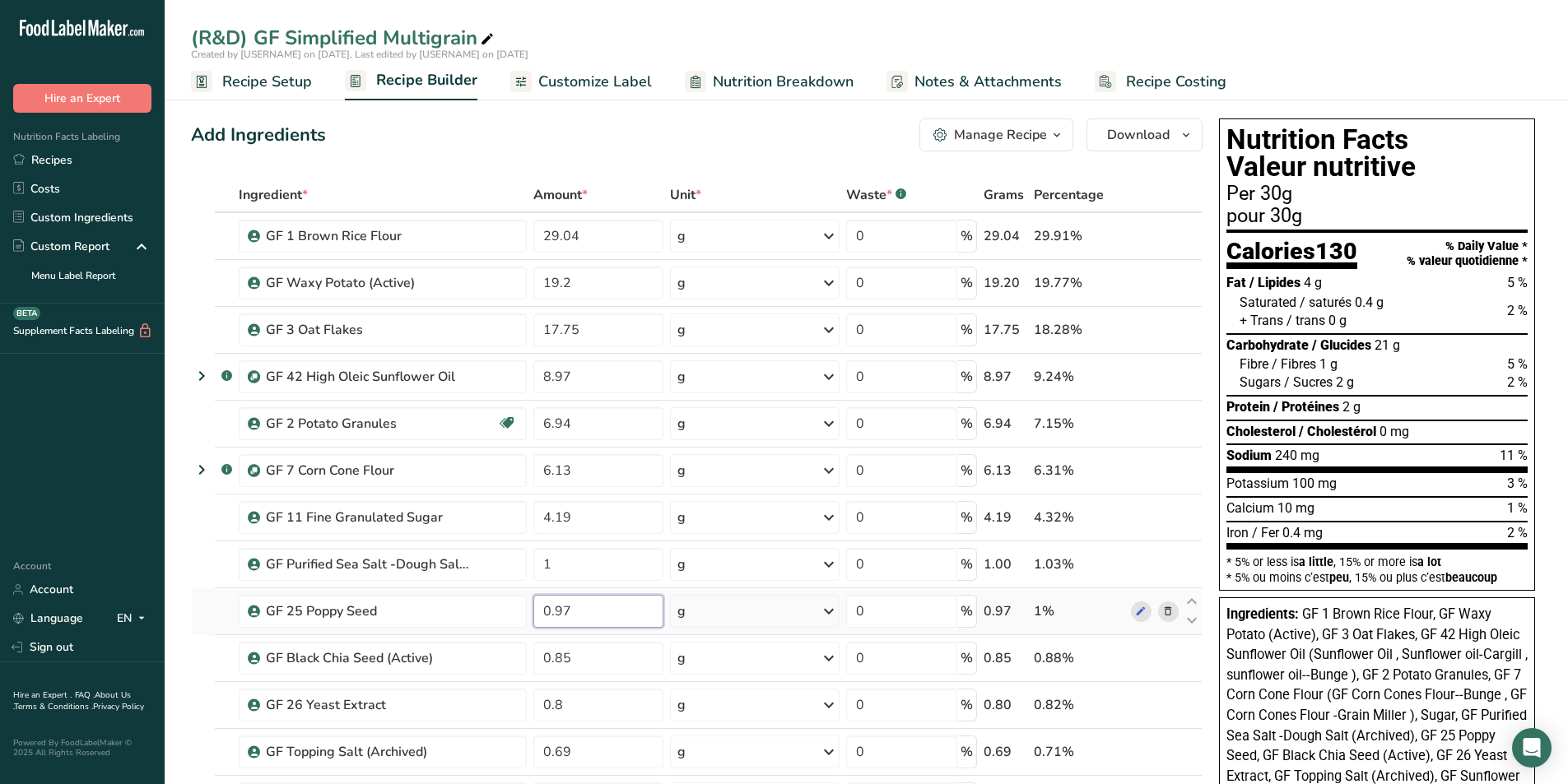 click on "0.97" at bounding box center (598, 611) 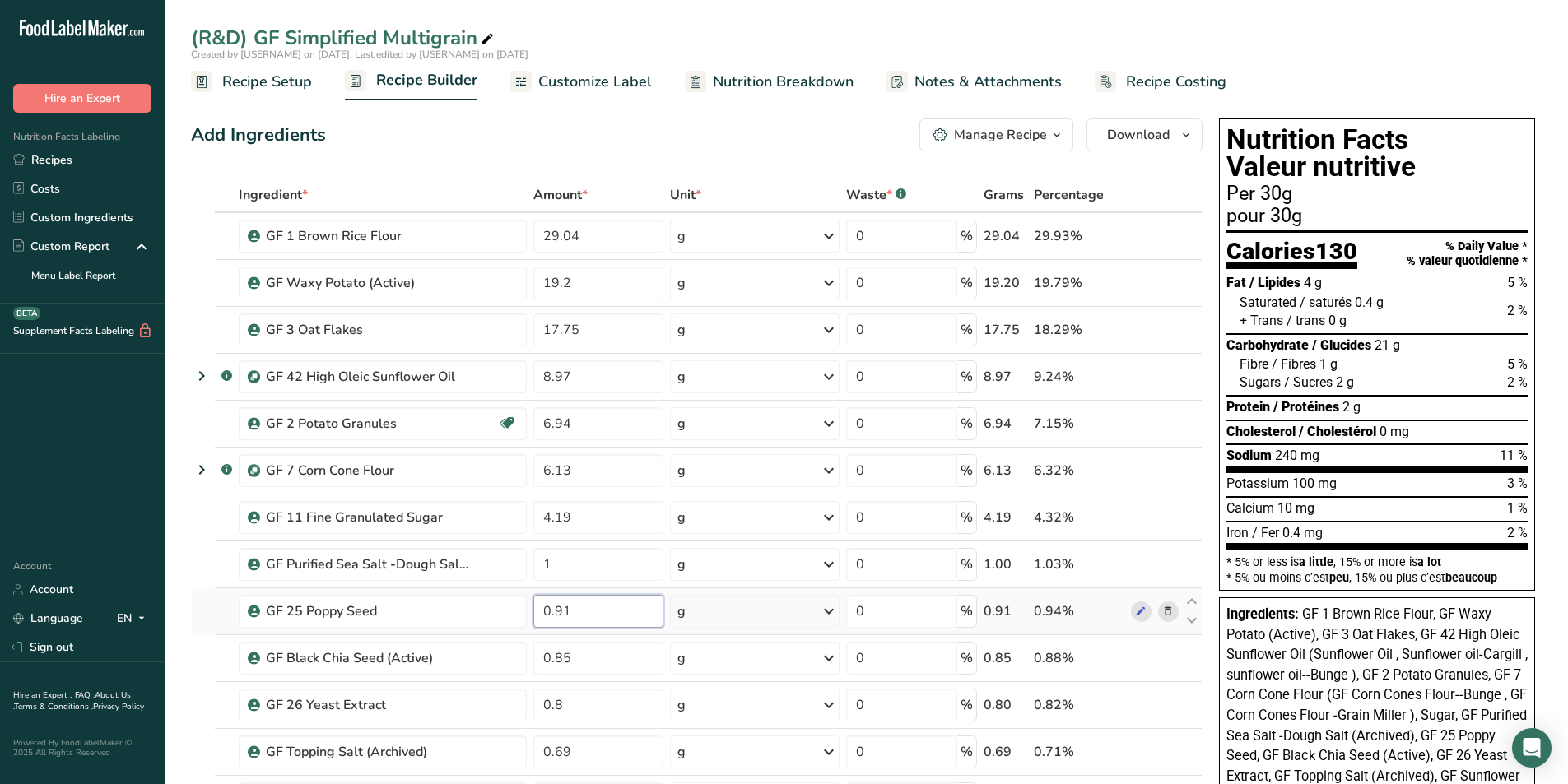type on "0.91" 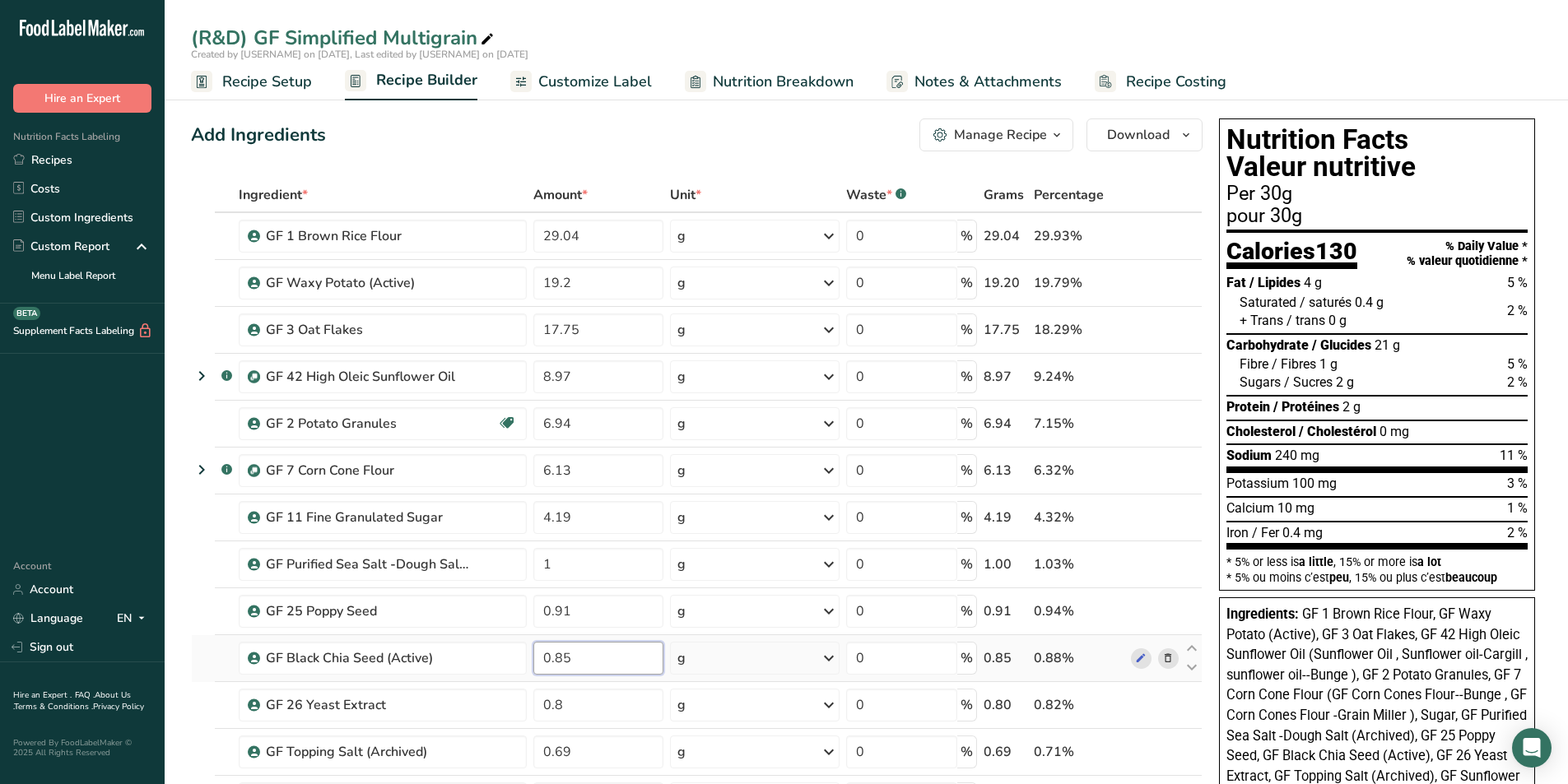 click on "0.85" at bounding box center [598, 658] 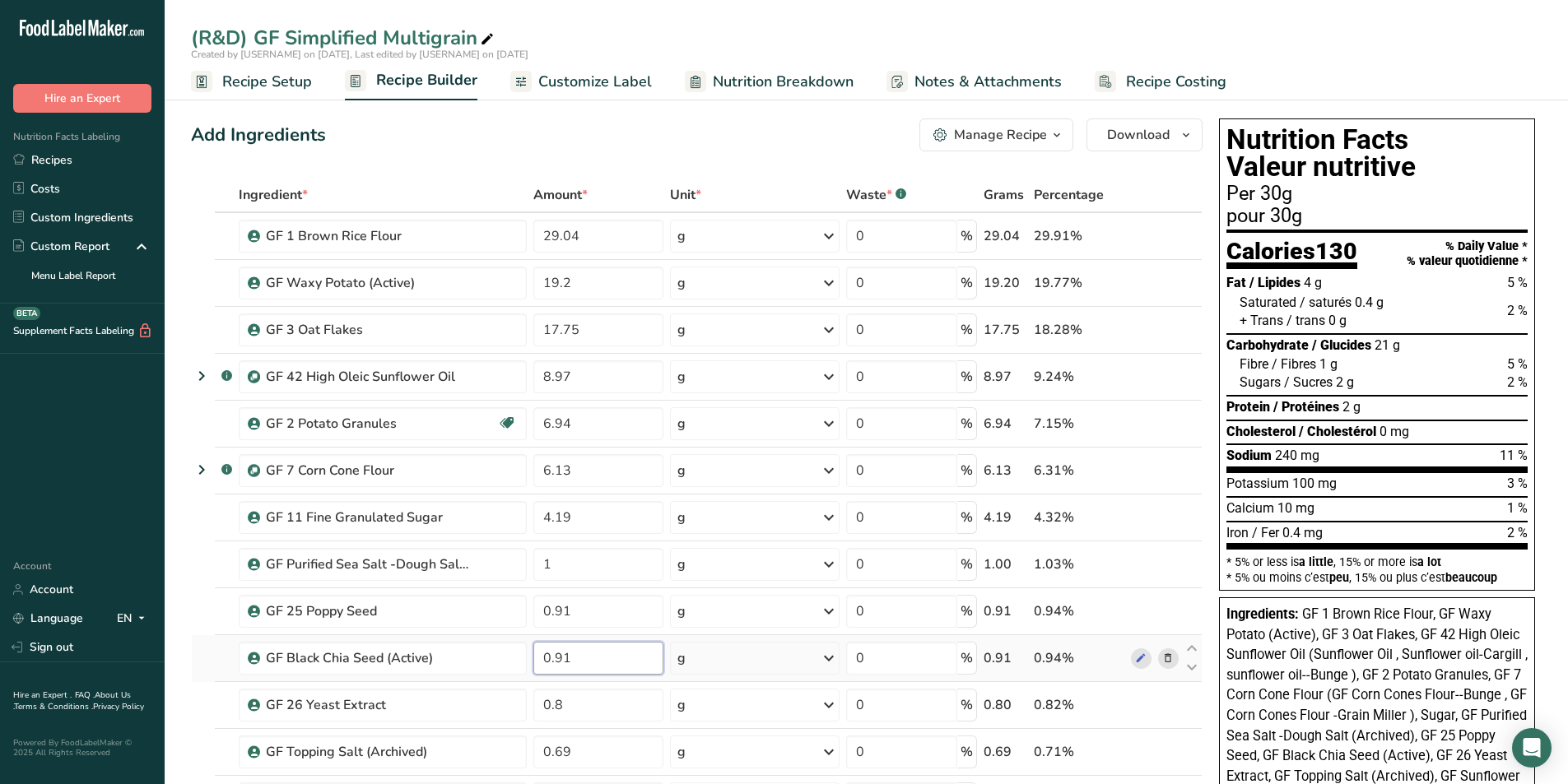 type on "0.91" 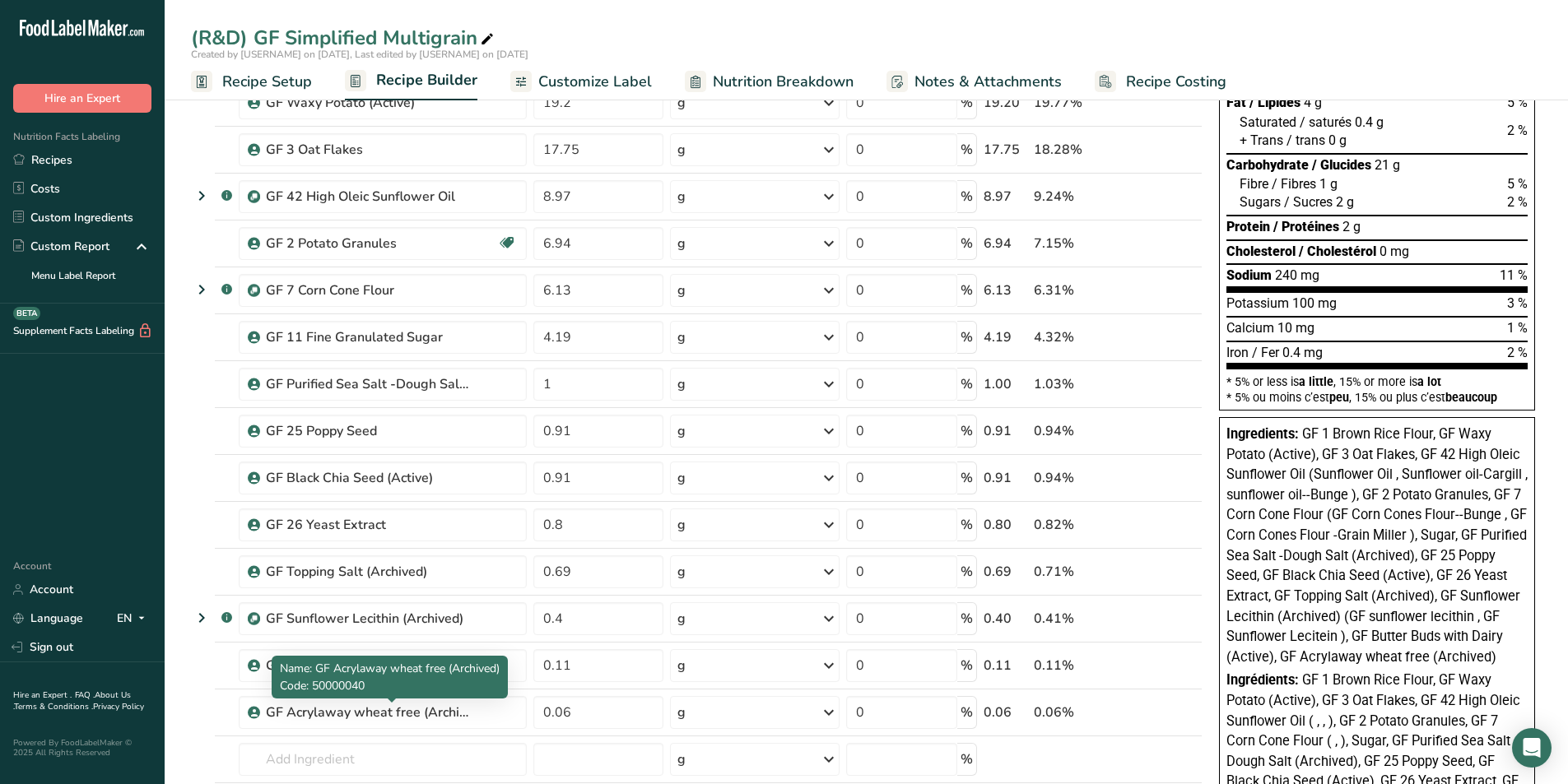 scroll, scrollTop: 247, scrollLeft: 0, axis: vertical 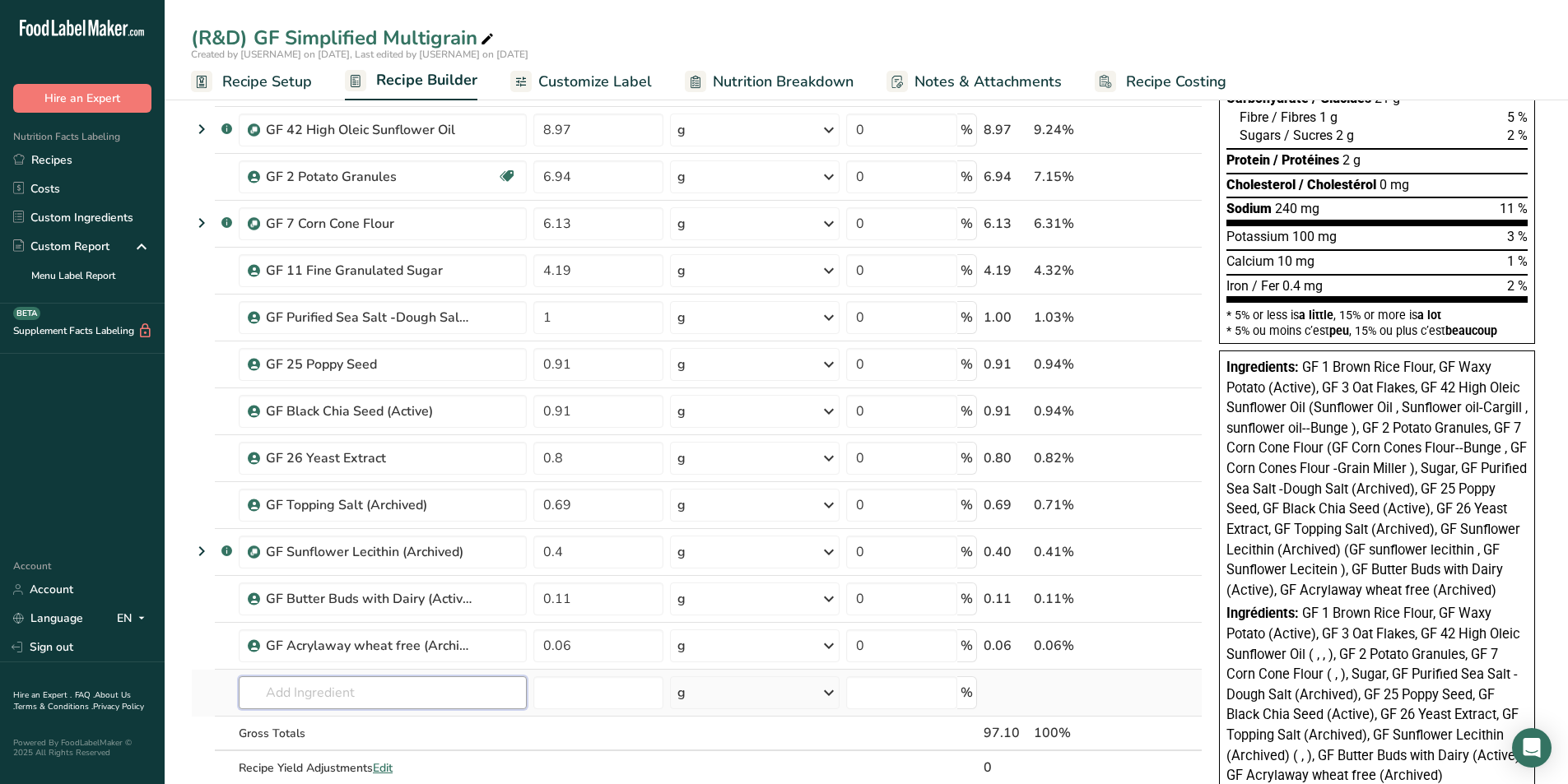 click at bounding box center [383, 693] 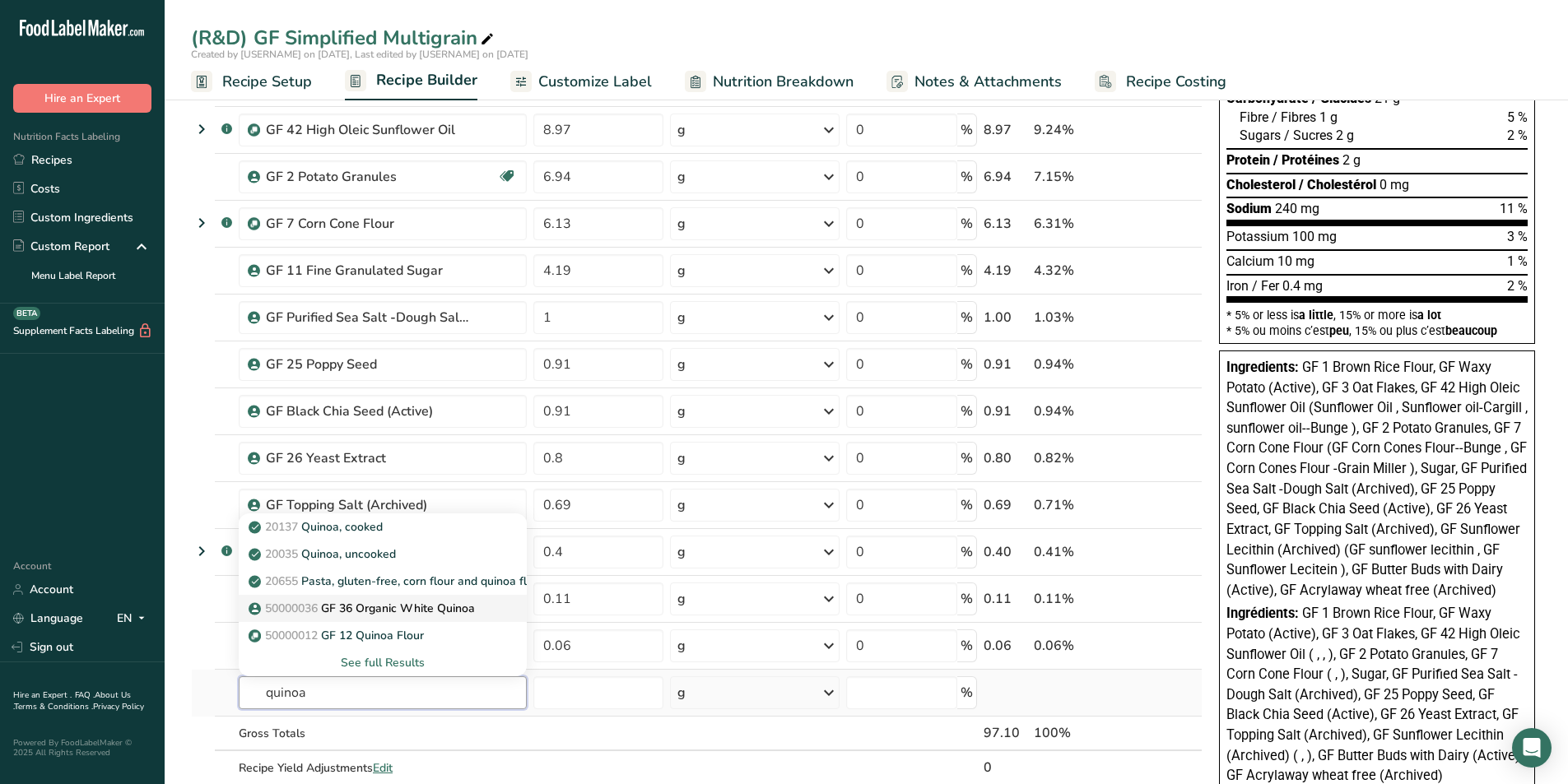 type on "quinoa" 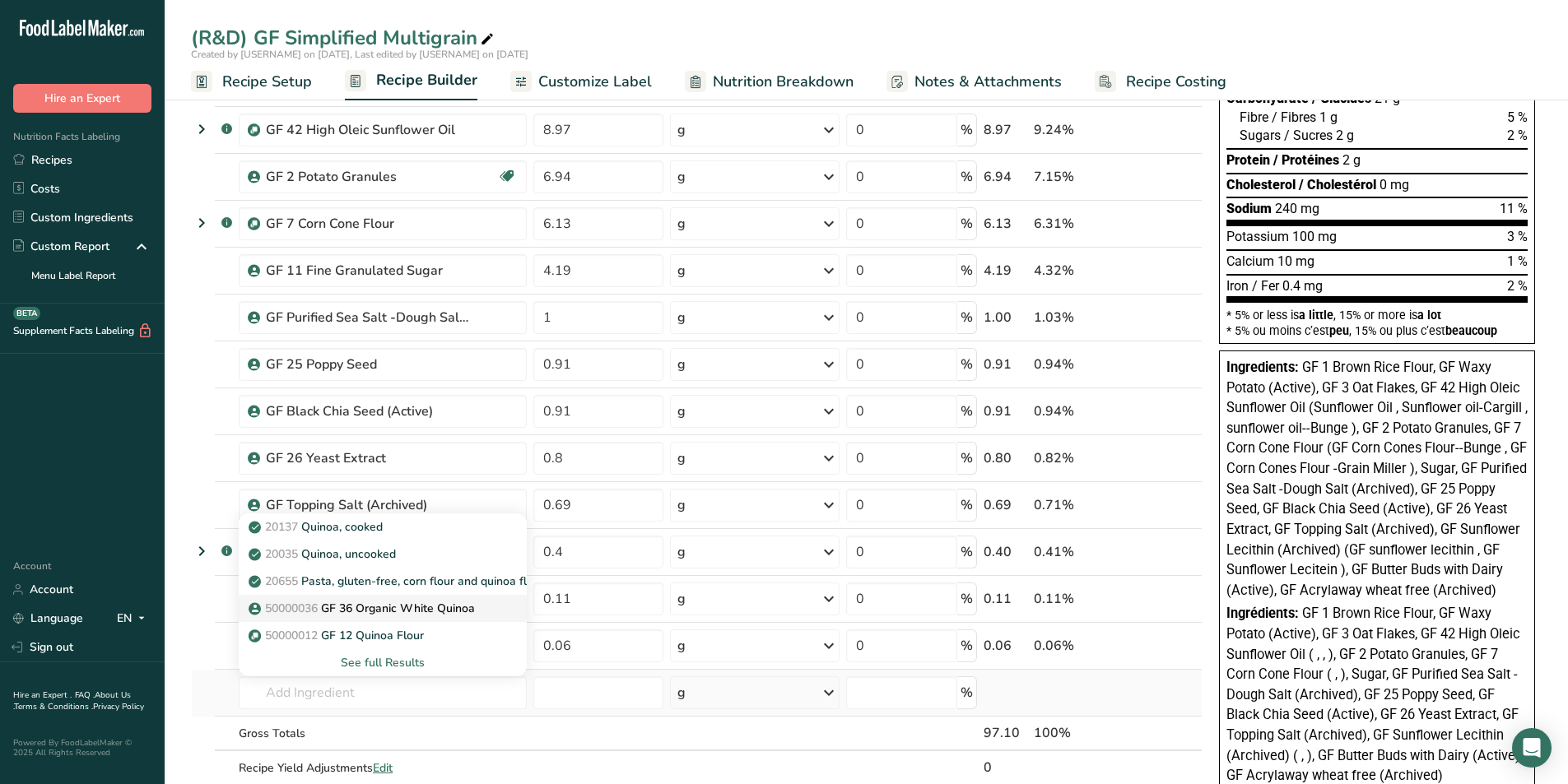 click on "50000036
GF 36 Organic White Quinoa" at bounding box center [363, 608] 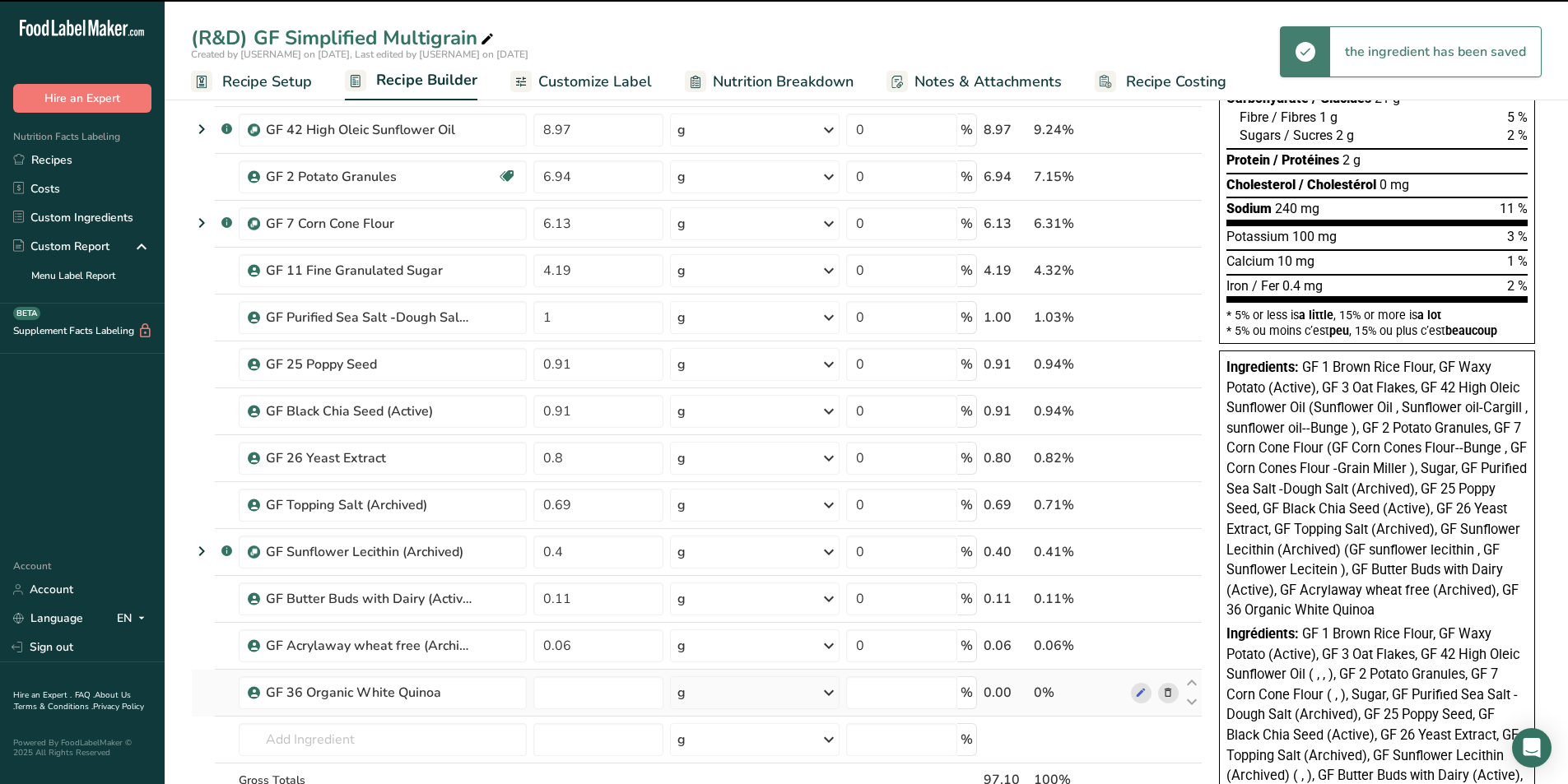 type on "0" 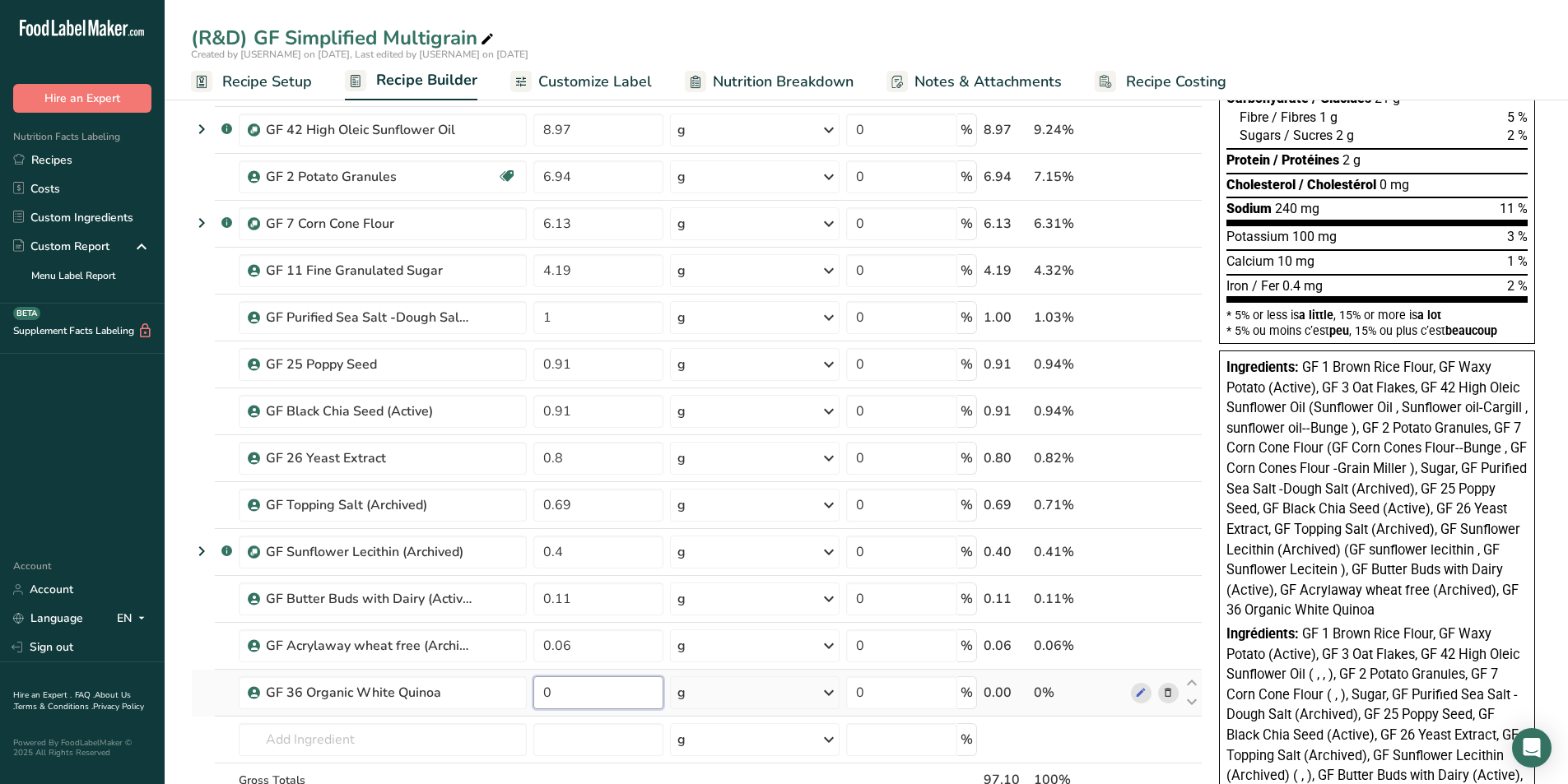 click on "0" at bounding box center [598, 693] 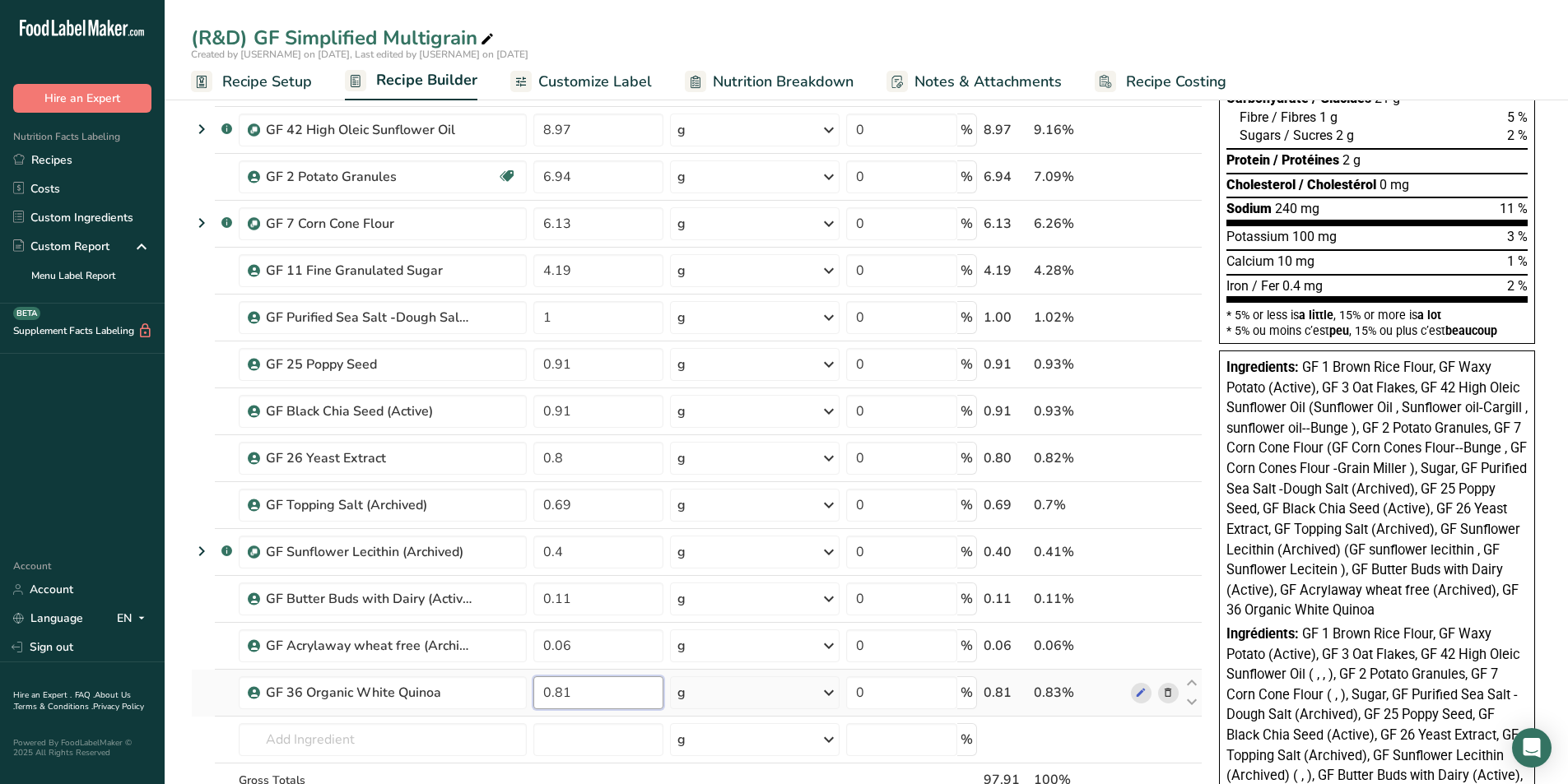 type on "0.81" 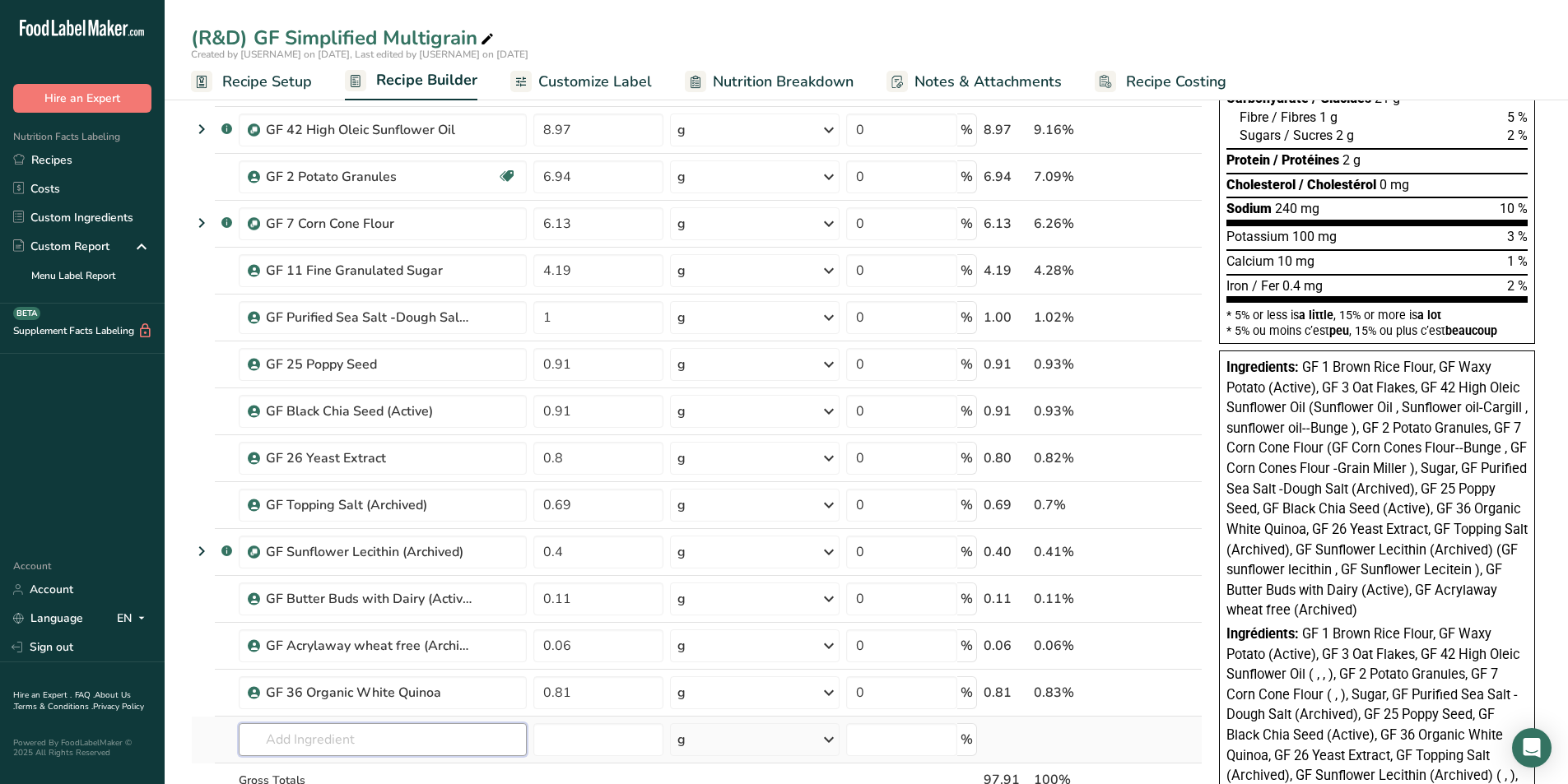click at bounding box center [383, 740] 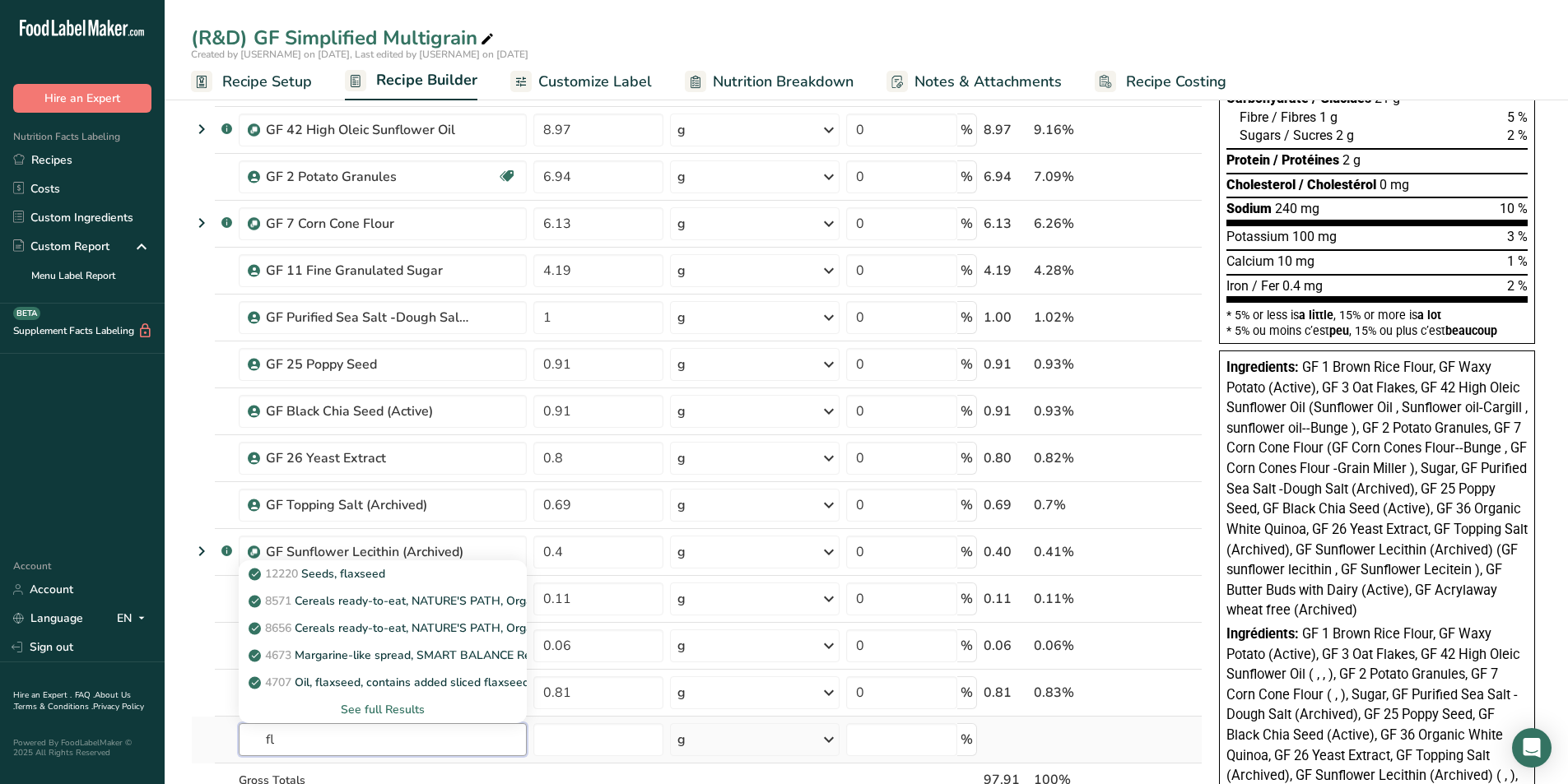 type on "f" 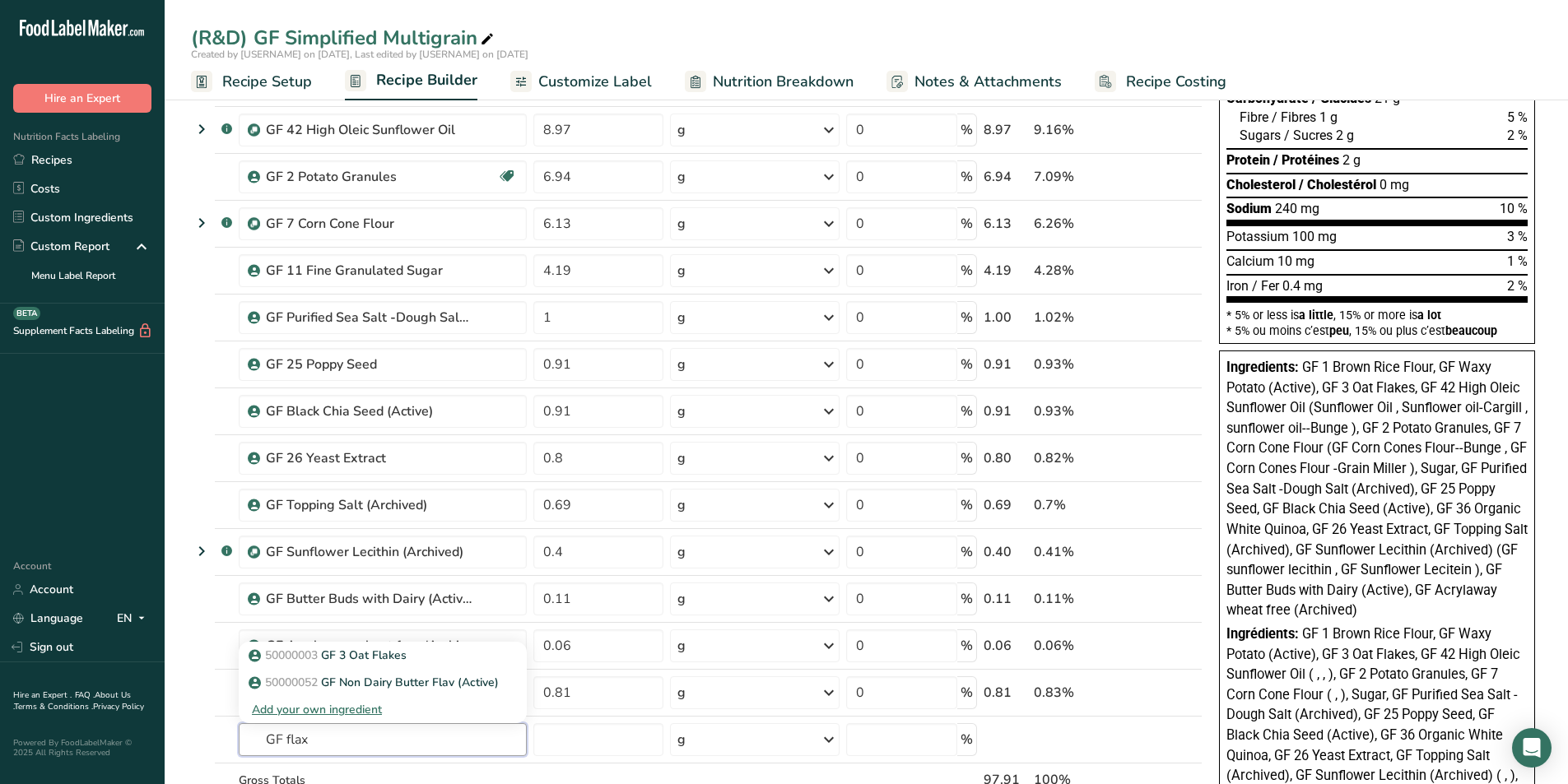 type on "GF flax" 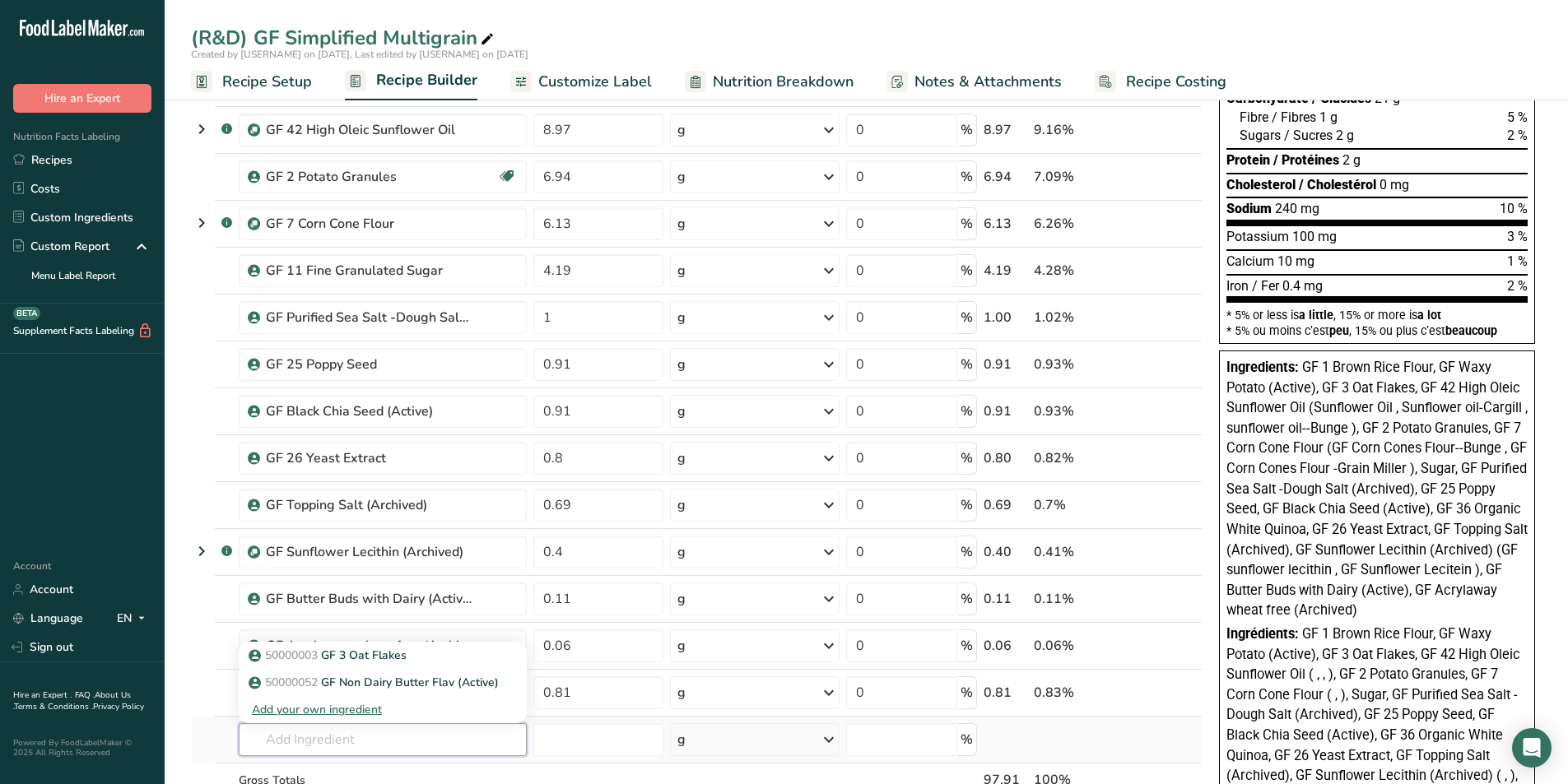 click at bounding box center (383, 740) 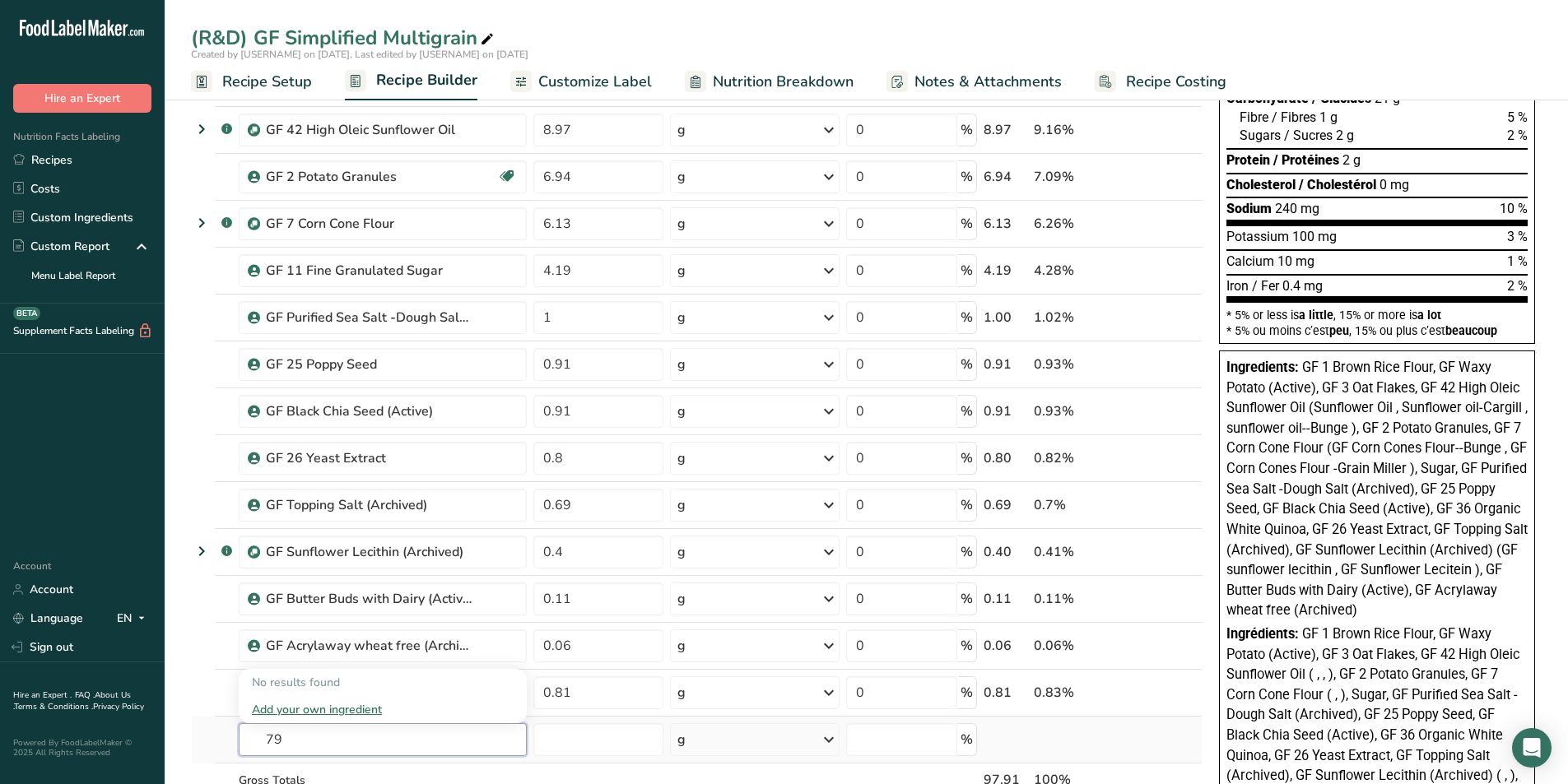 type on "7" 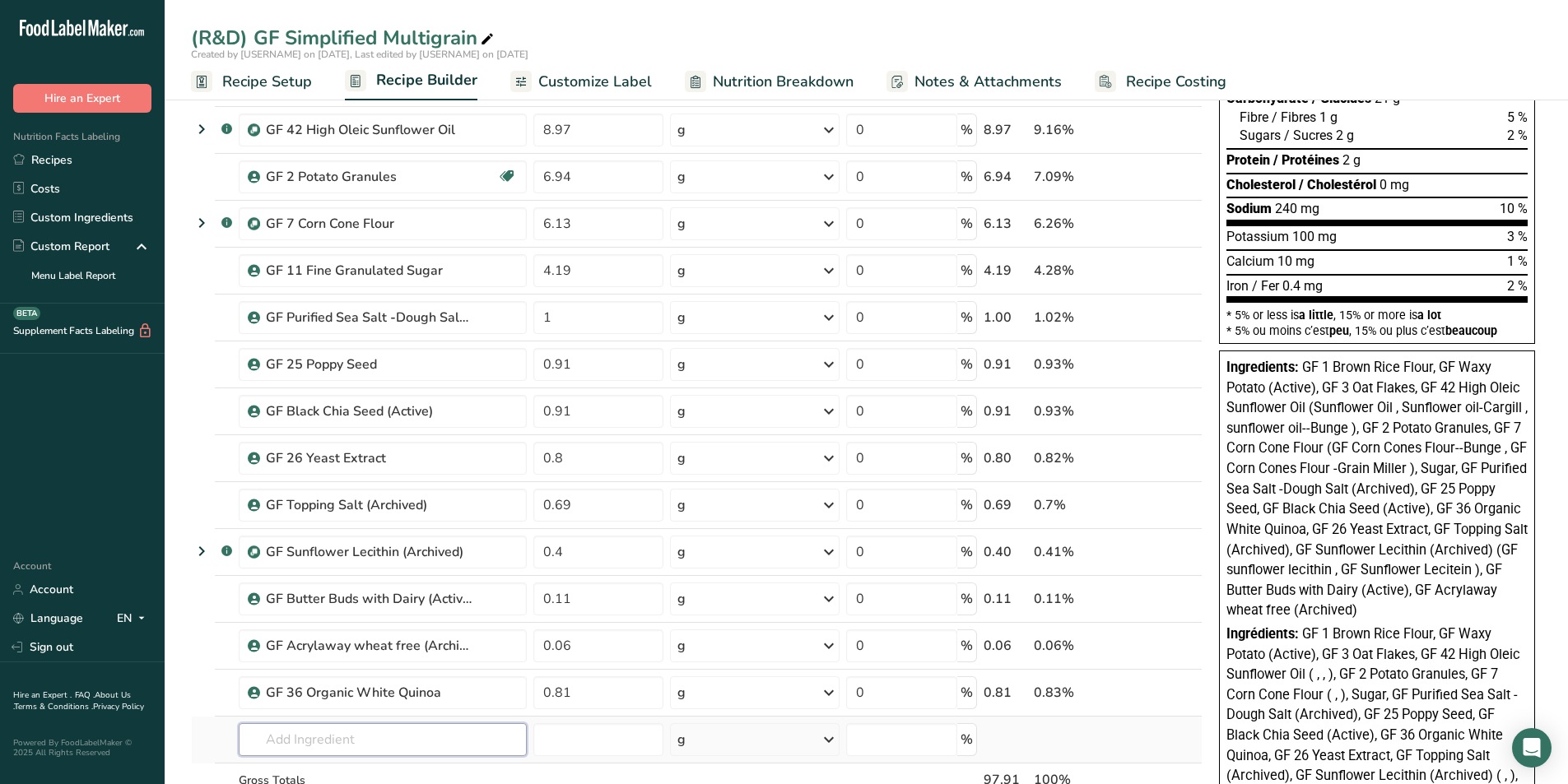 type on "f" 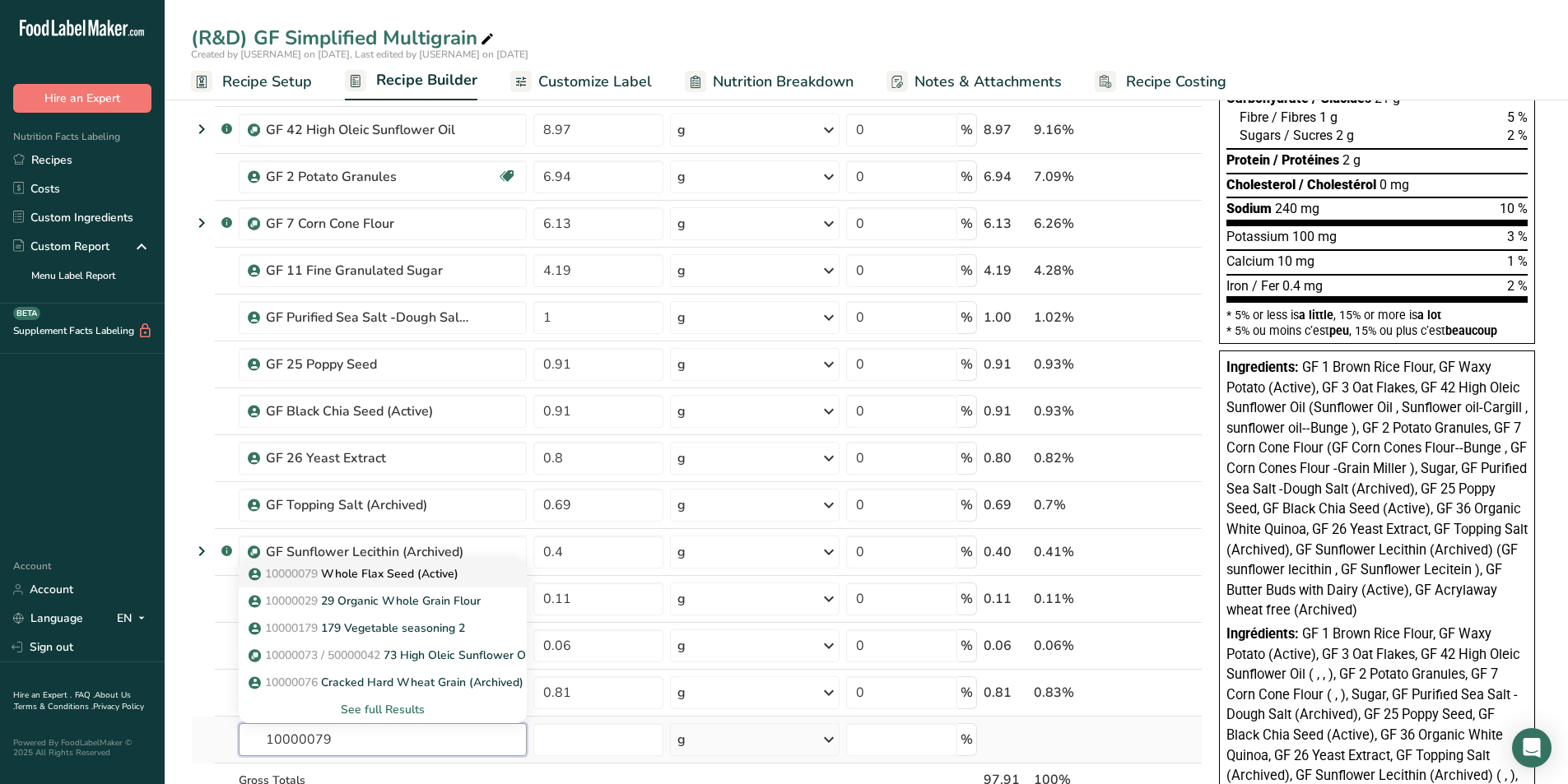 type on "10000079" 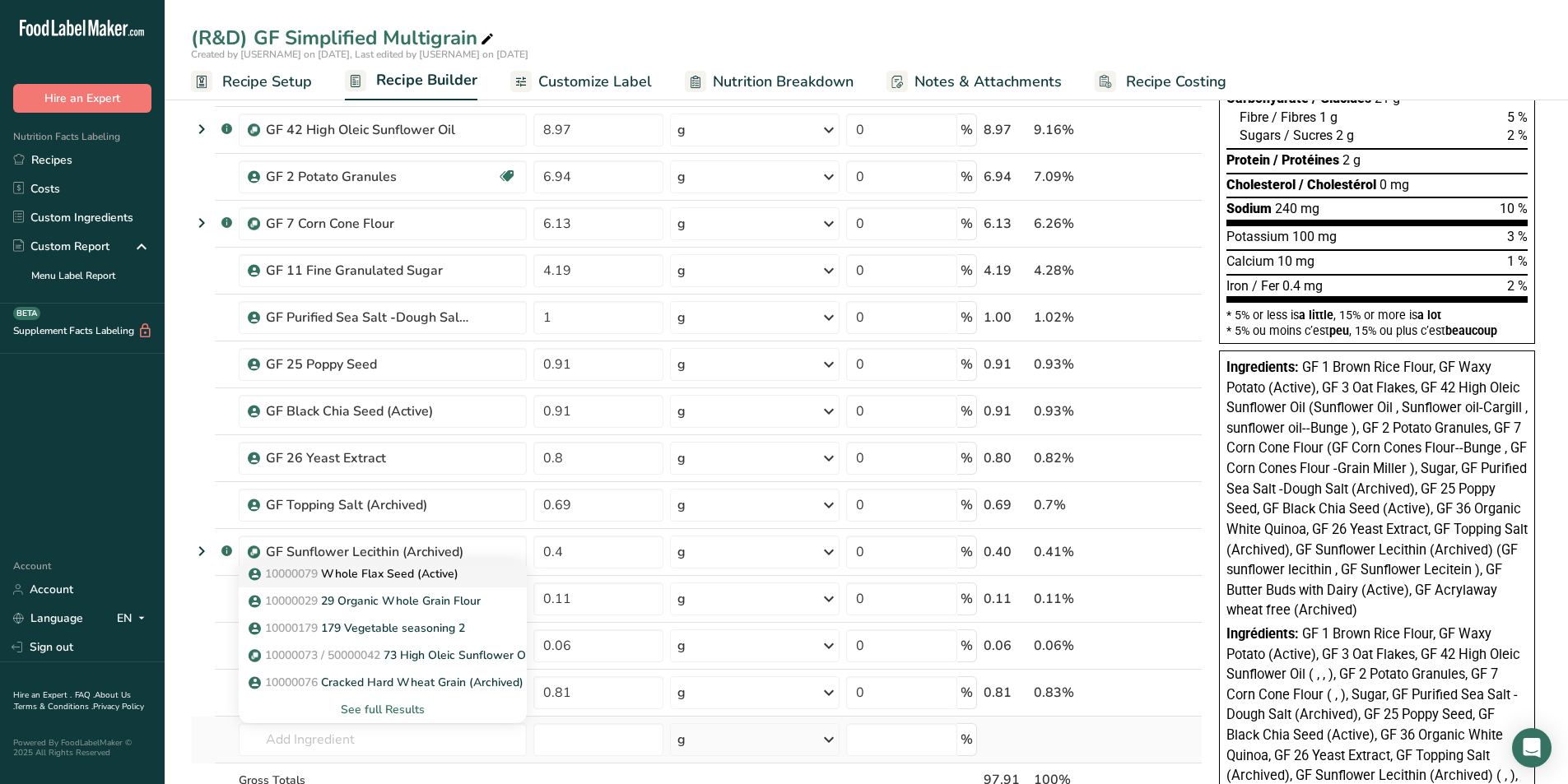 click on "10000079
Whole Flax Seed (Active)" at bounding box center [355, 573] 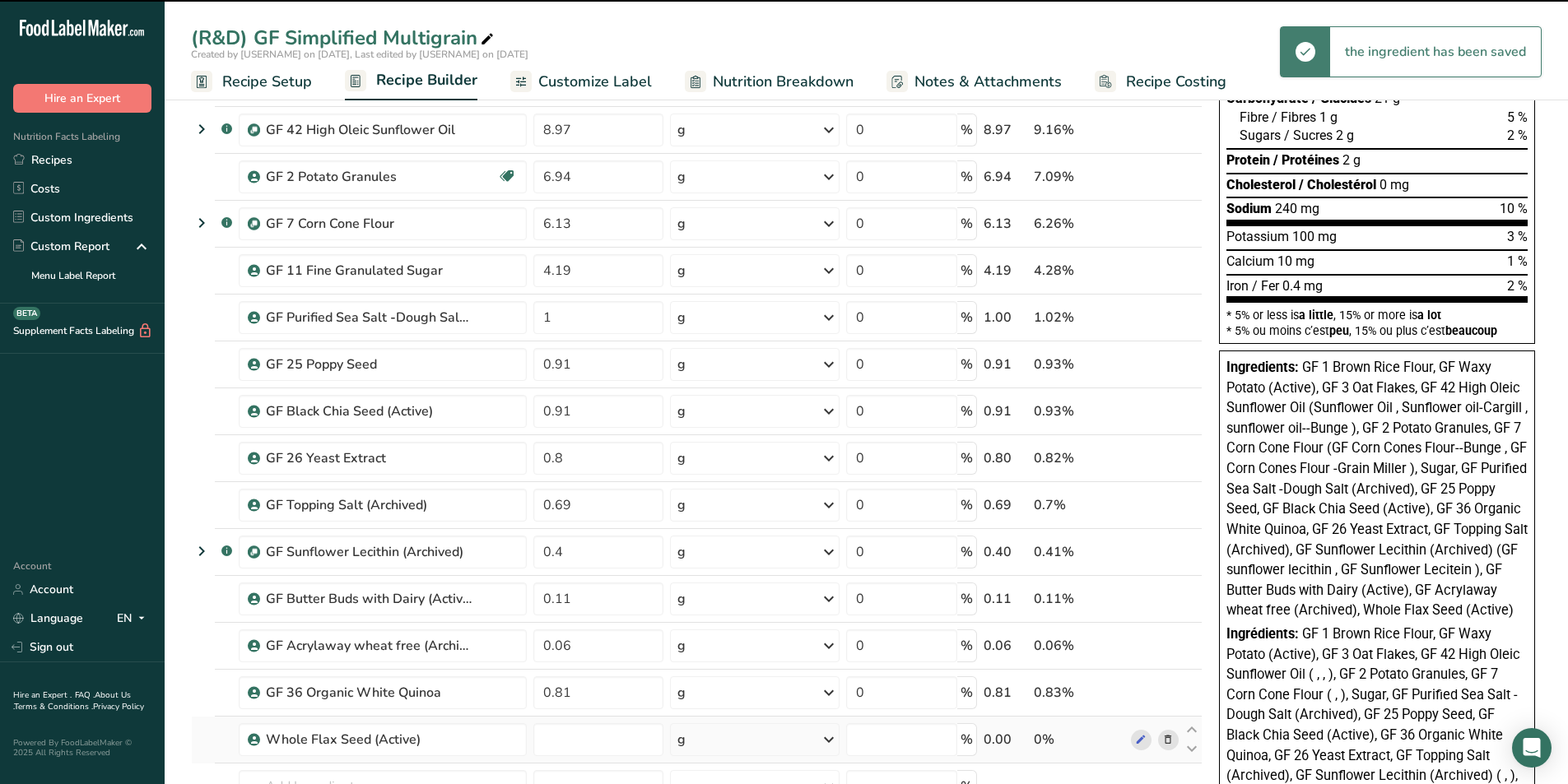 type on "0" 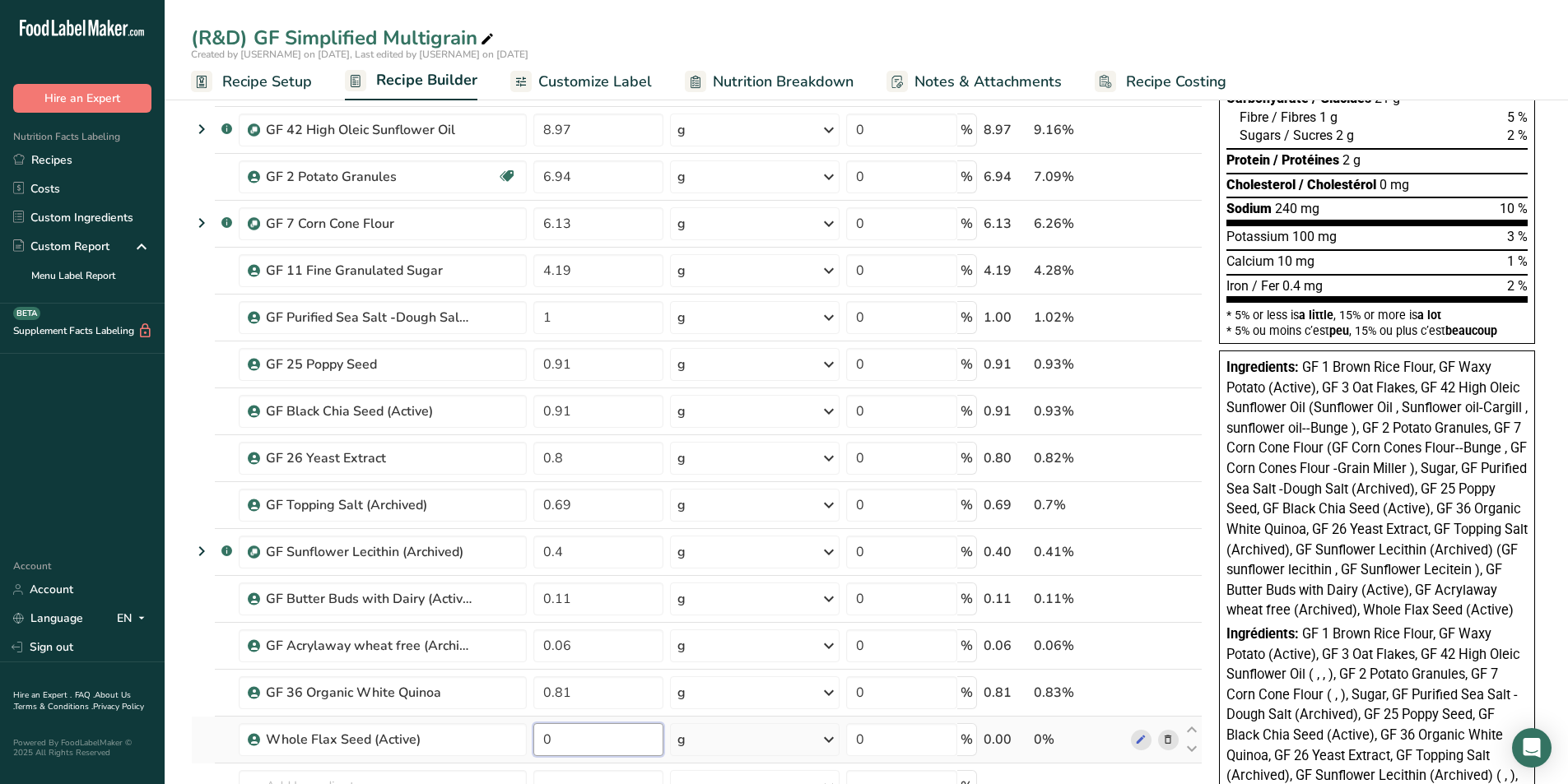 click on "0" at bounding box center [598, 740] 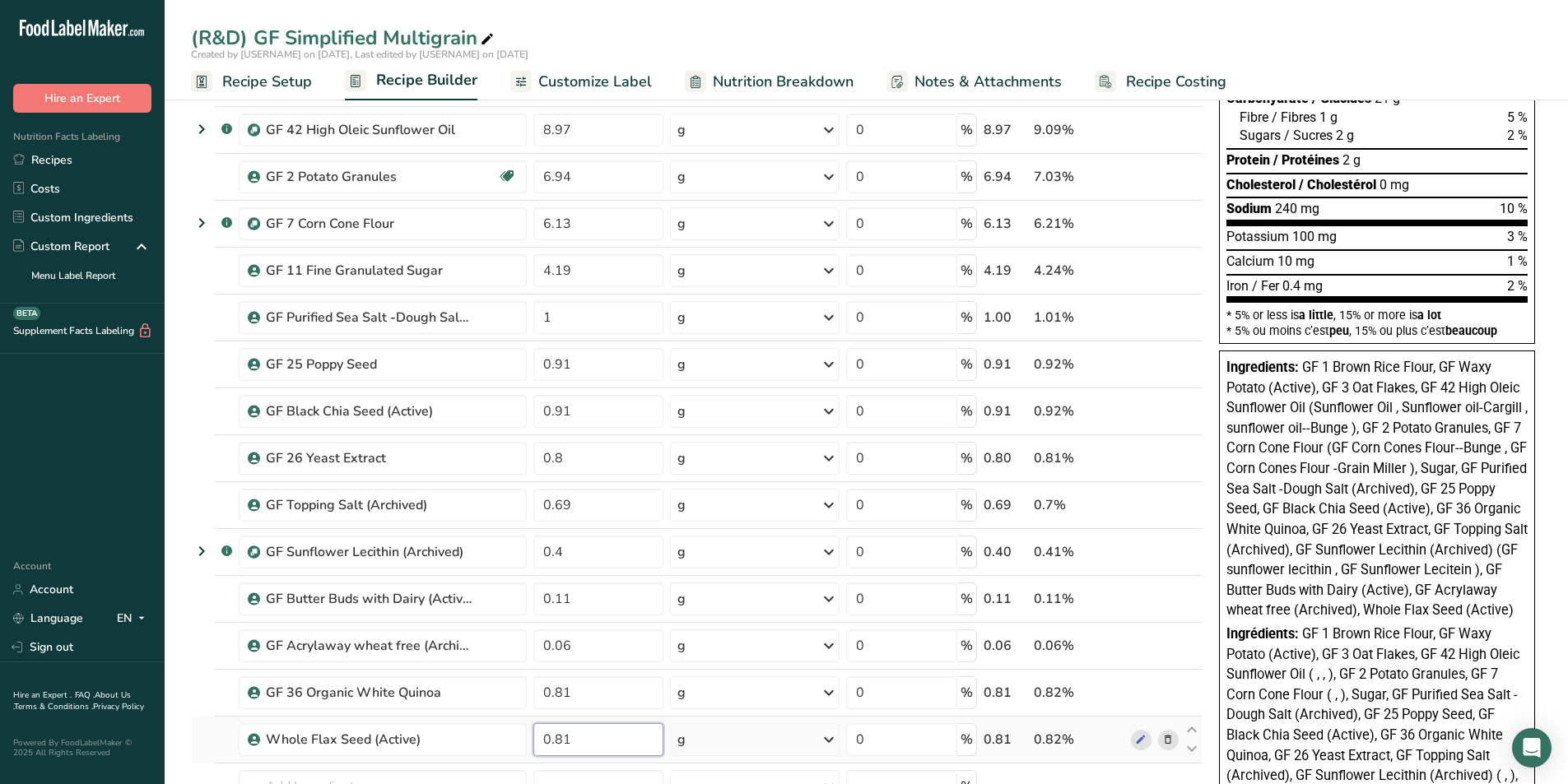 type on "0.81" 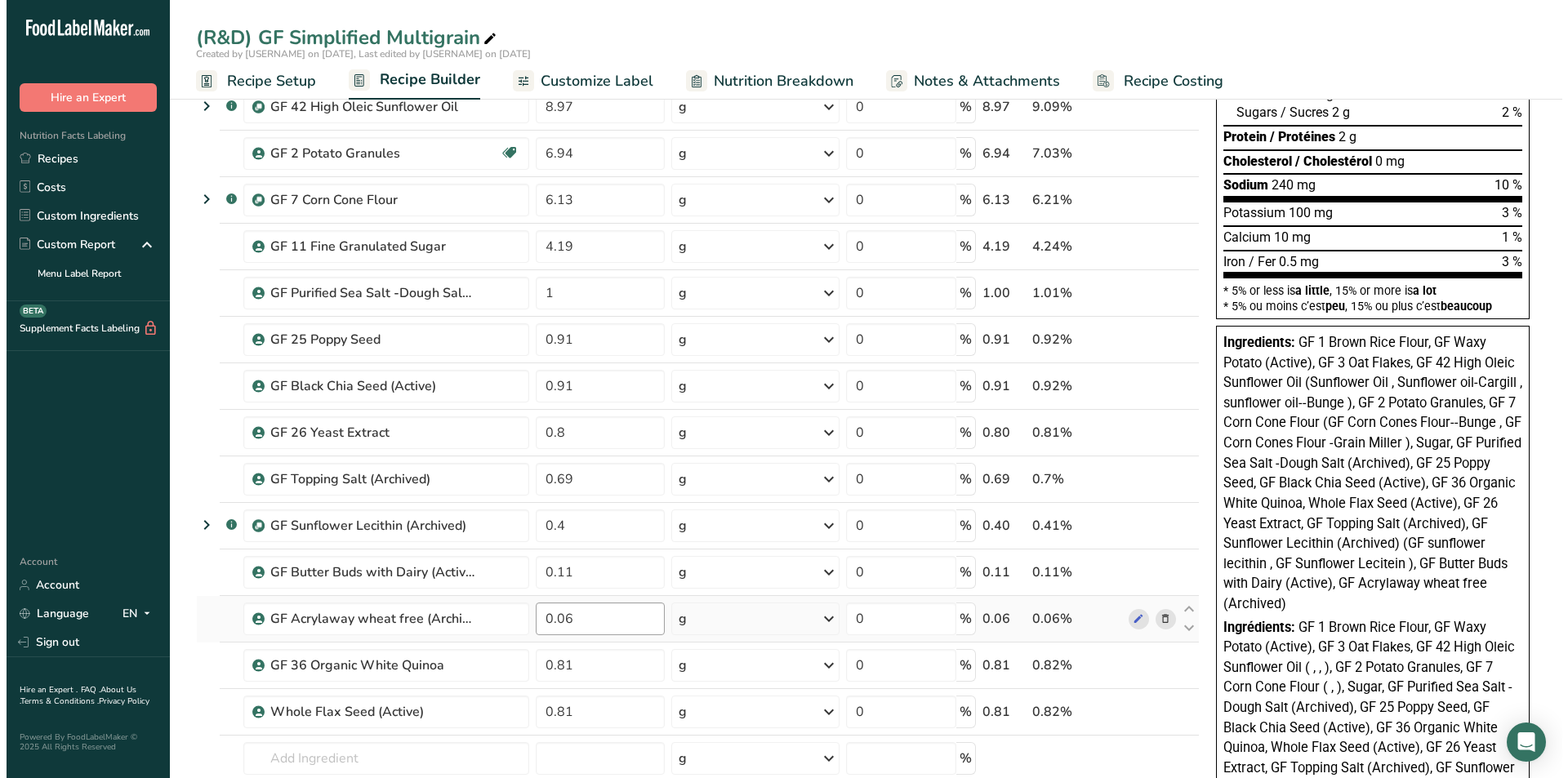 scroll, scrollTop: 408, scrollLeft: 0, axis: vertical 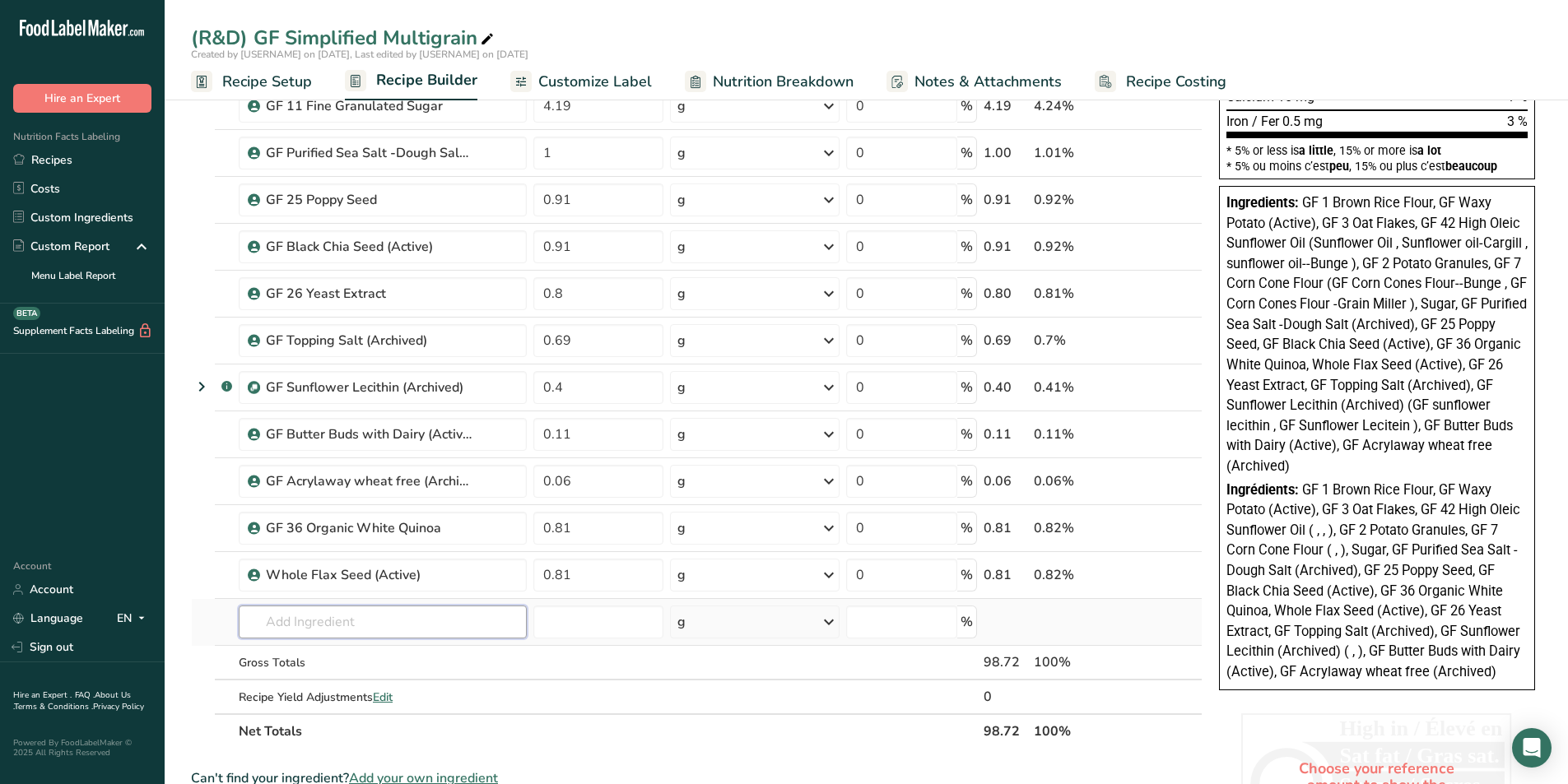 click at bounding box center (383, 622) 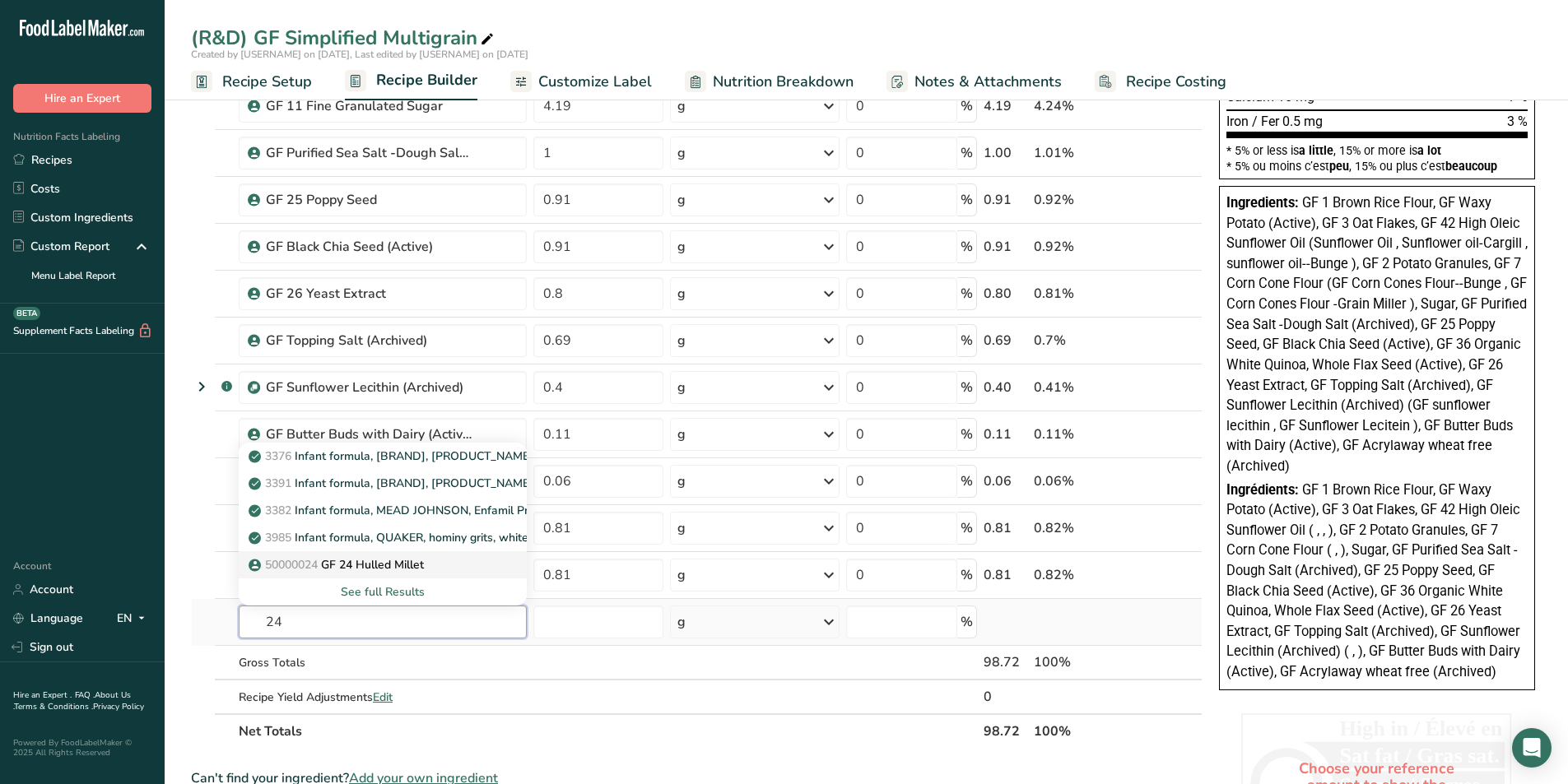 type on "24" 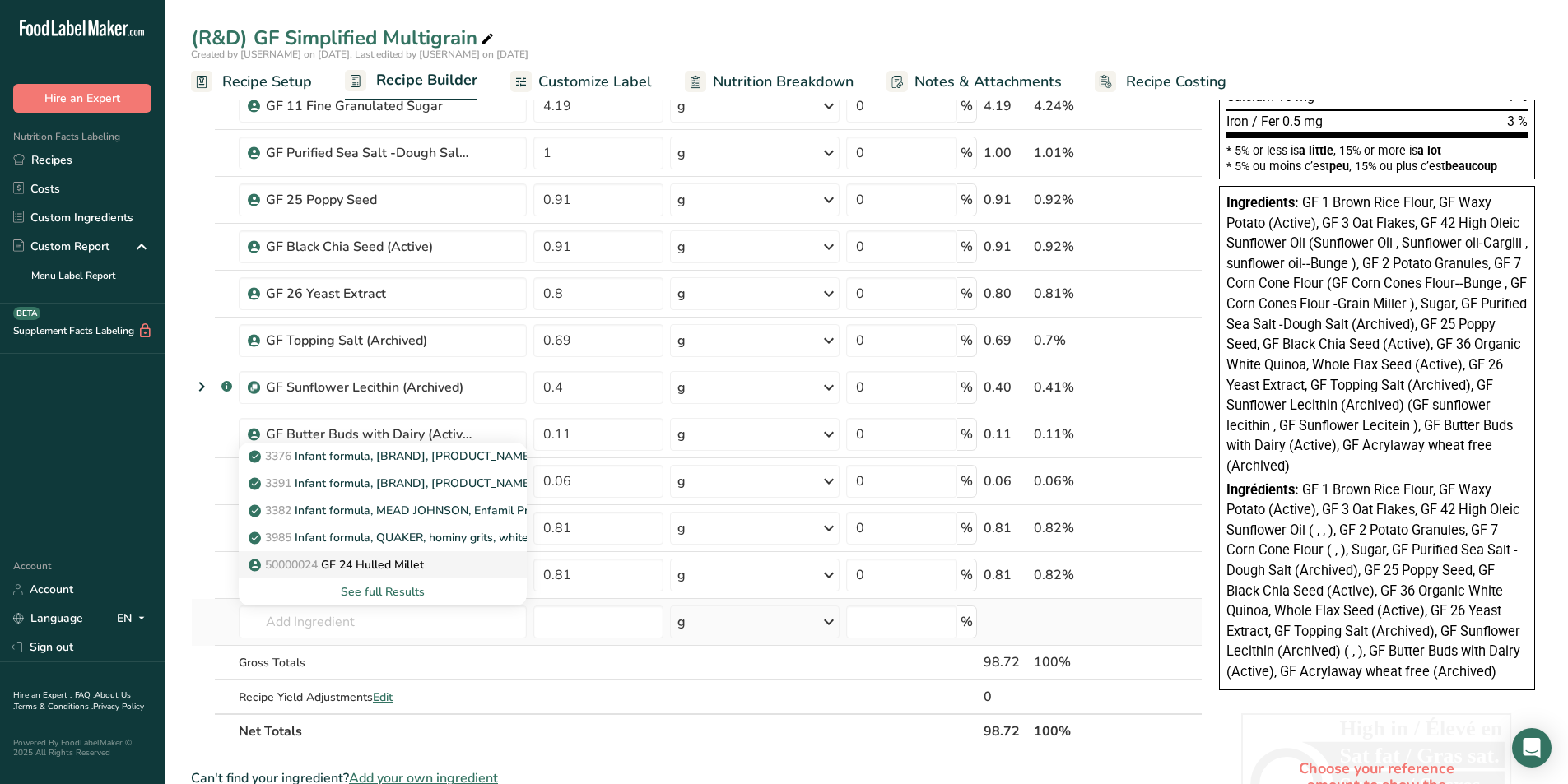 click on "50000024
GF 24 Hulled Millet" at bounding box center (337, 564) 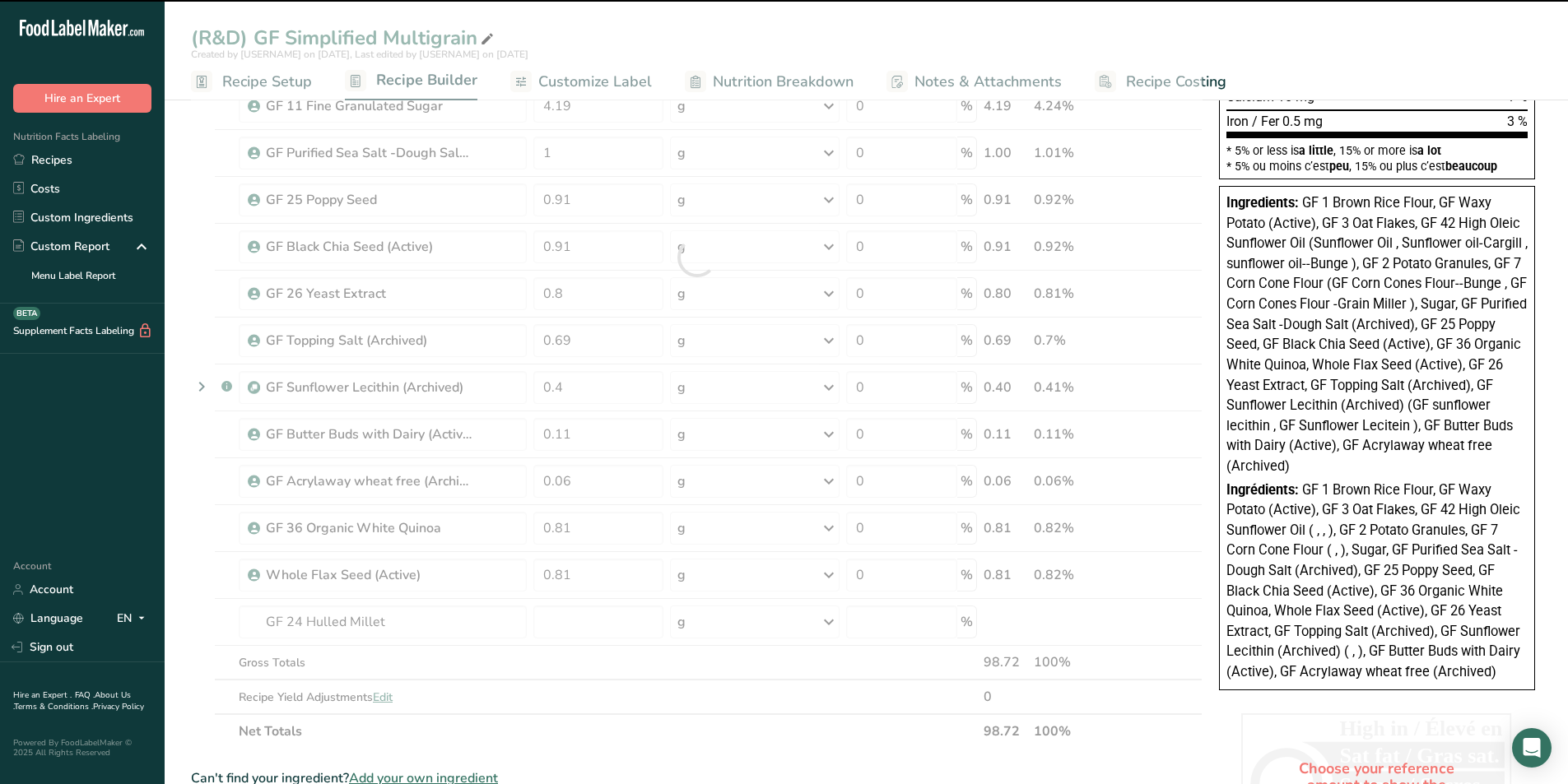 type on "0" 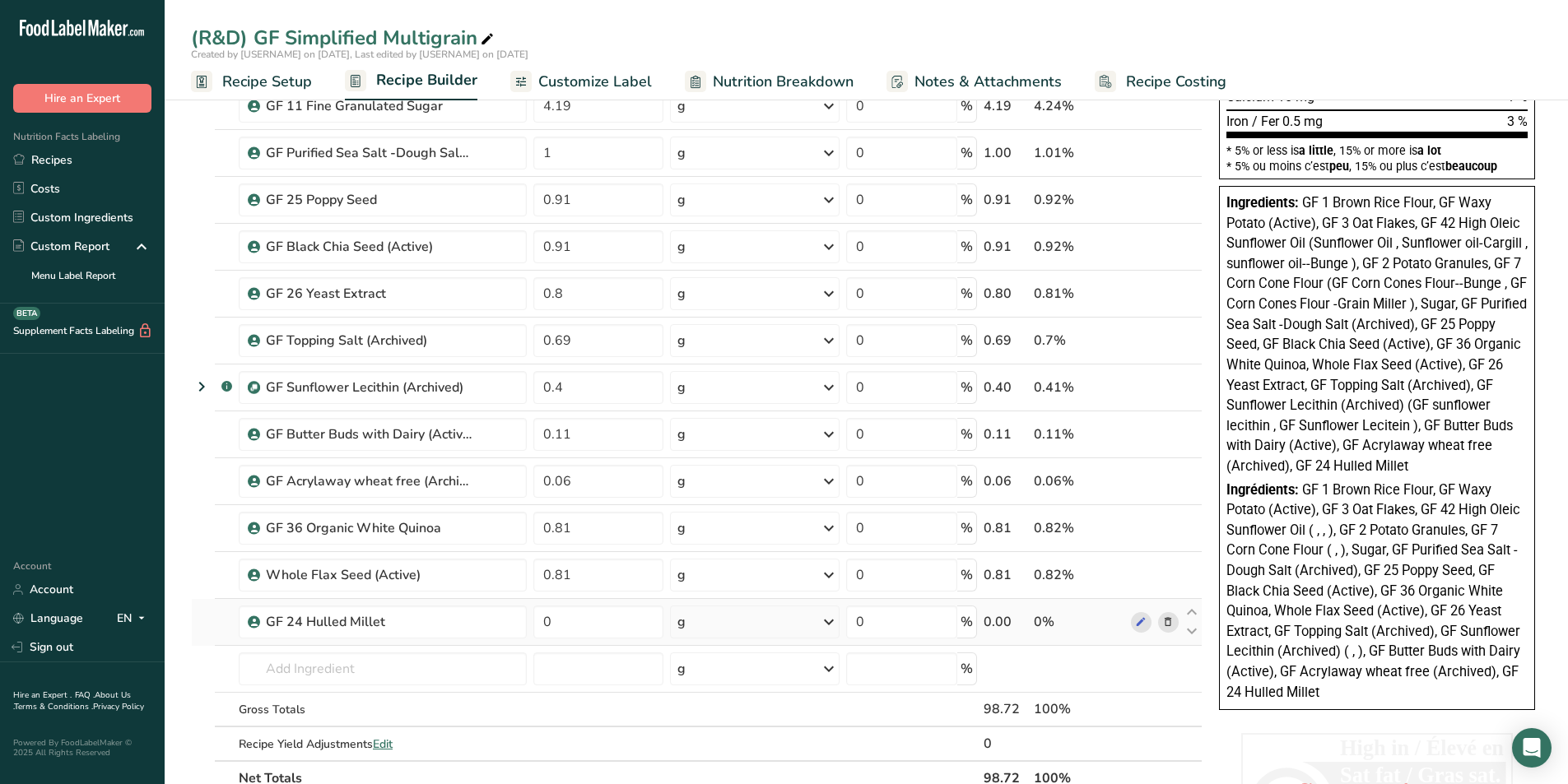 click on "0" at bounding box center (598, 622) 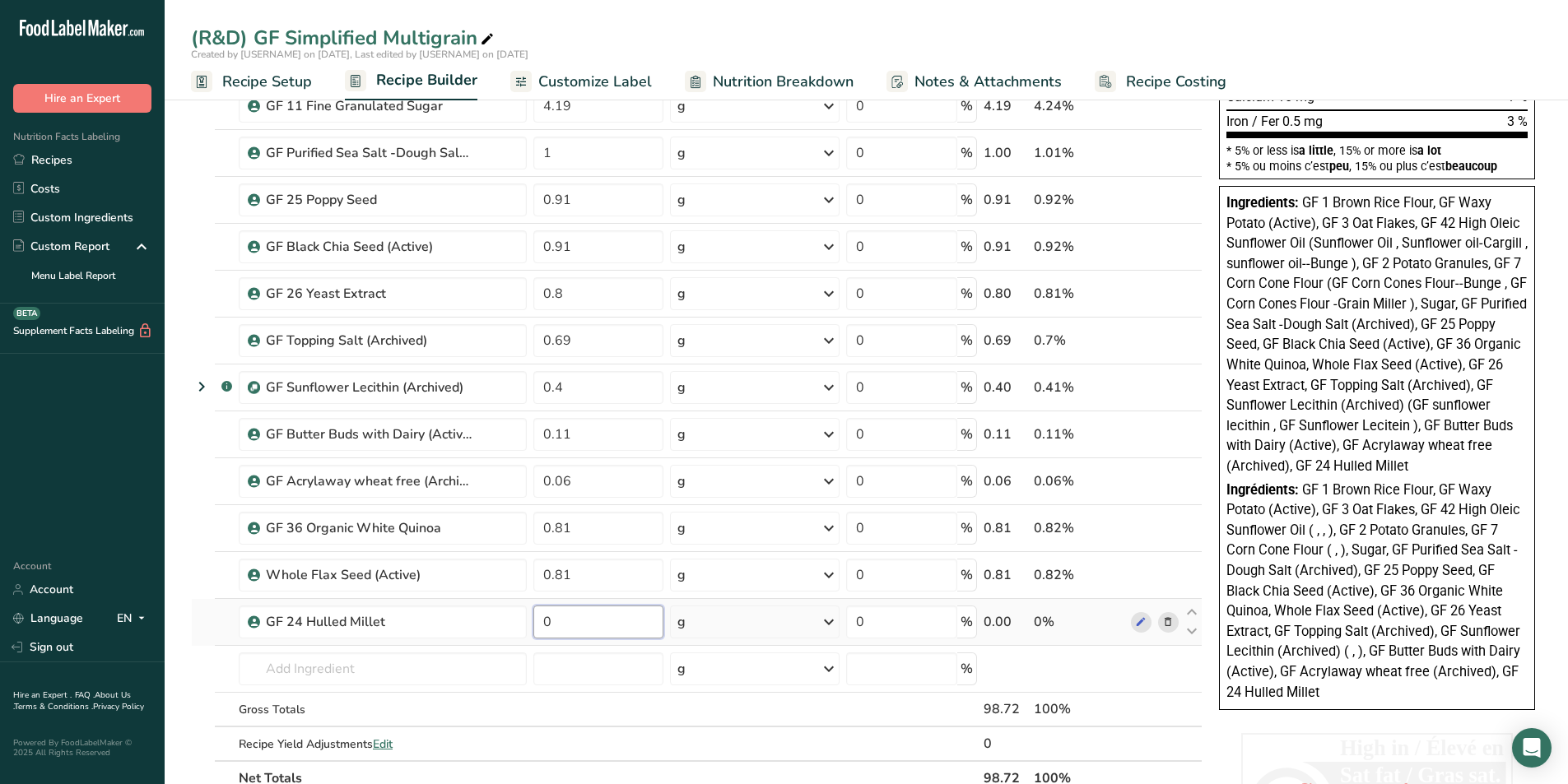 click on "0" at bounding box center (598, 622) 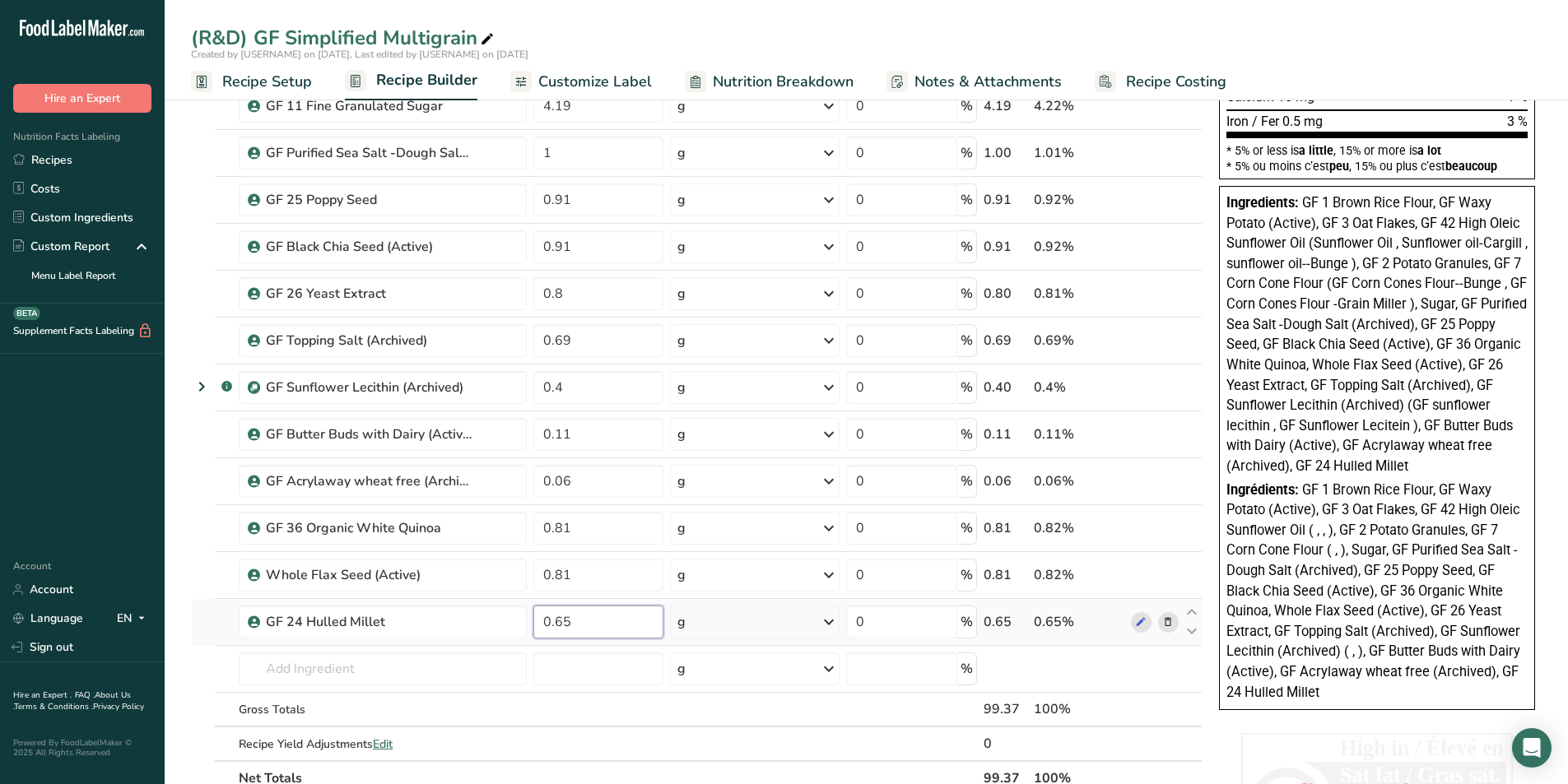 type on "0.65" 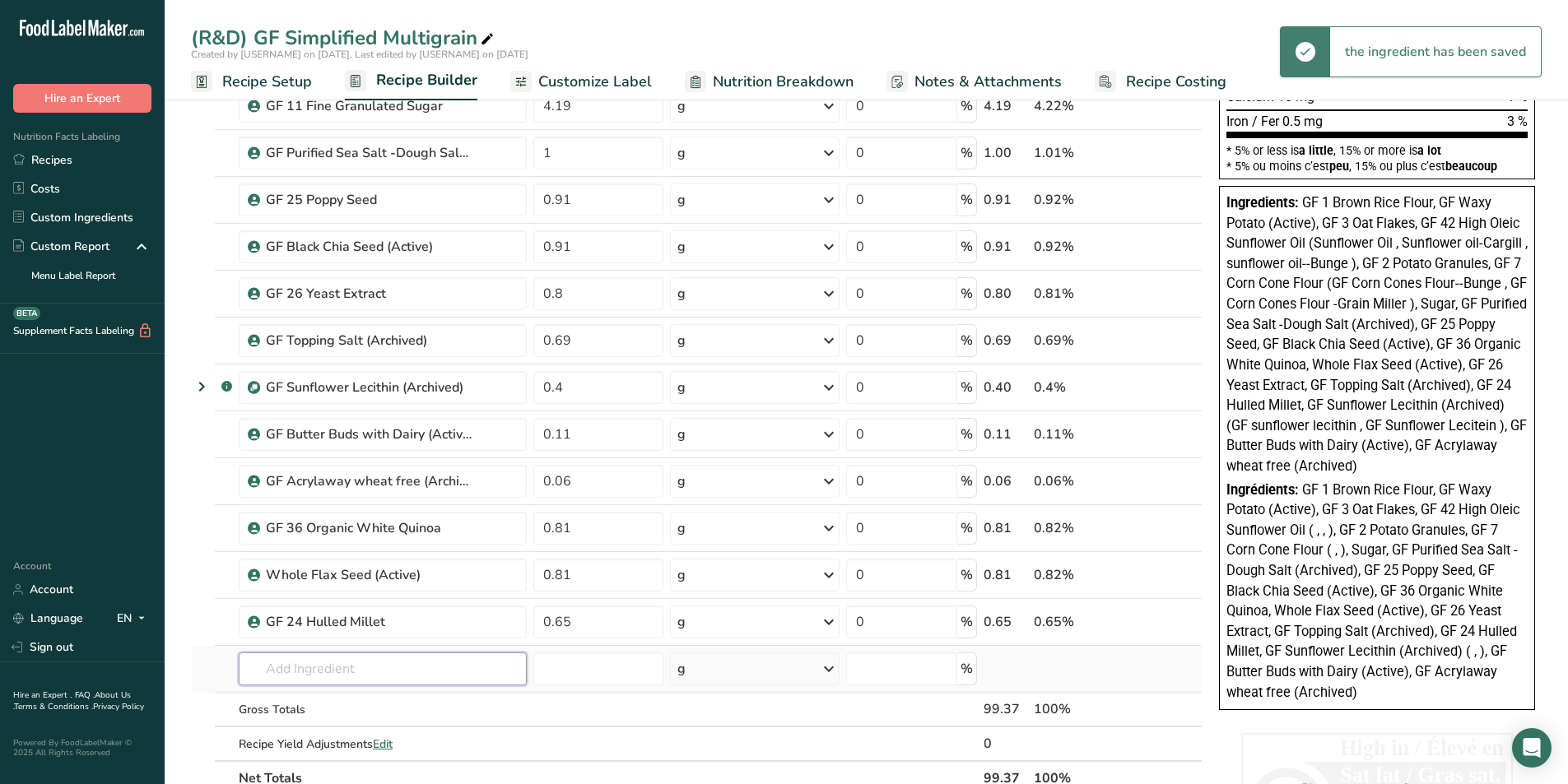 click at bounding box center [383, 669] 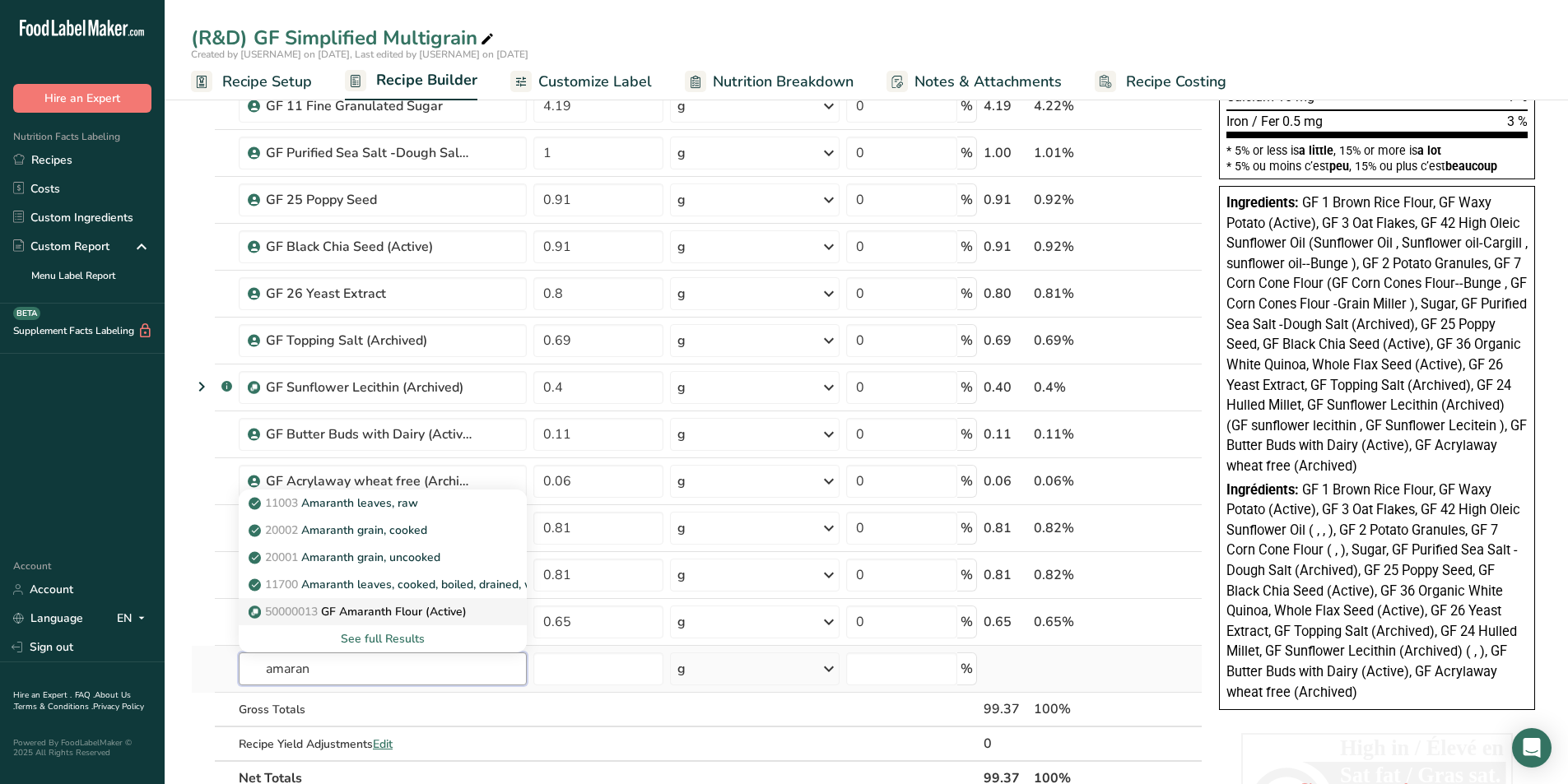 type on "amaran" 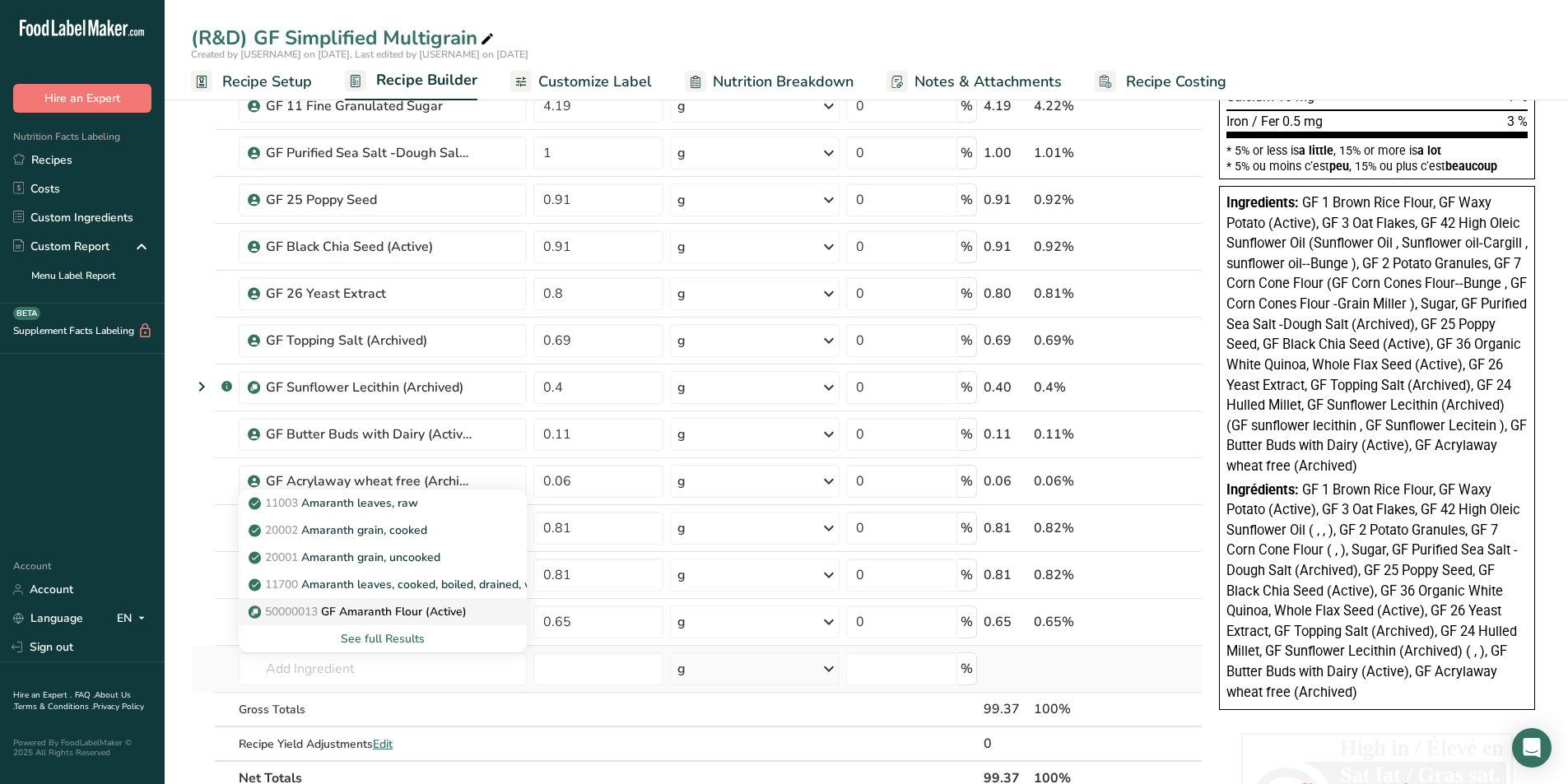 click on "50000013
GF Amaranth Flour (Active)" at bounding box center (359, 611) 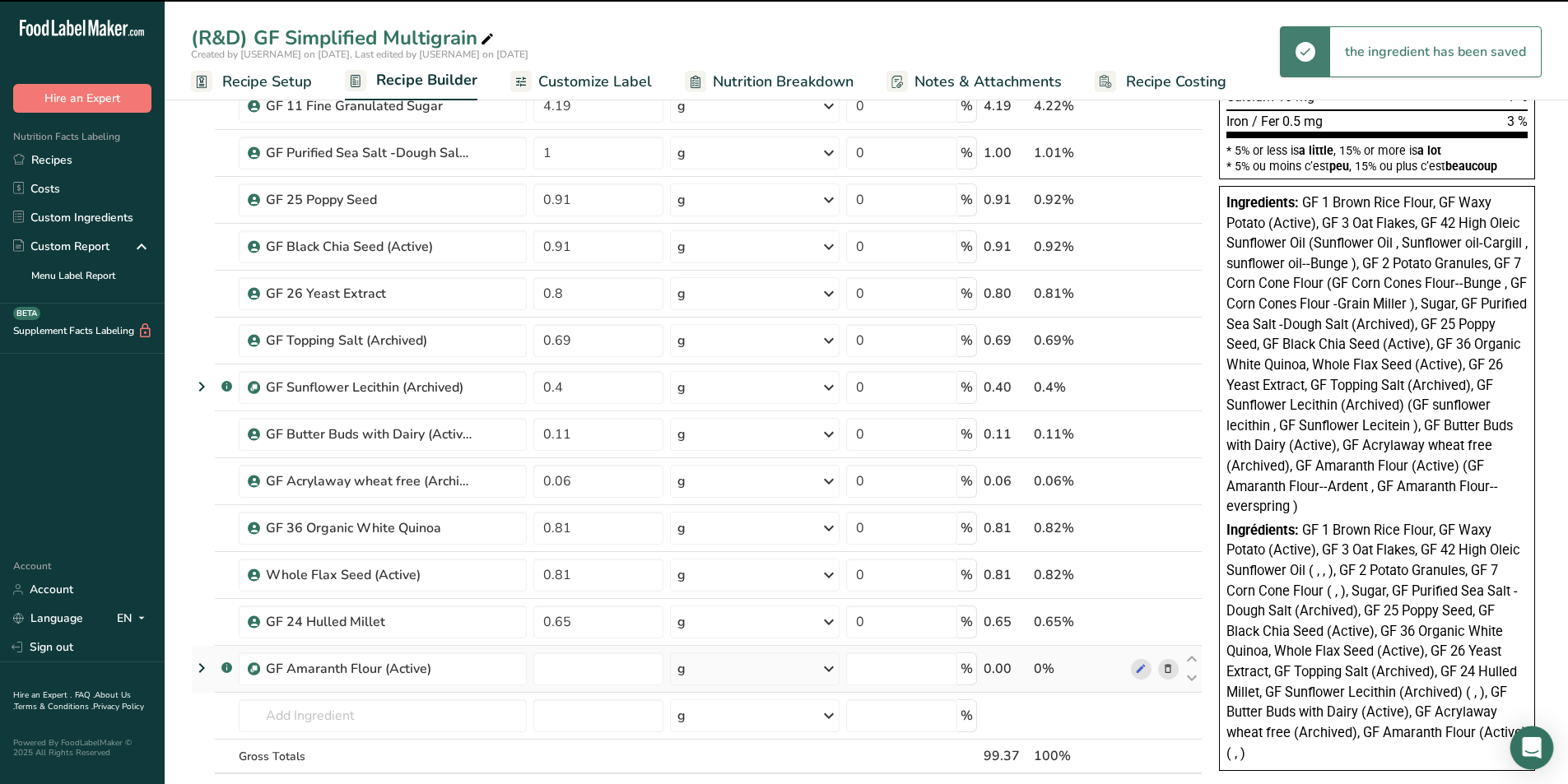 type on "0" 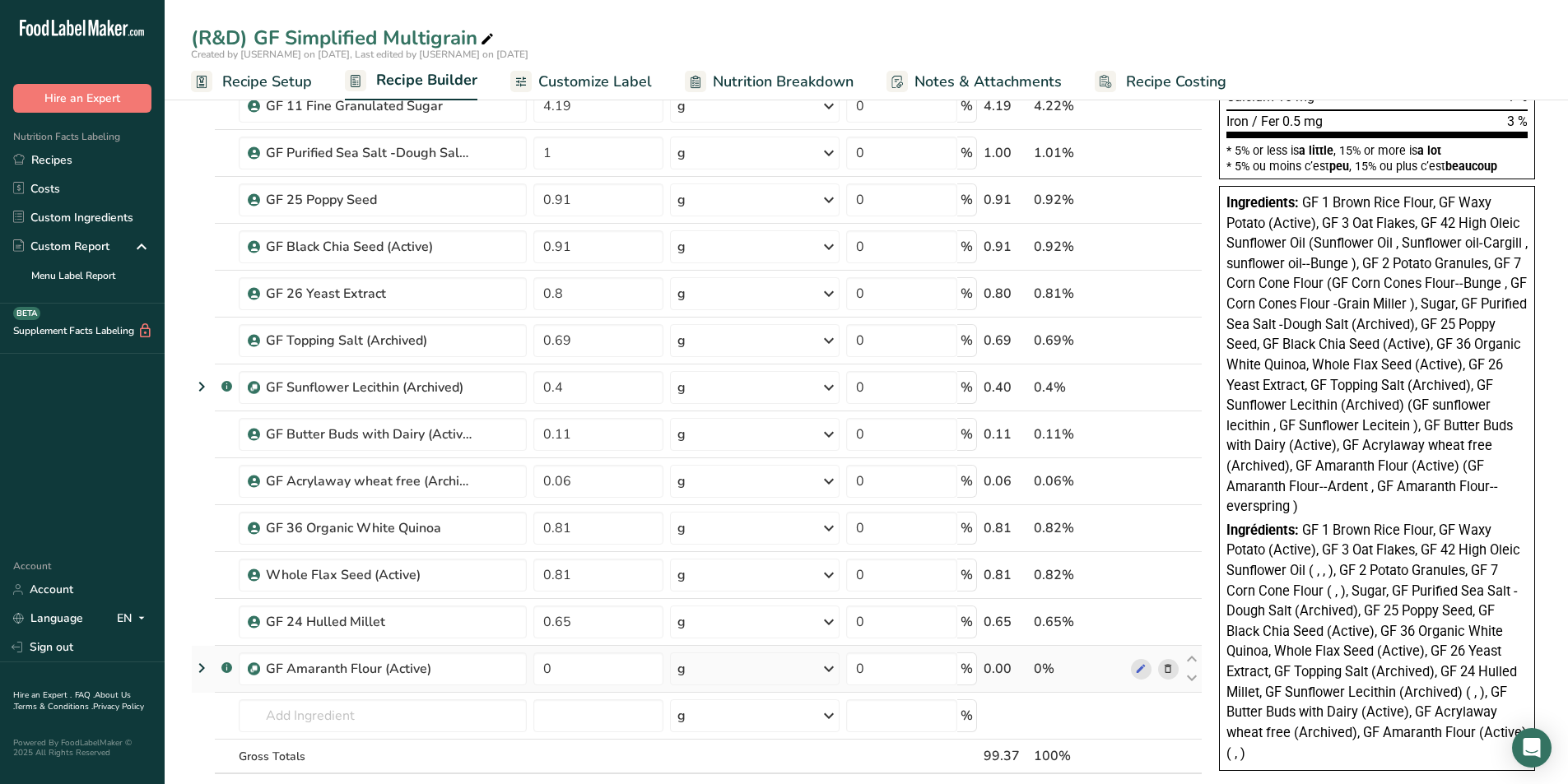 click at bounding box center [1168, 669] 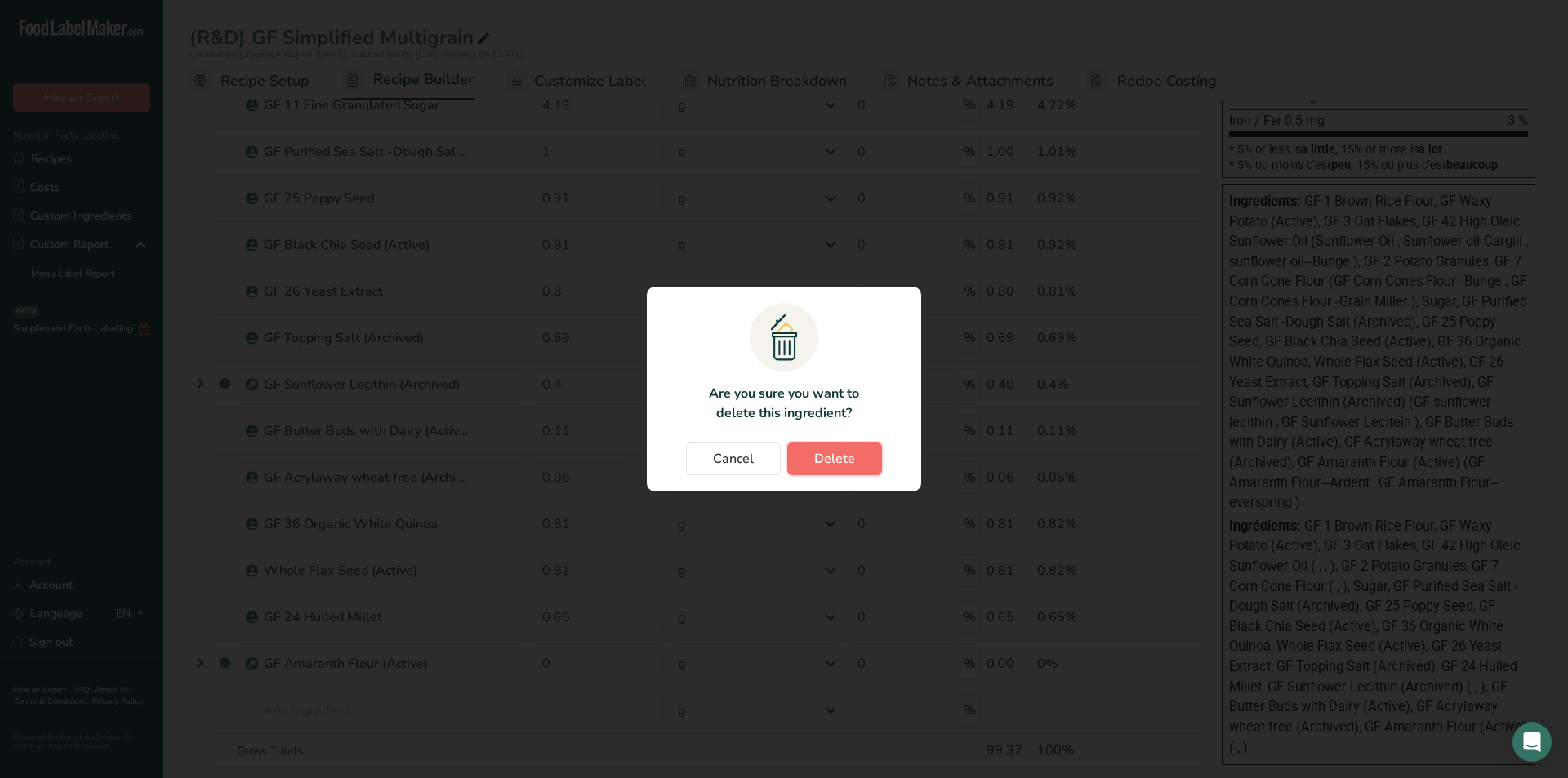 click on "Delete" at bounding box center (835, 459) 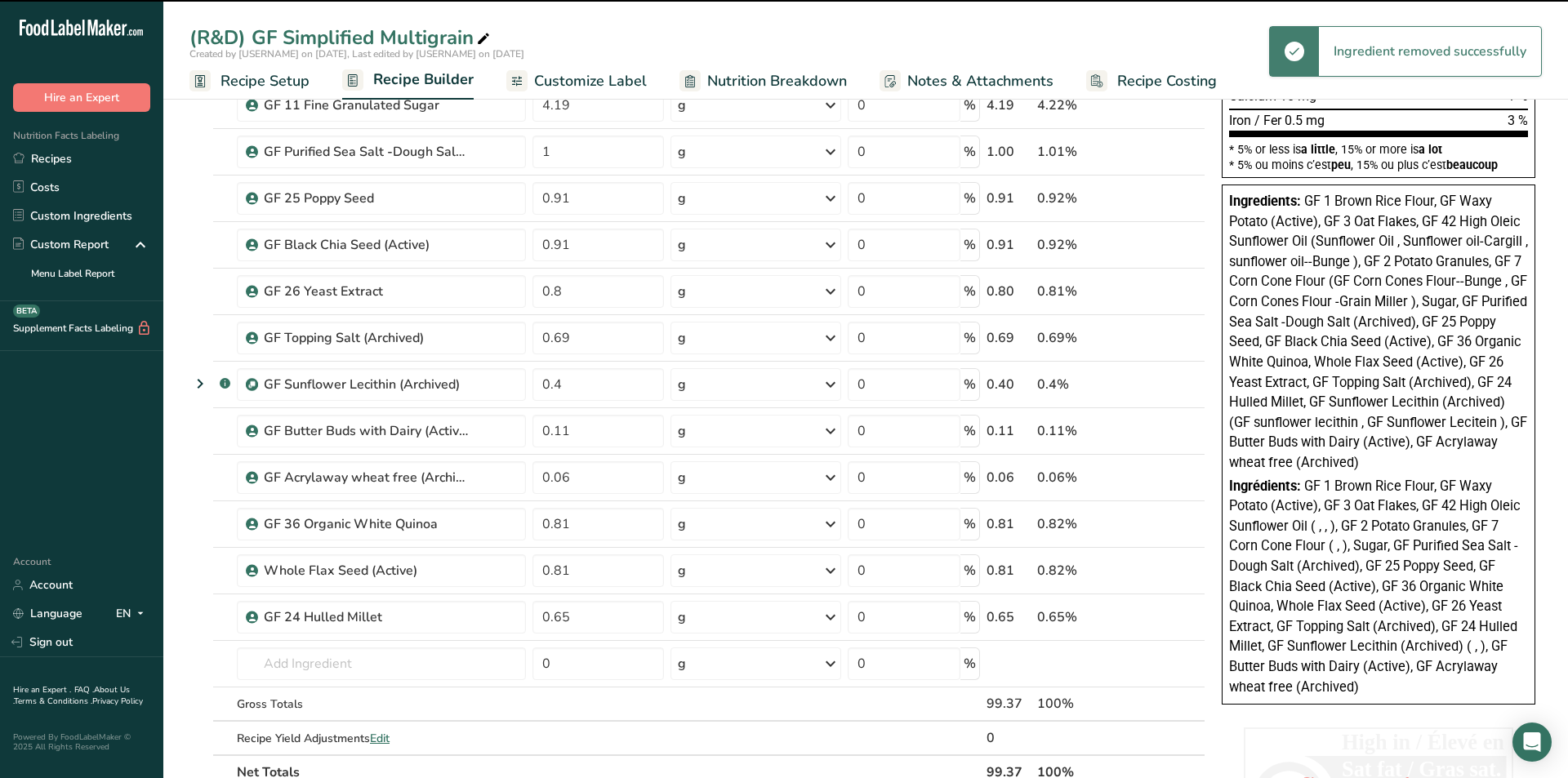 type 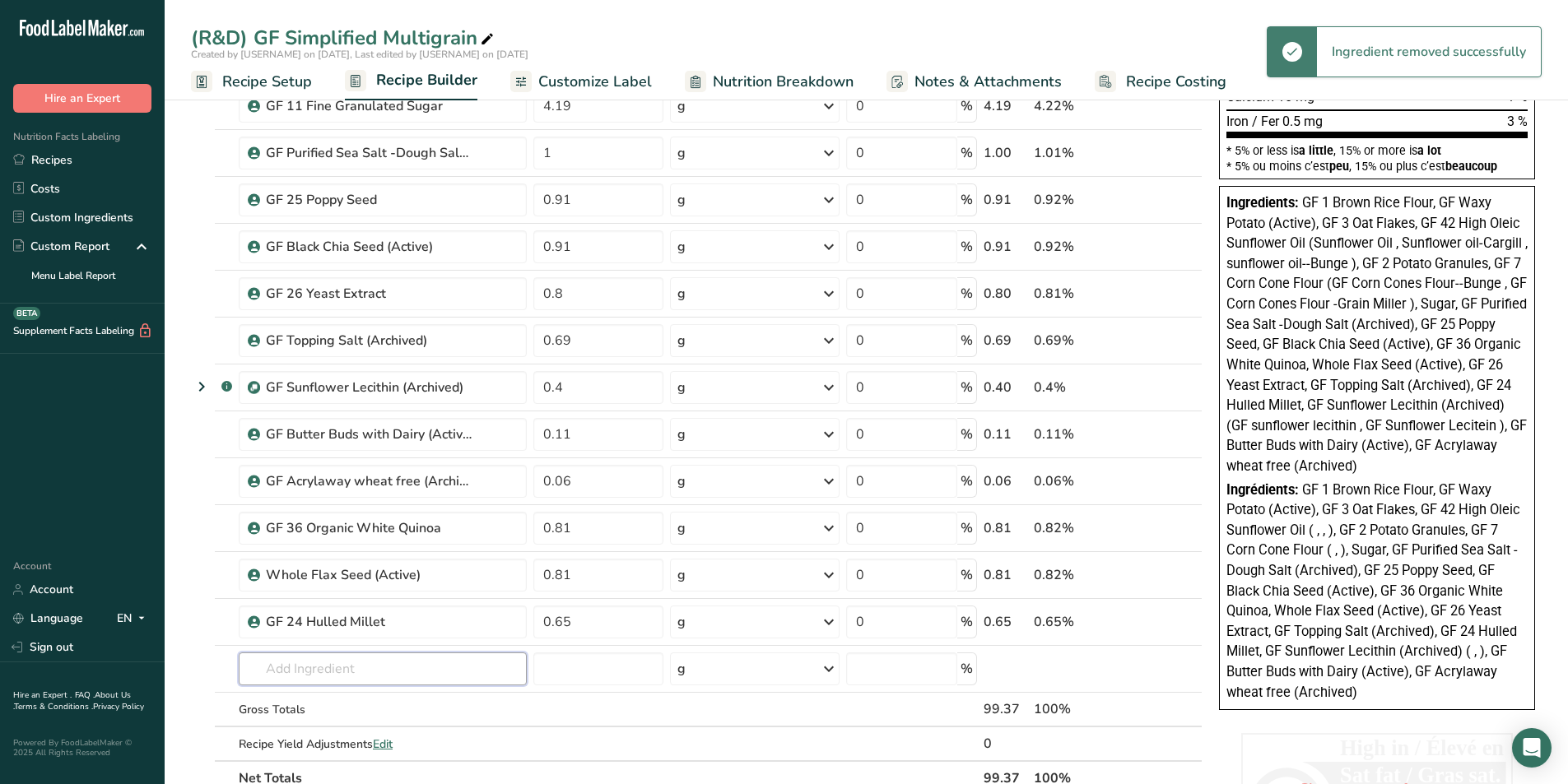 click at bounding box center [383, 669] 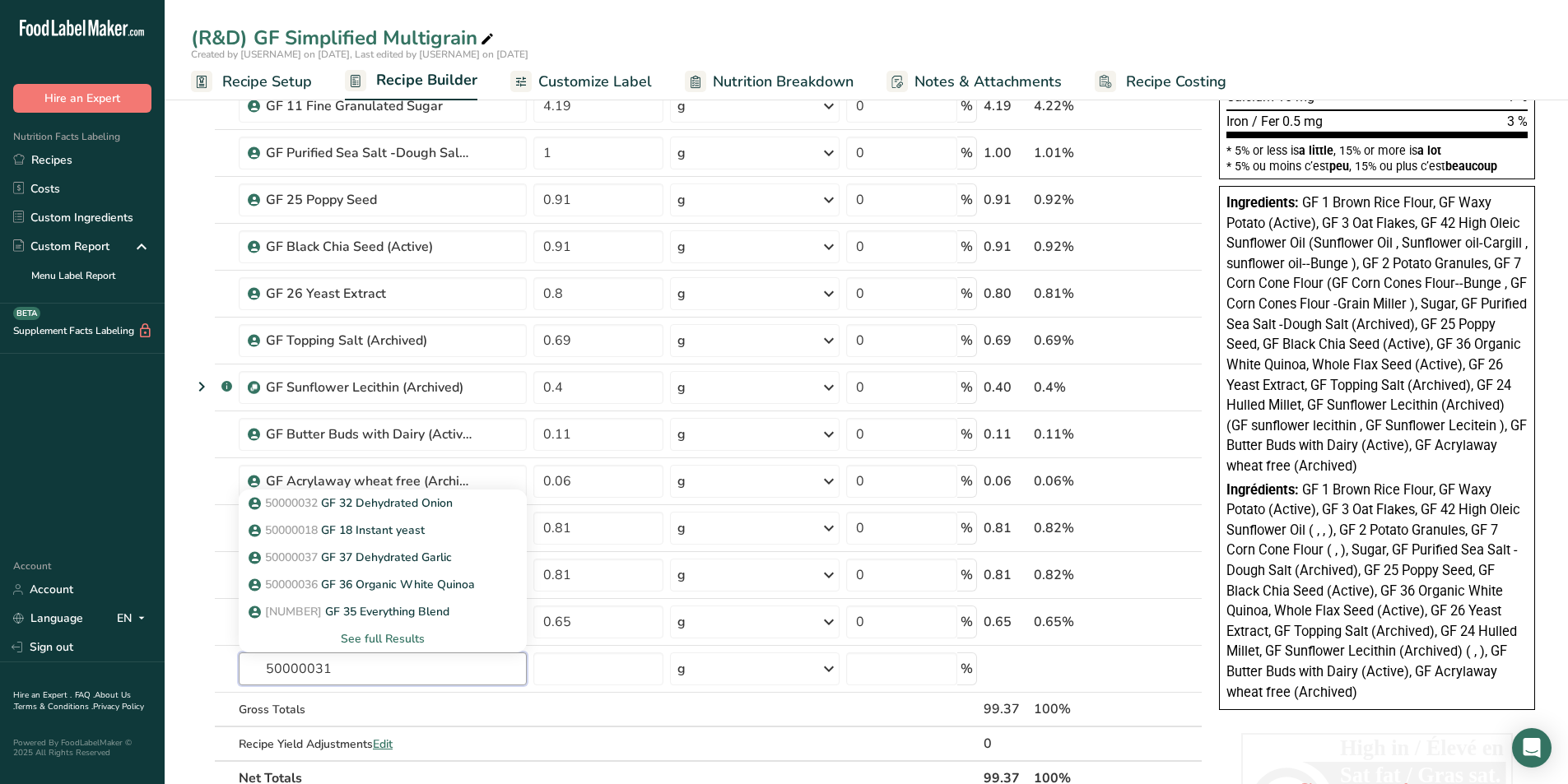 type on "50000031" 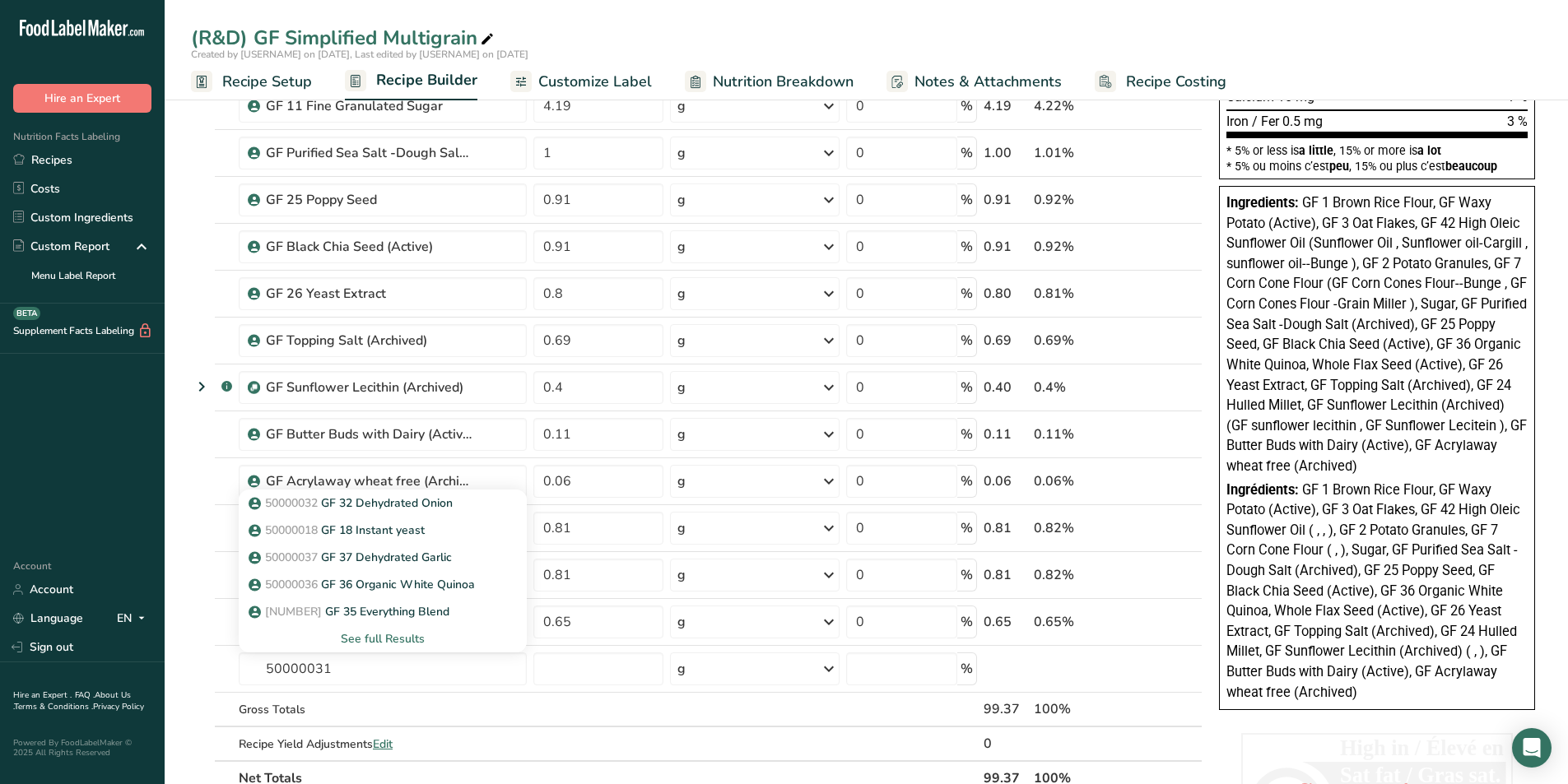 type 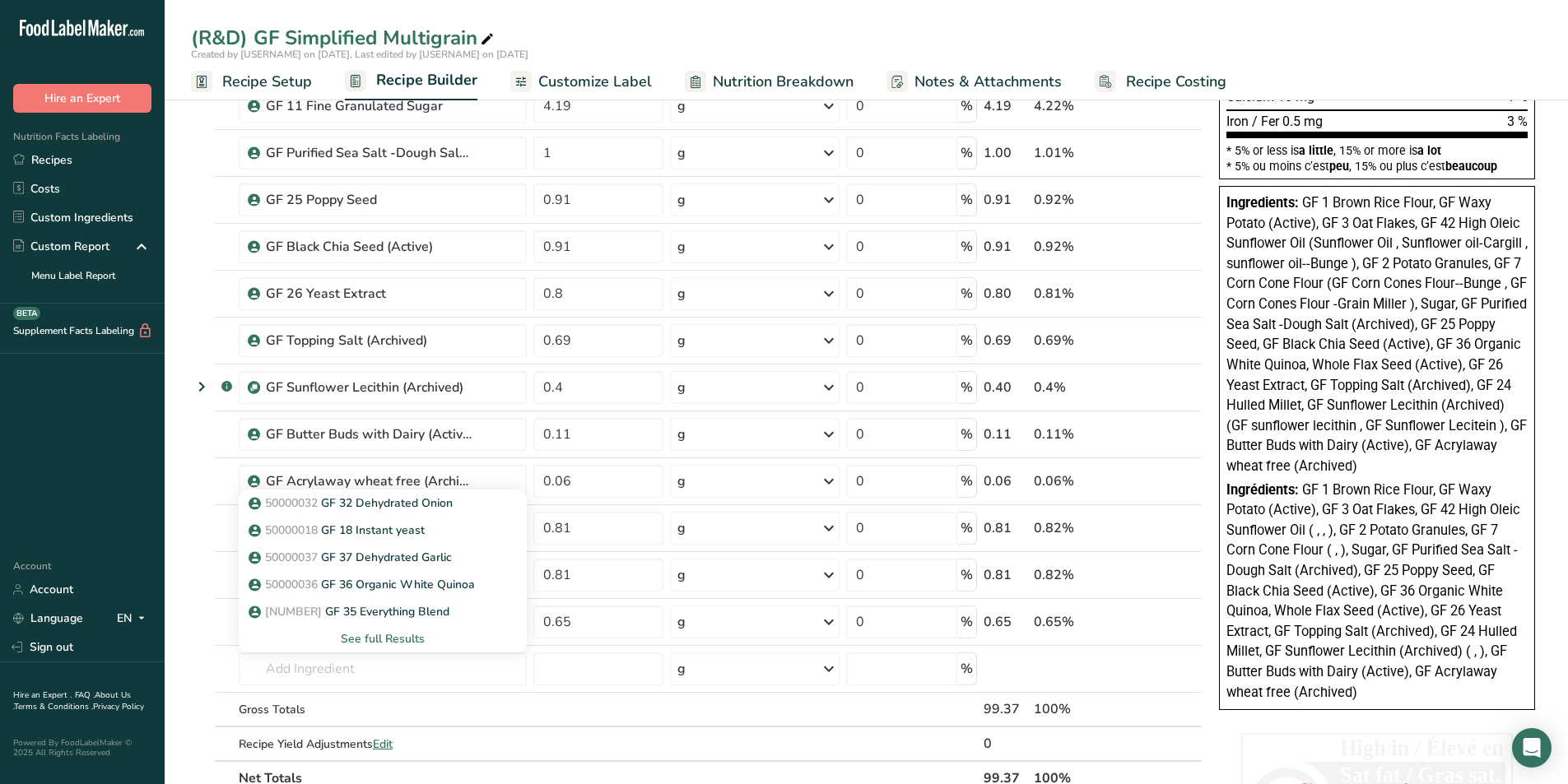 click on "See full Results" at bounding box center (383, 638) 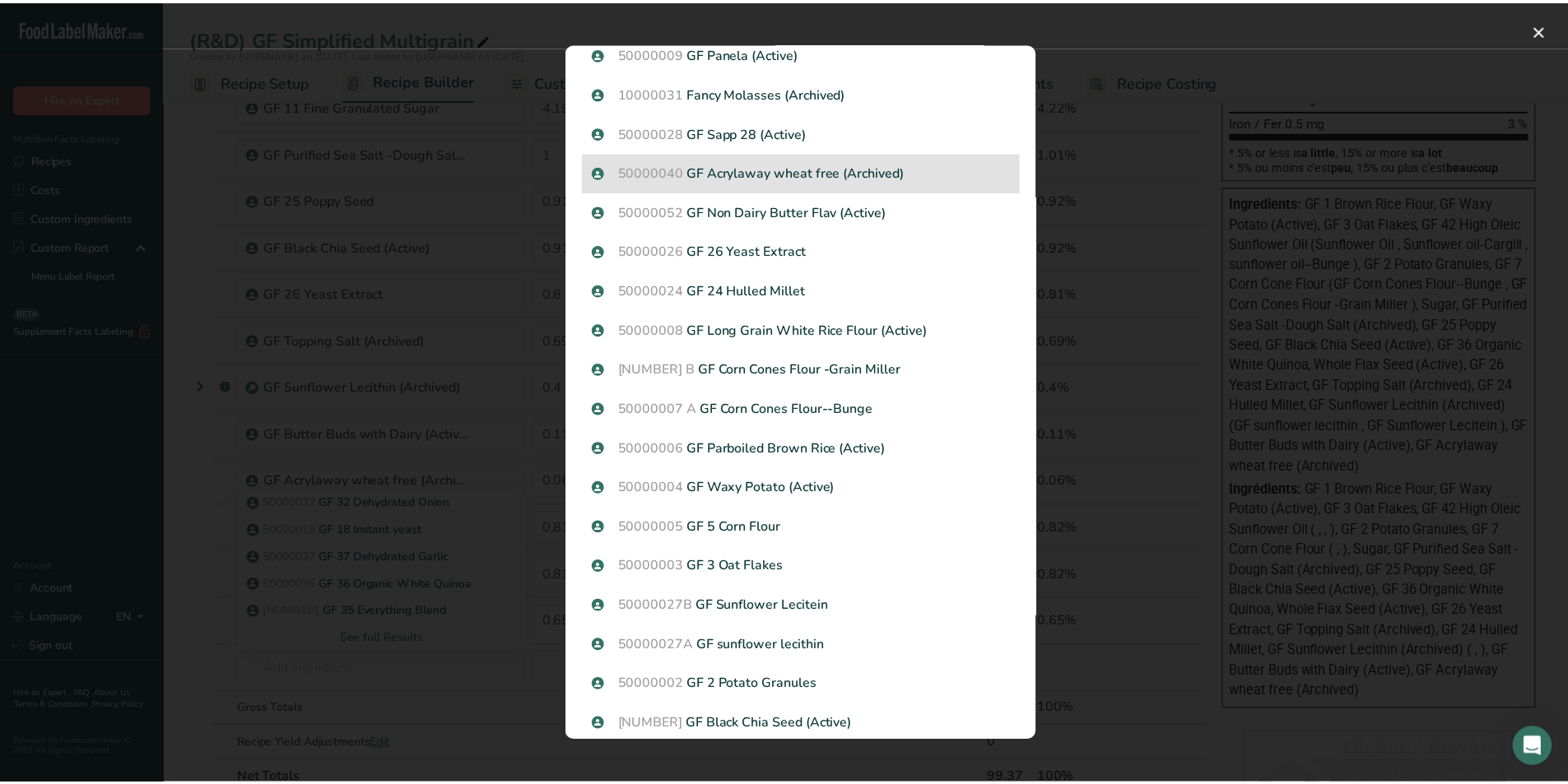 scroll, scrollTop: 1342, scrollLeft: 0, axis: vertical 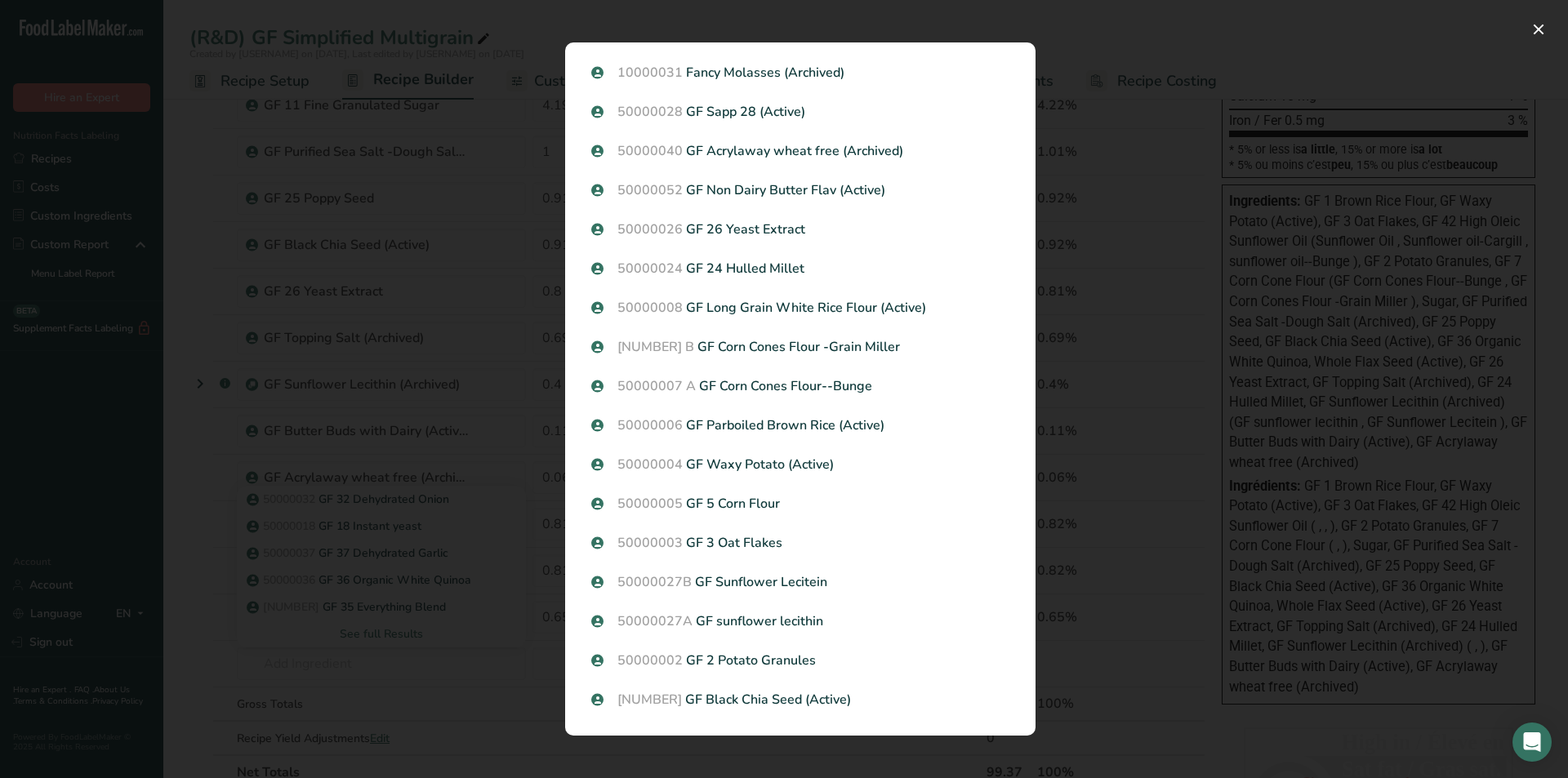 click at bounding box center [784, 389] 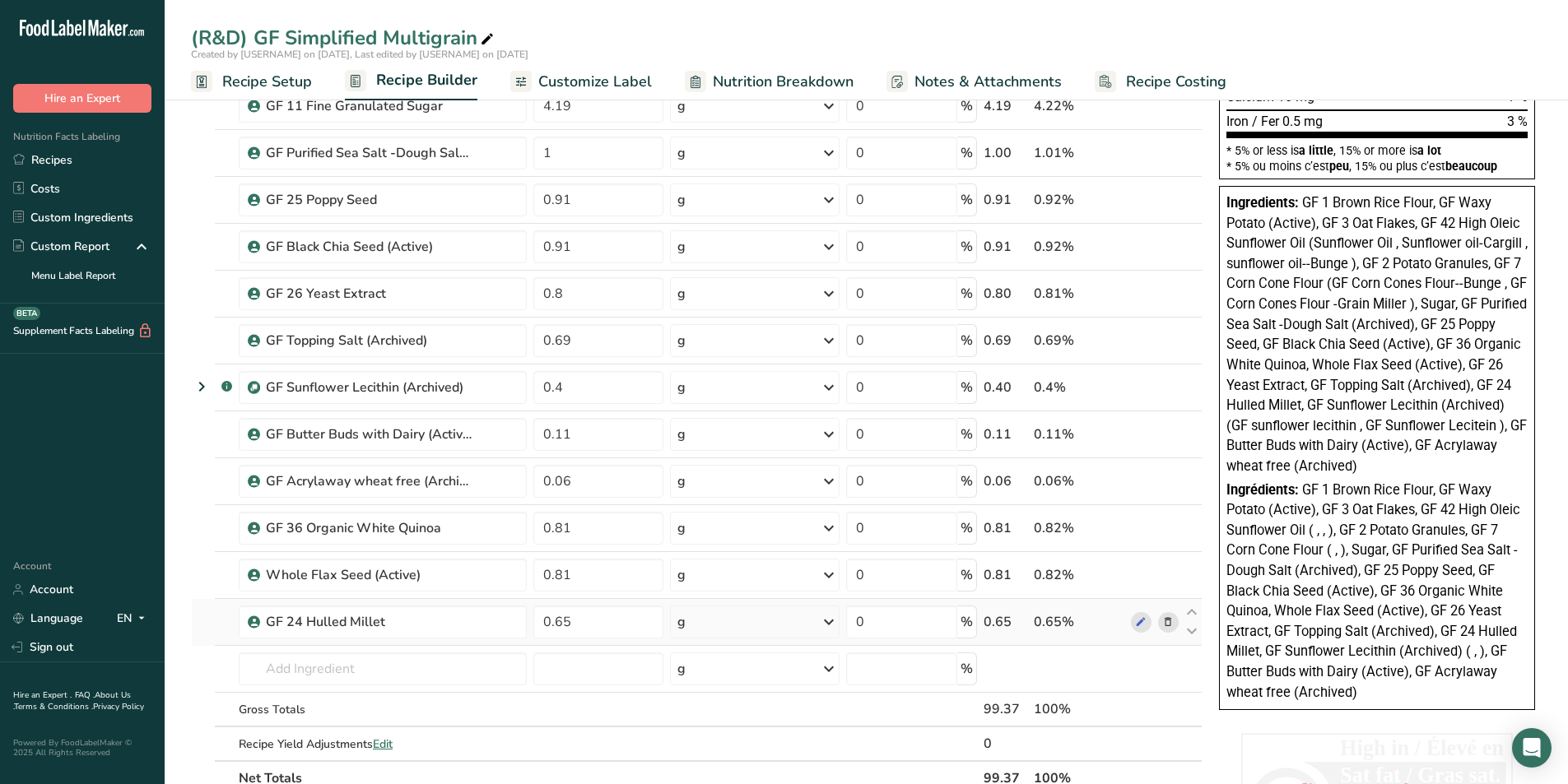 scroll, scrollTop: 576, scrollLeft: 0, axis: vertical 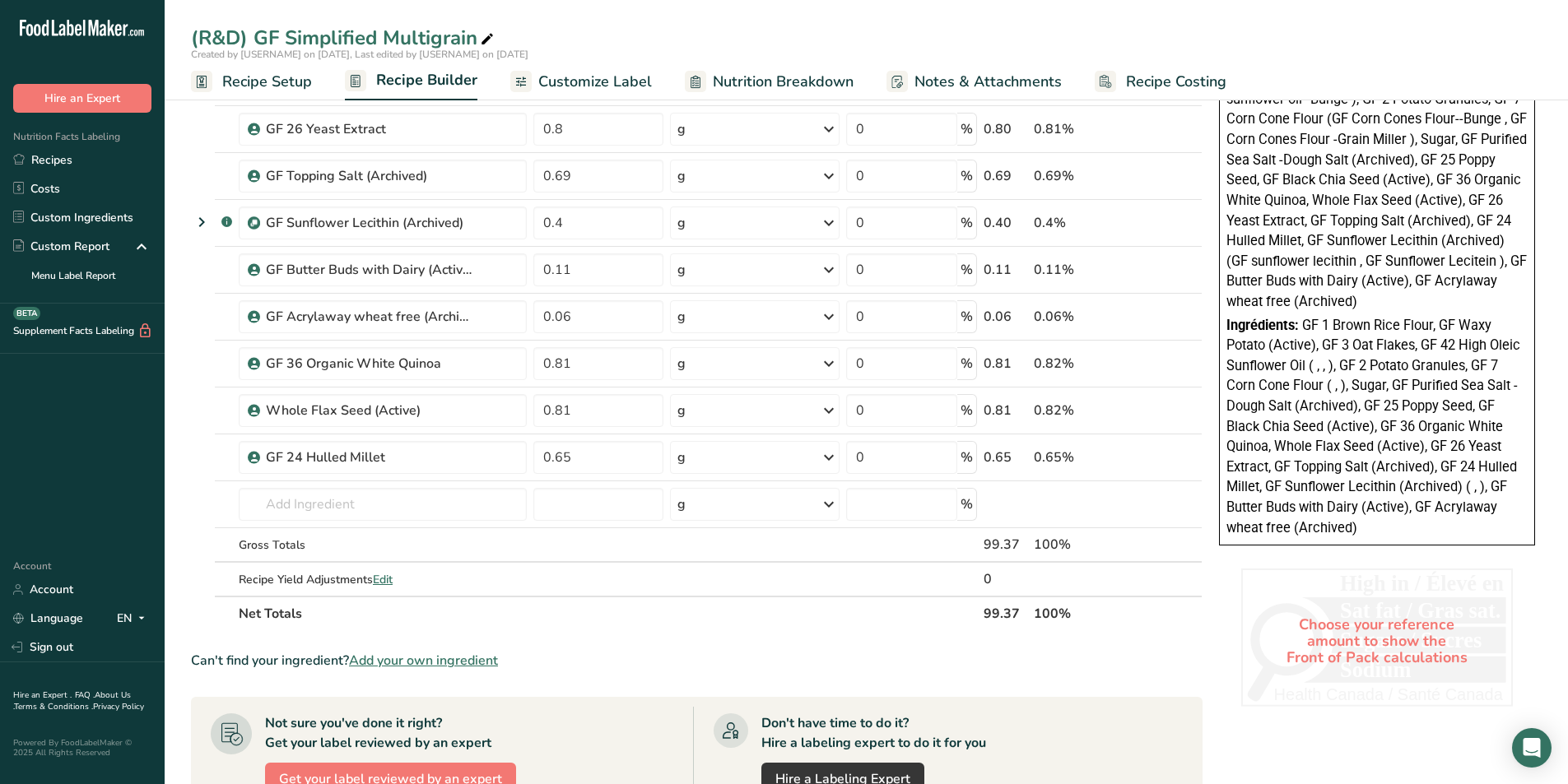 click on "Add your own ingredient" at bounding box center (423, 661) 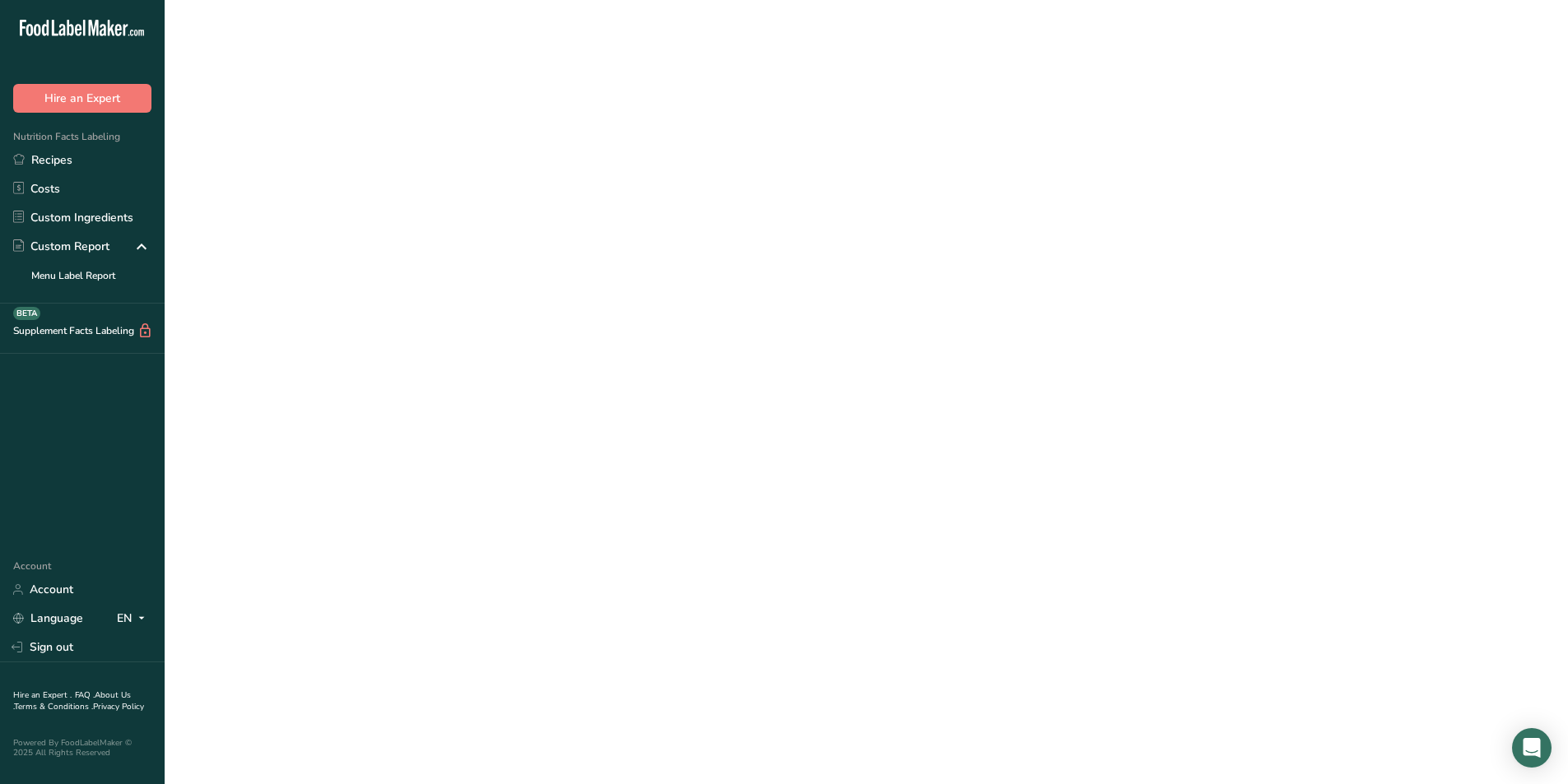 scroll, scrollTop: 0, scrollLeft: 0, axis: both 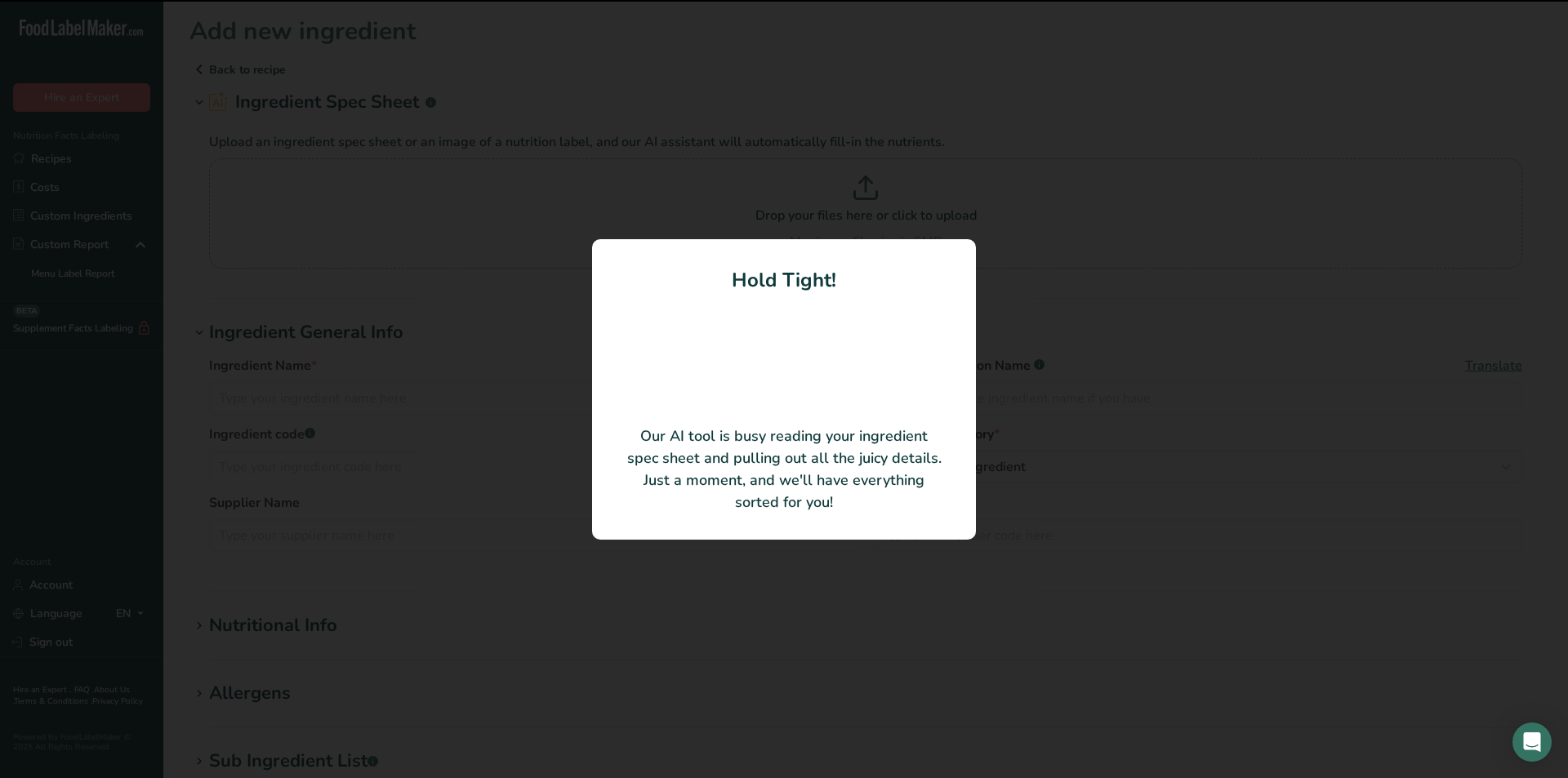 type on "Organic Amaranth" 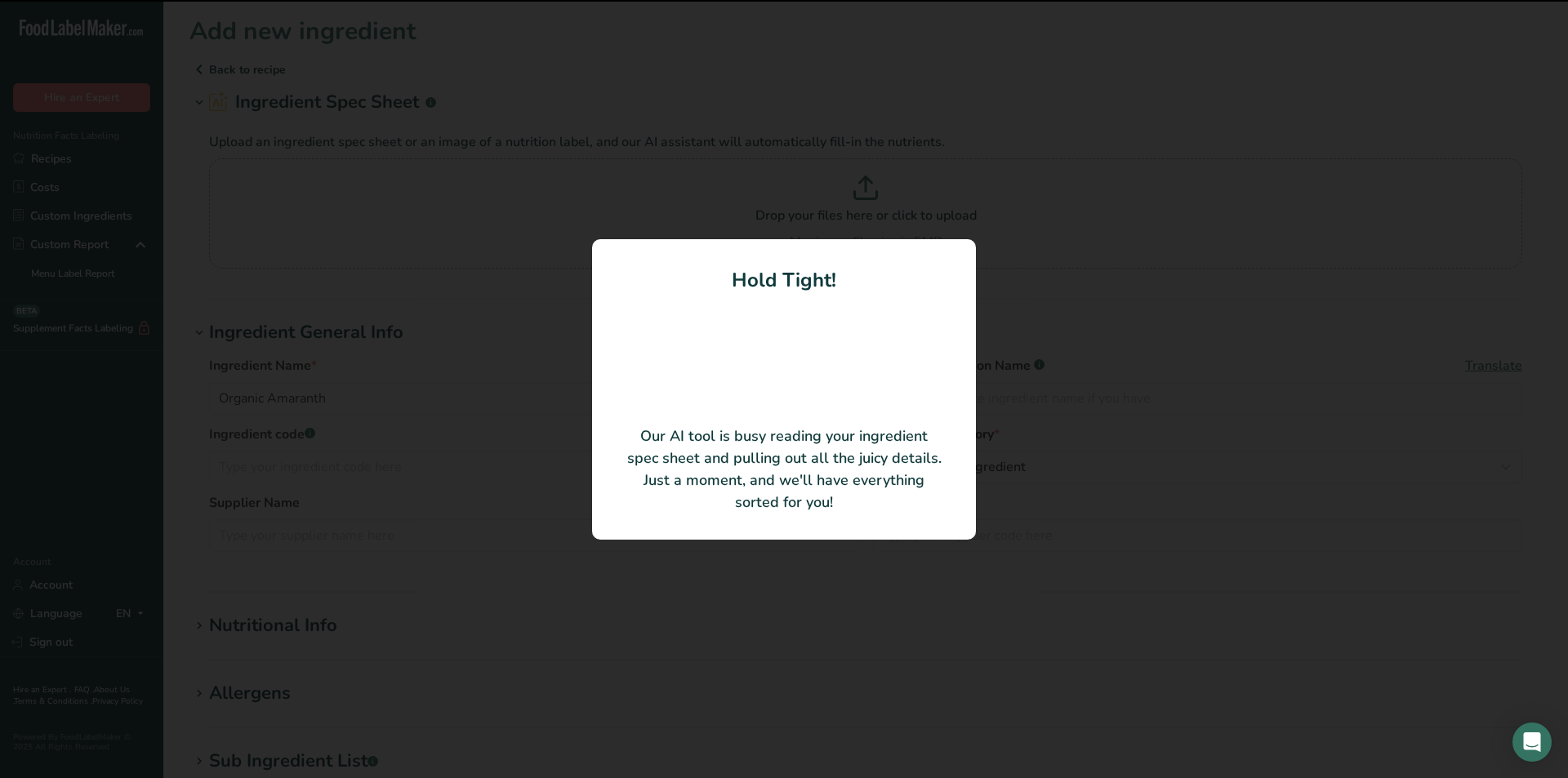 type on "Everspring Farms Ltd." 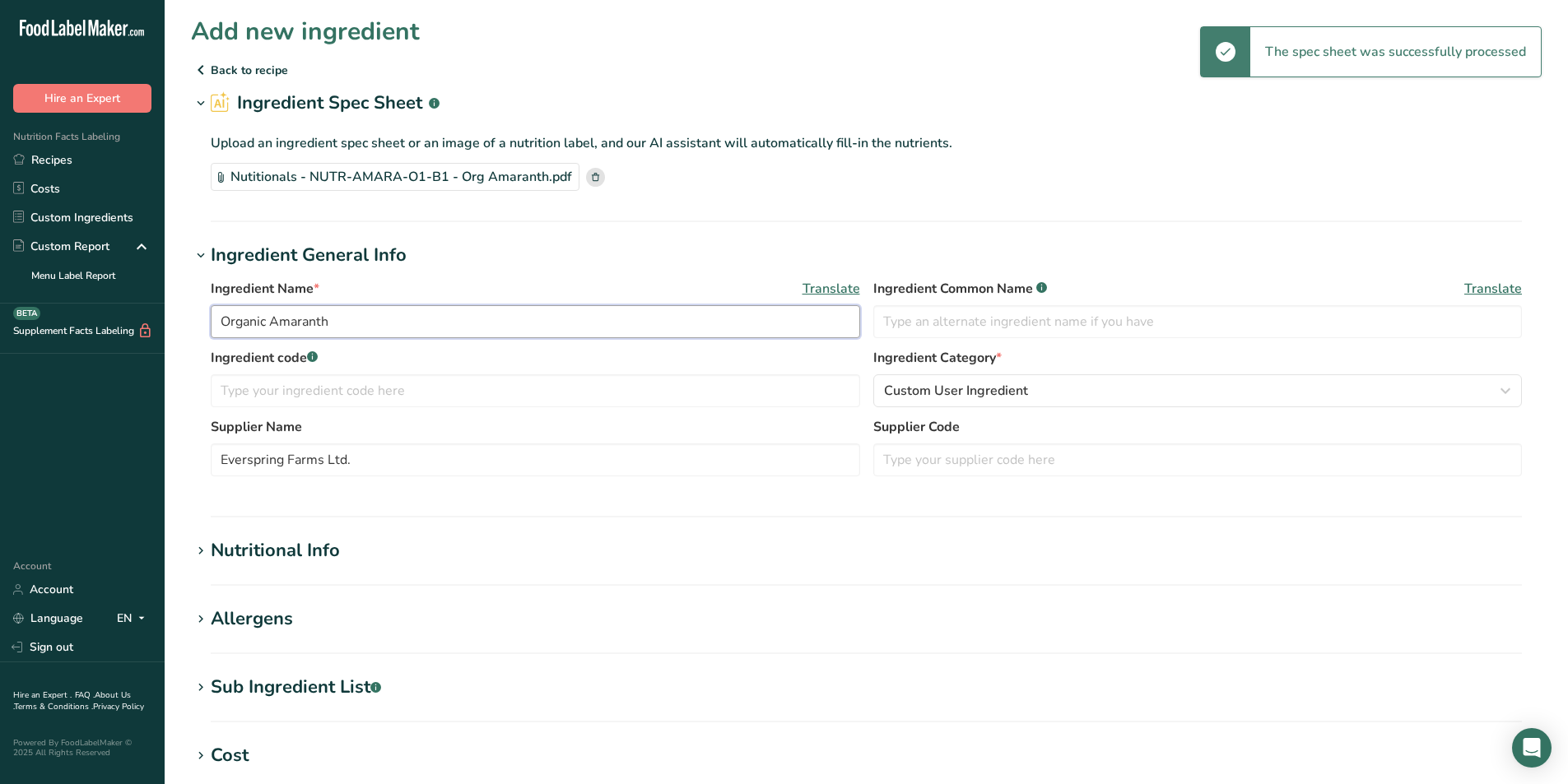 click on "Organic Amaranth" at bounding box center (535, 322) 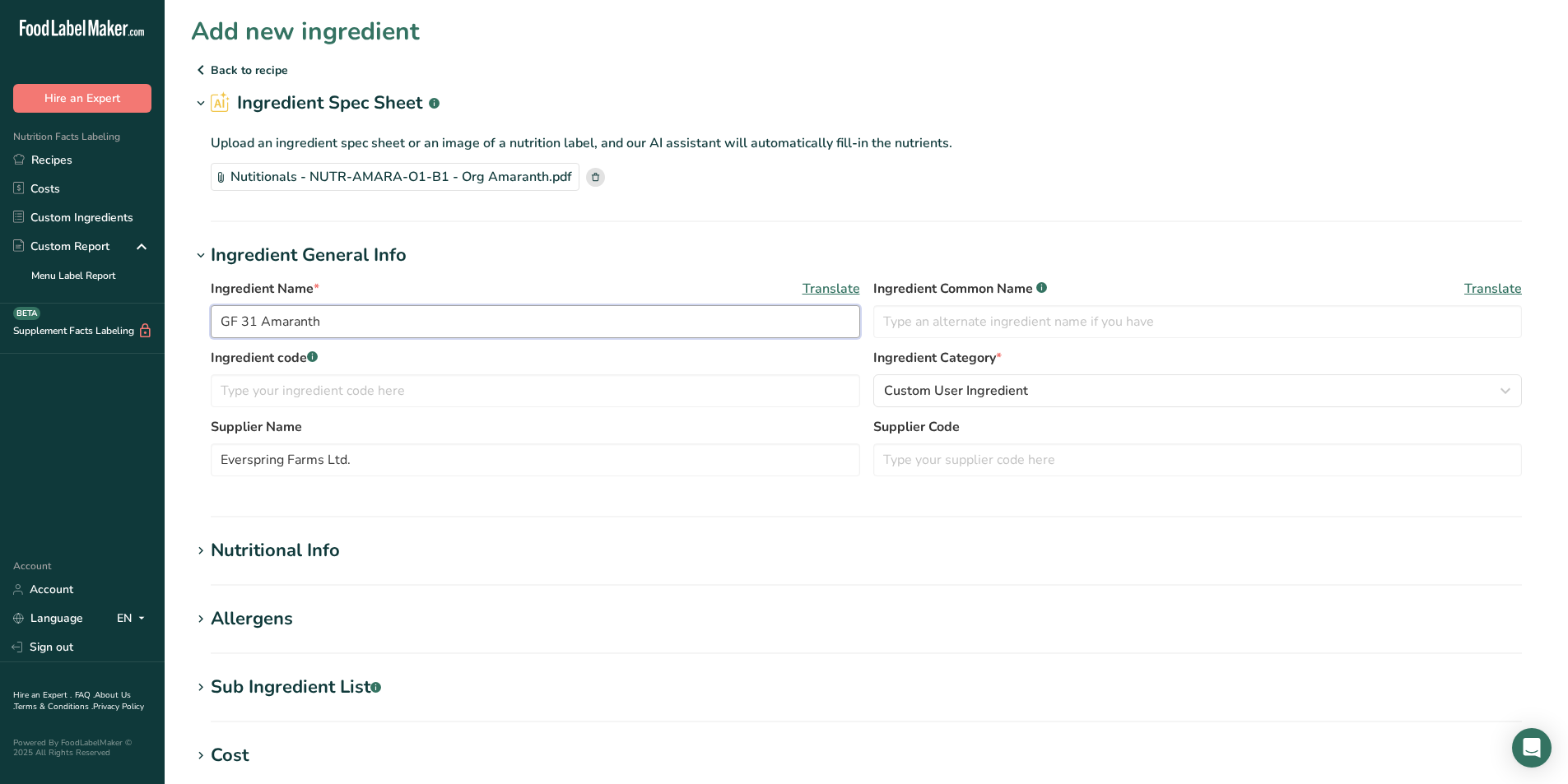 click on "GF 31 Amaranth" at bounding box center [535, 322] 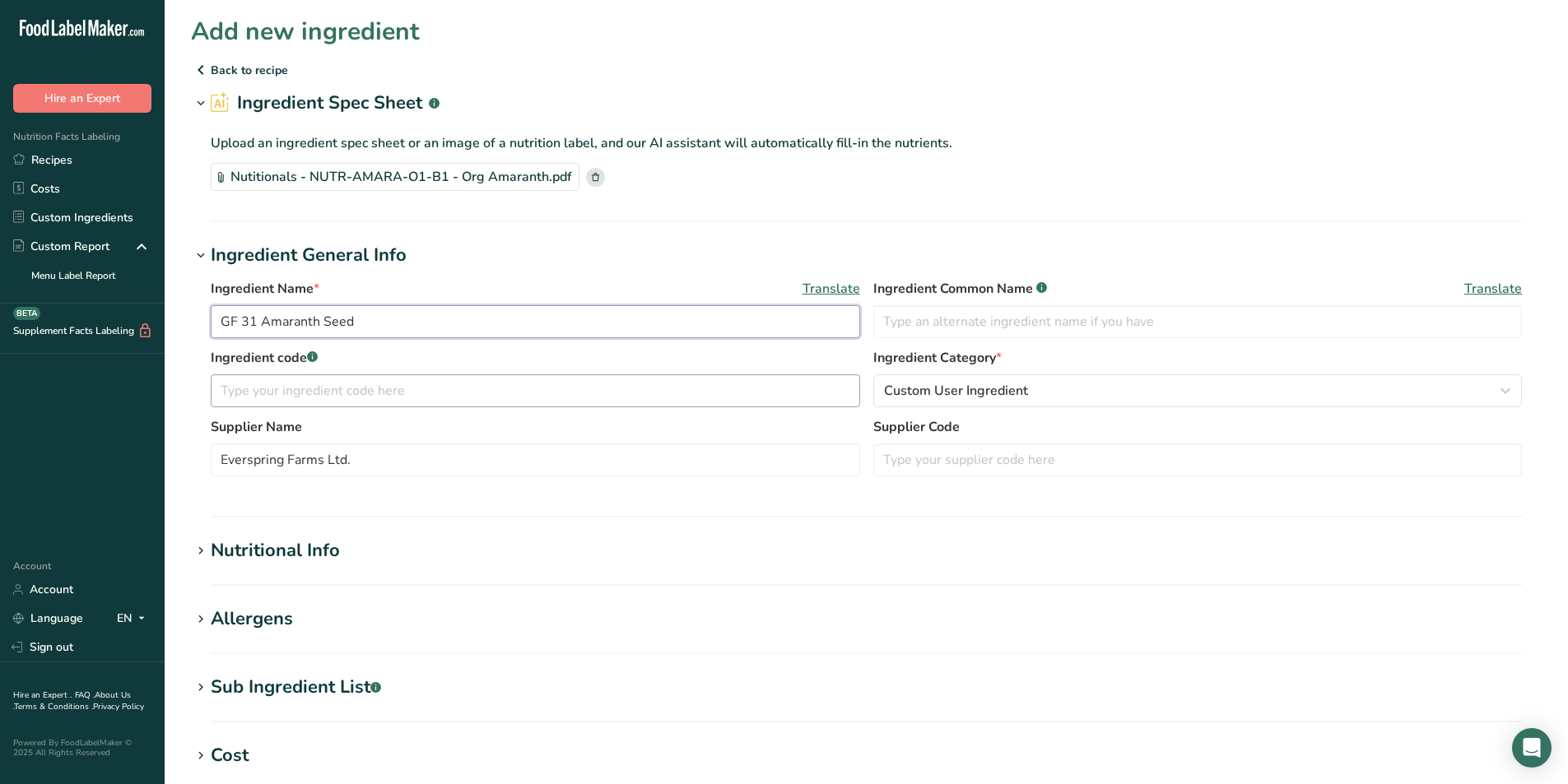 type on "GF 31 Amaranth Seed" 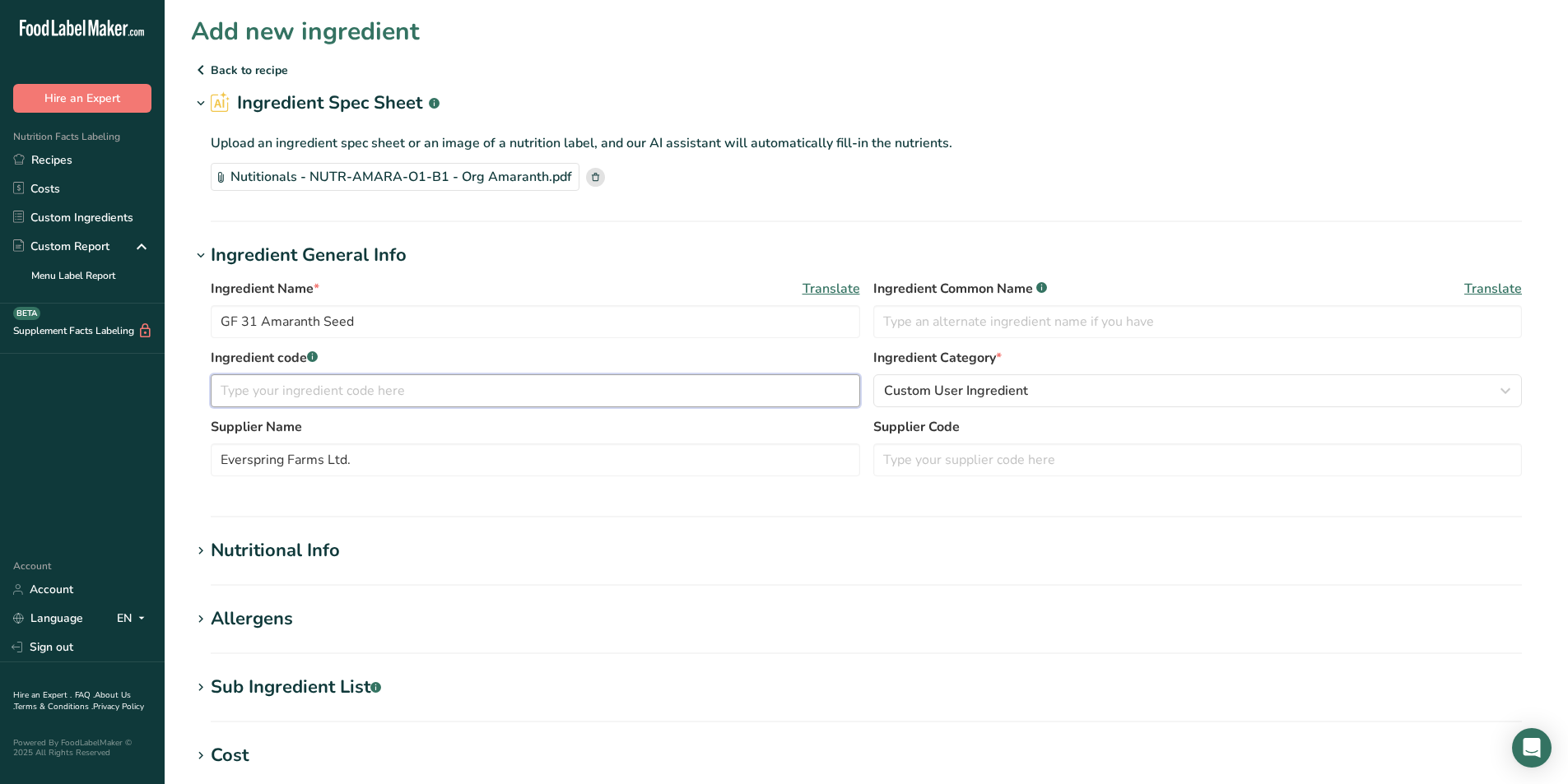 click at bounding box center [535, 391] 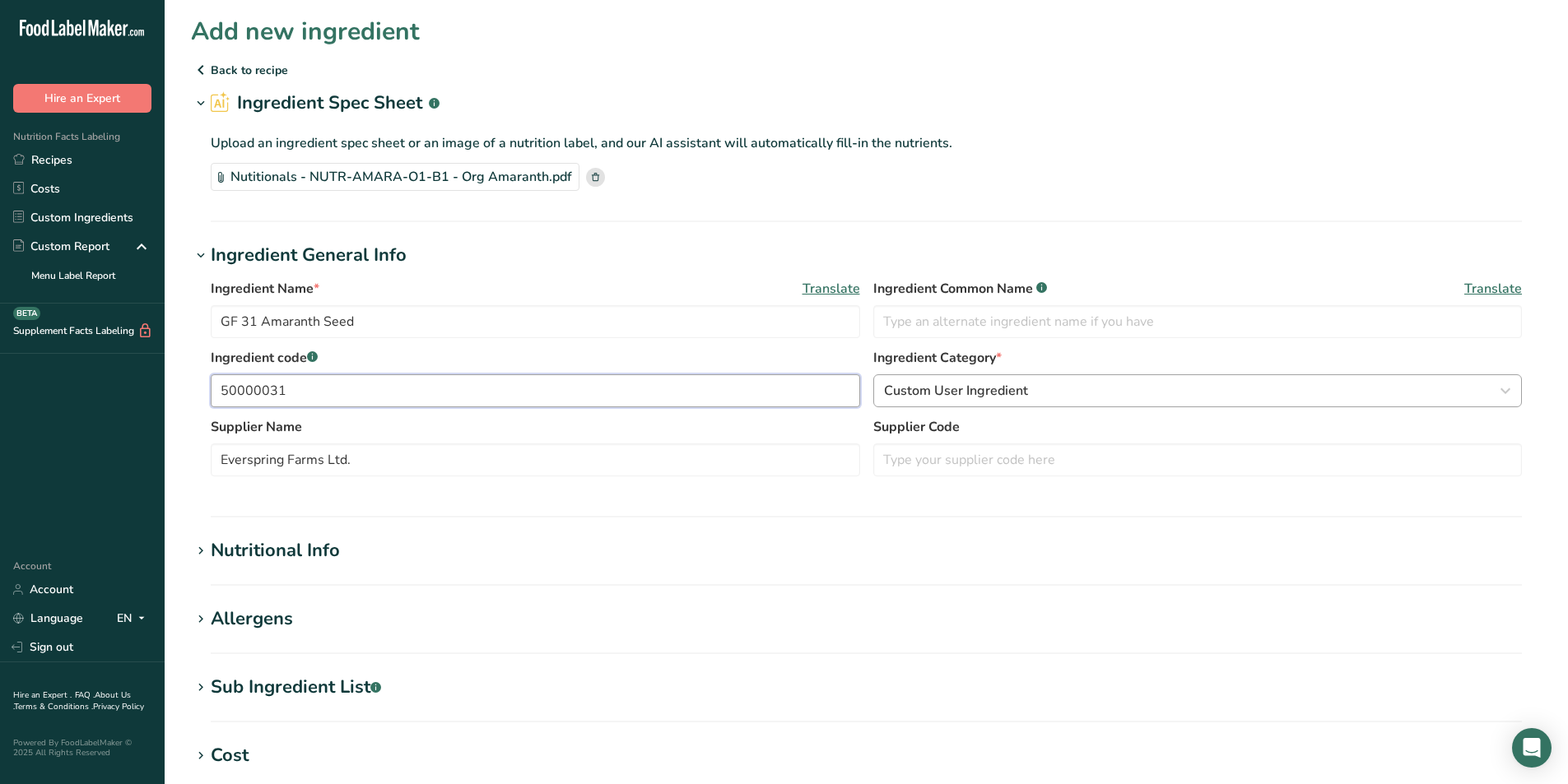 type on "50000031" 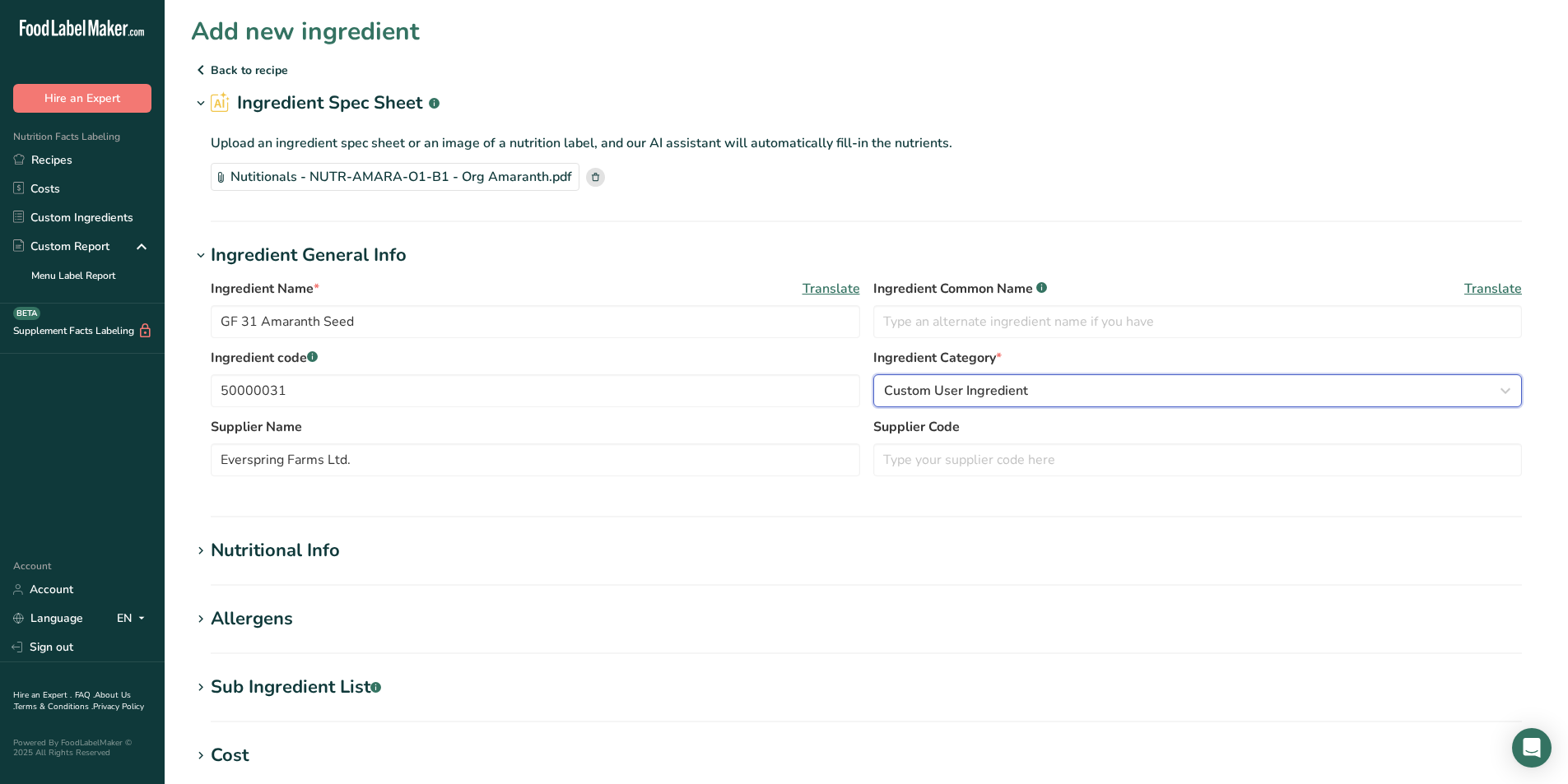 click on "Custom User Ingredient" at bounding box center [956, 391] 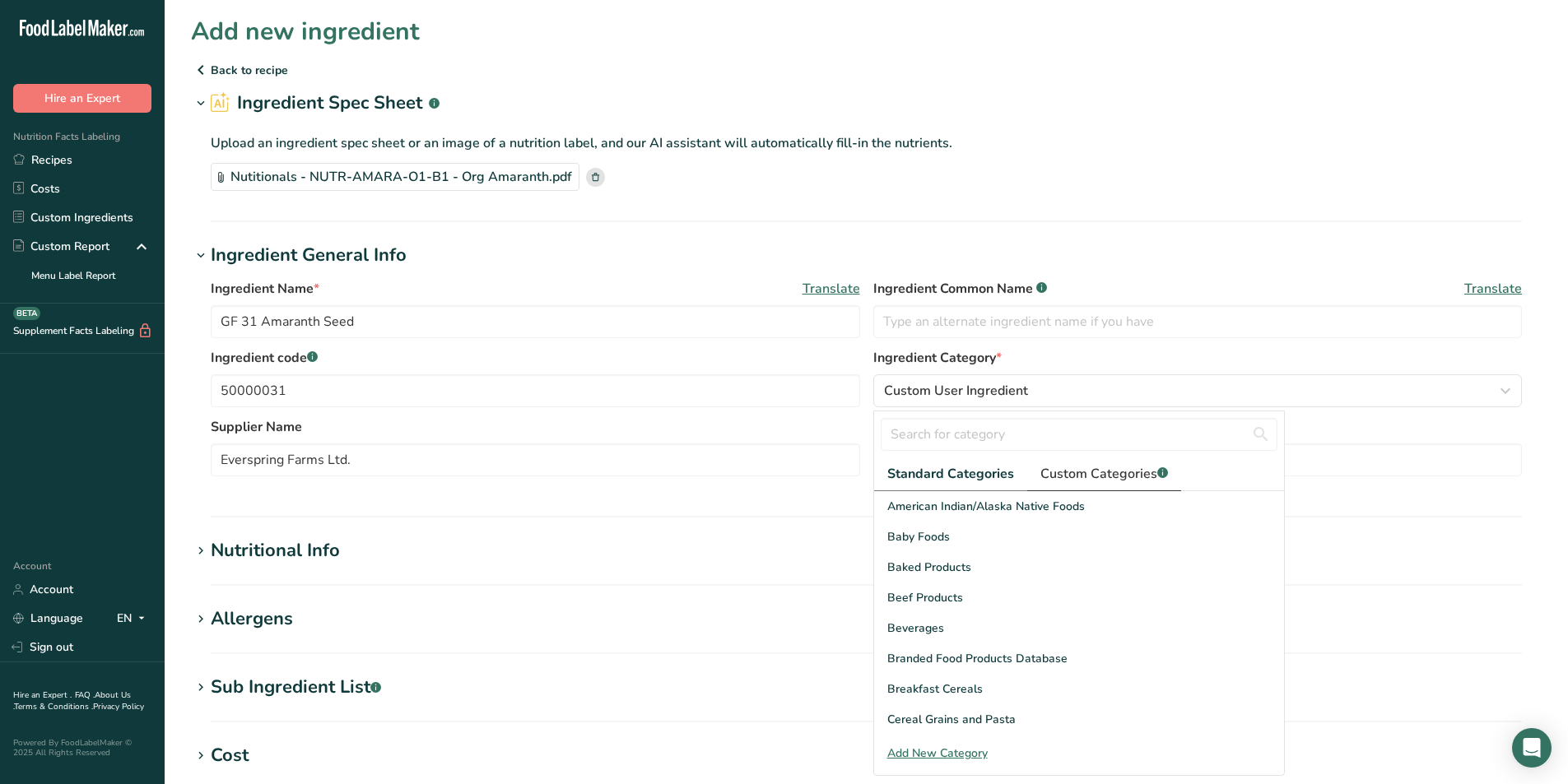 click on "Custom Categories
.a-a{fill:#347362;}.b-a{fill:#fff;}" at bounding box center (1104, 474) 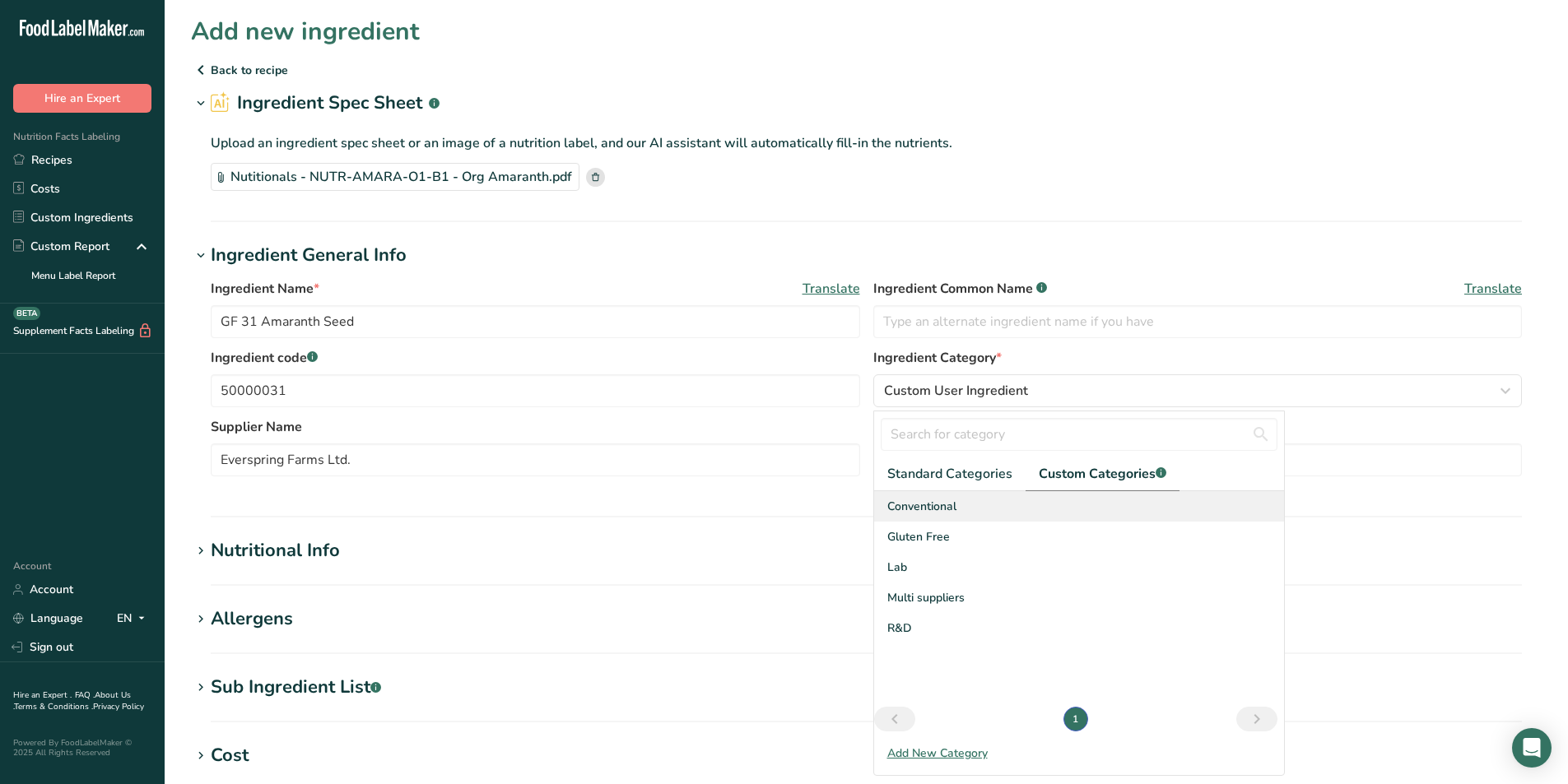 click on "Conventional" at bounding box center (922, 506) 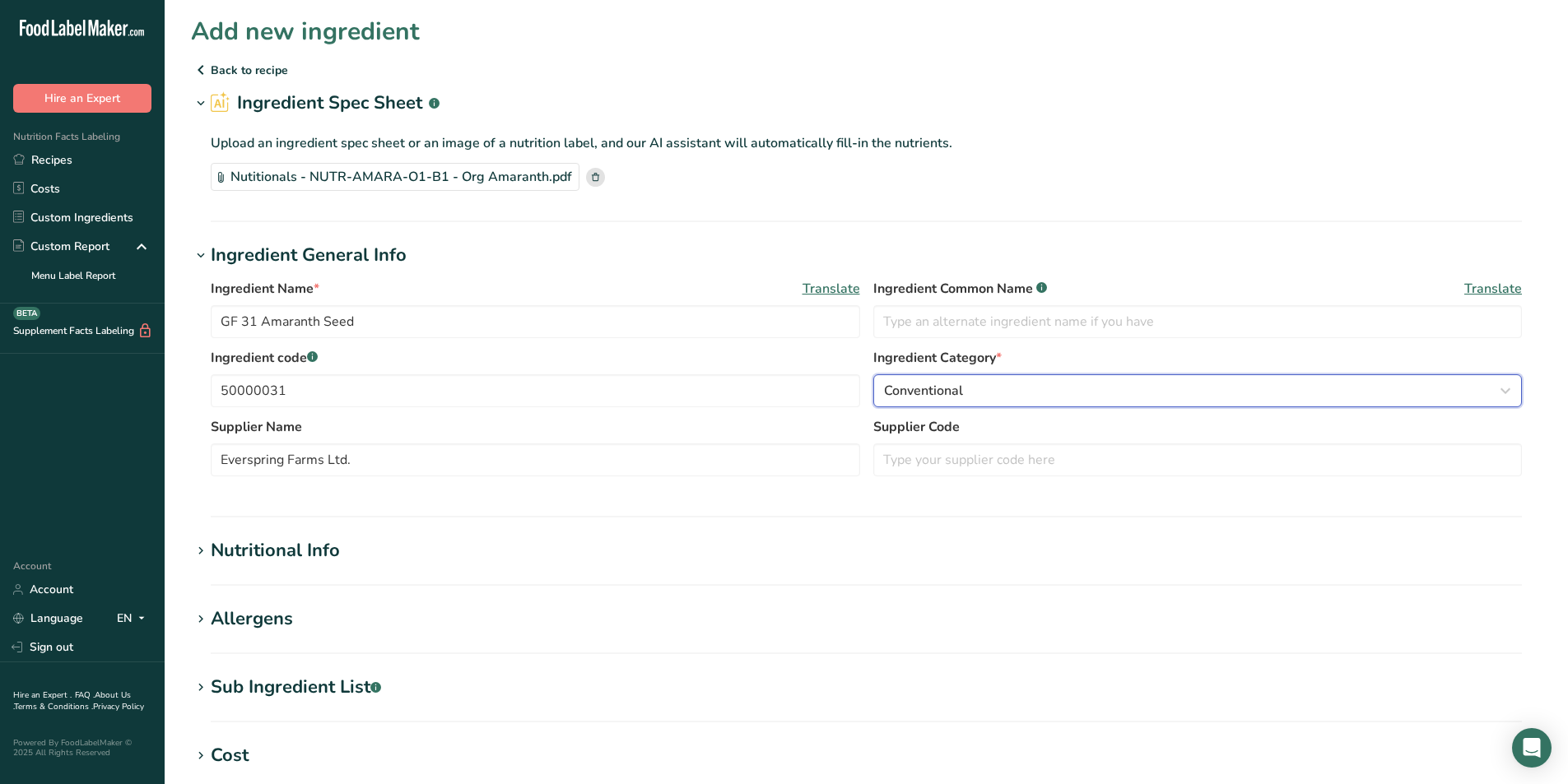 click on "Conventional" at bounding box center (1193, 391) 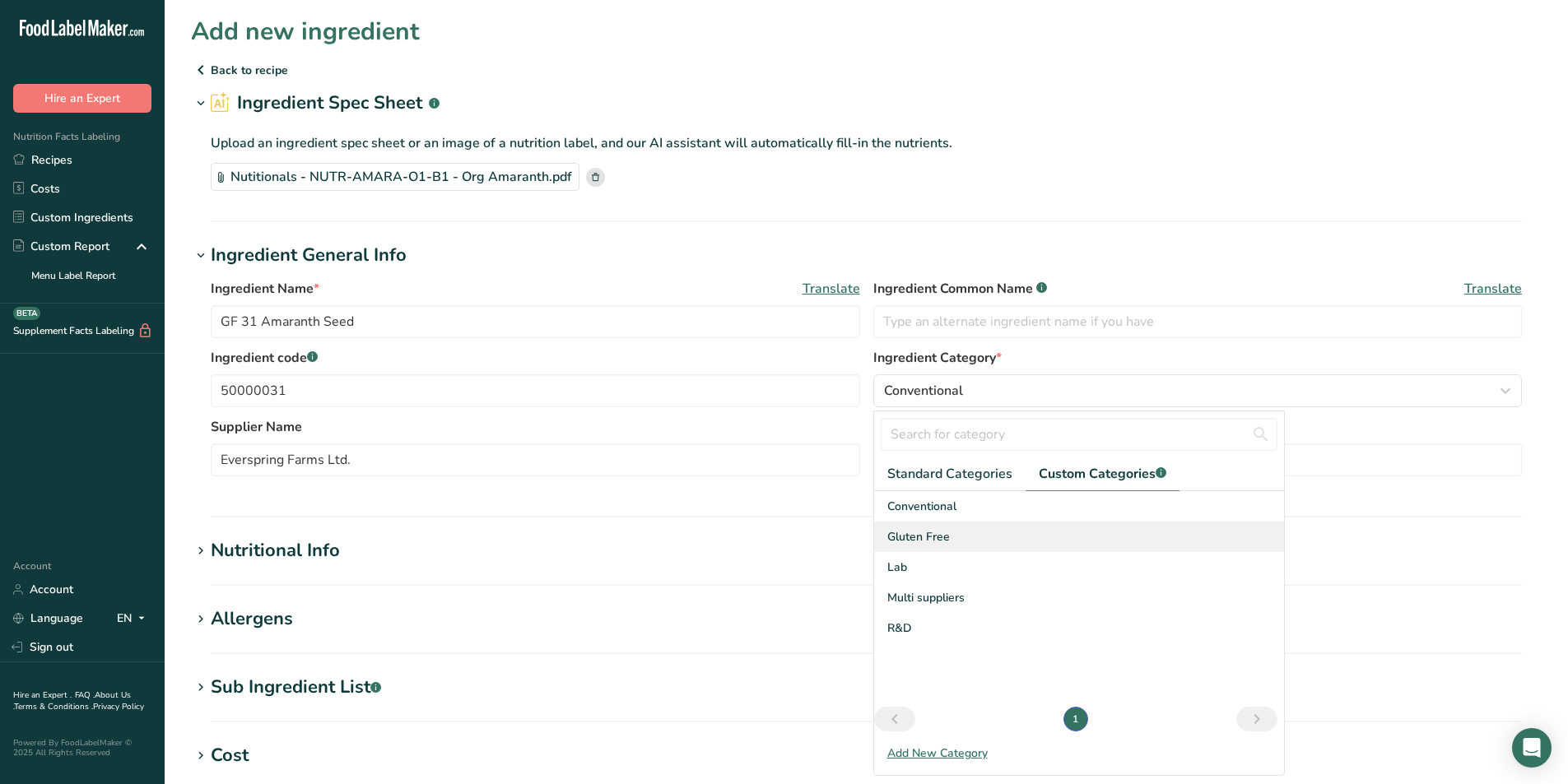 click on "Gluten Free" at bounding box center [1079, 536] 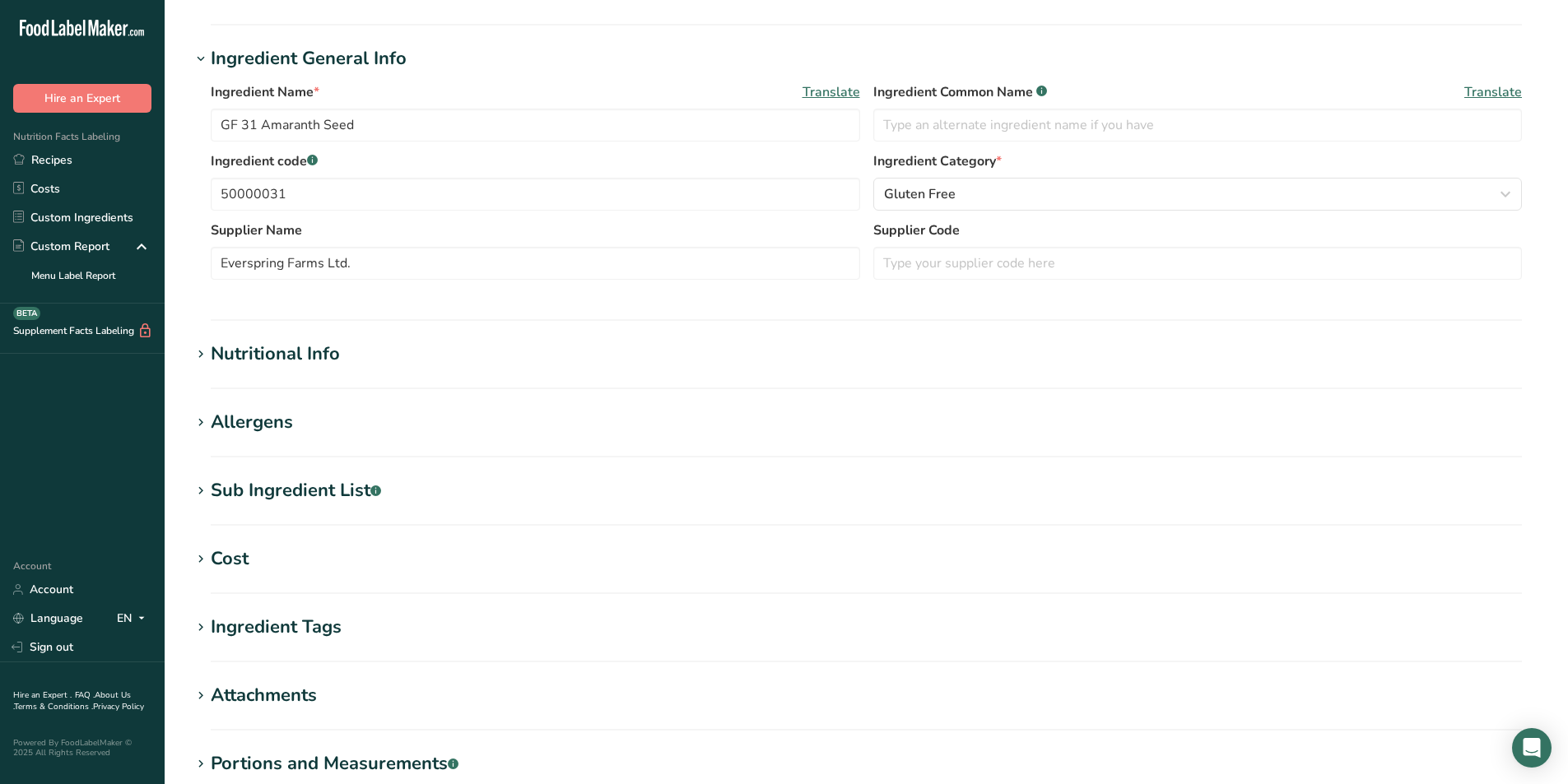 scroll, scrollTop: 411, scrollLeft: 0, axis: vertical 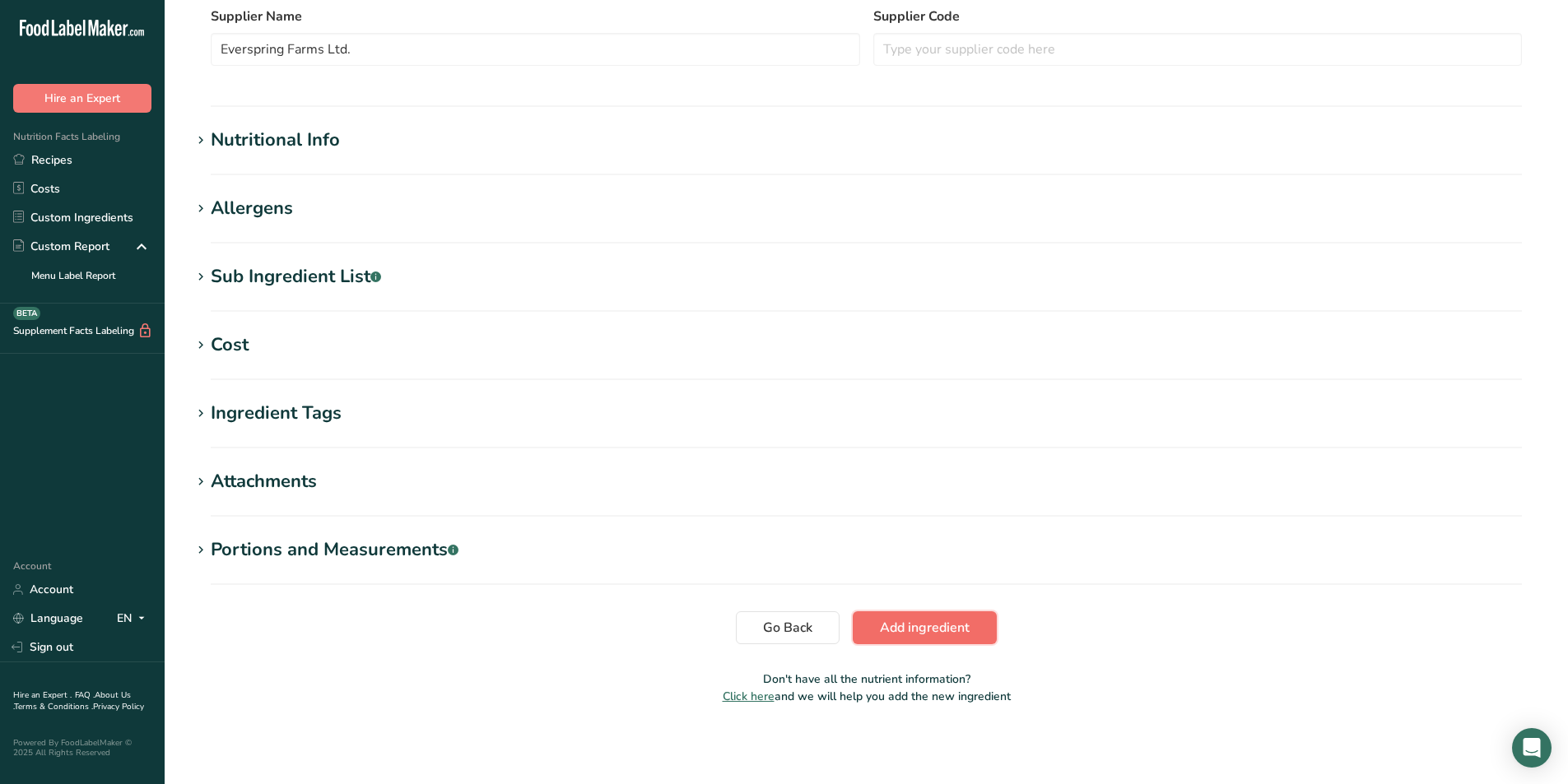 click on "Add ingredient" at bounding box center [924, 628] 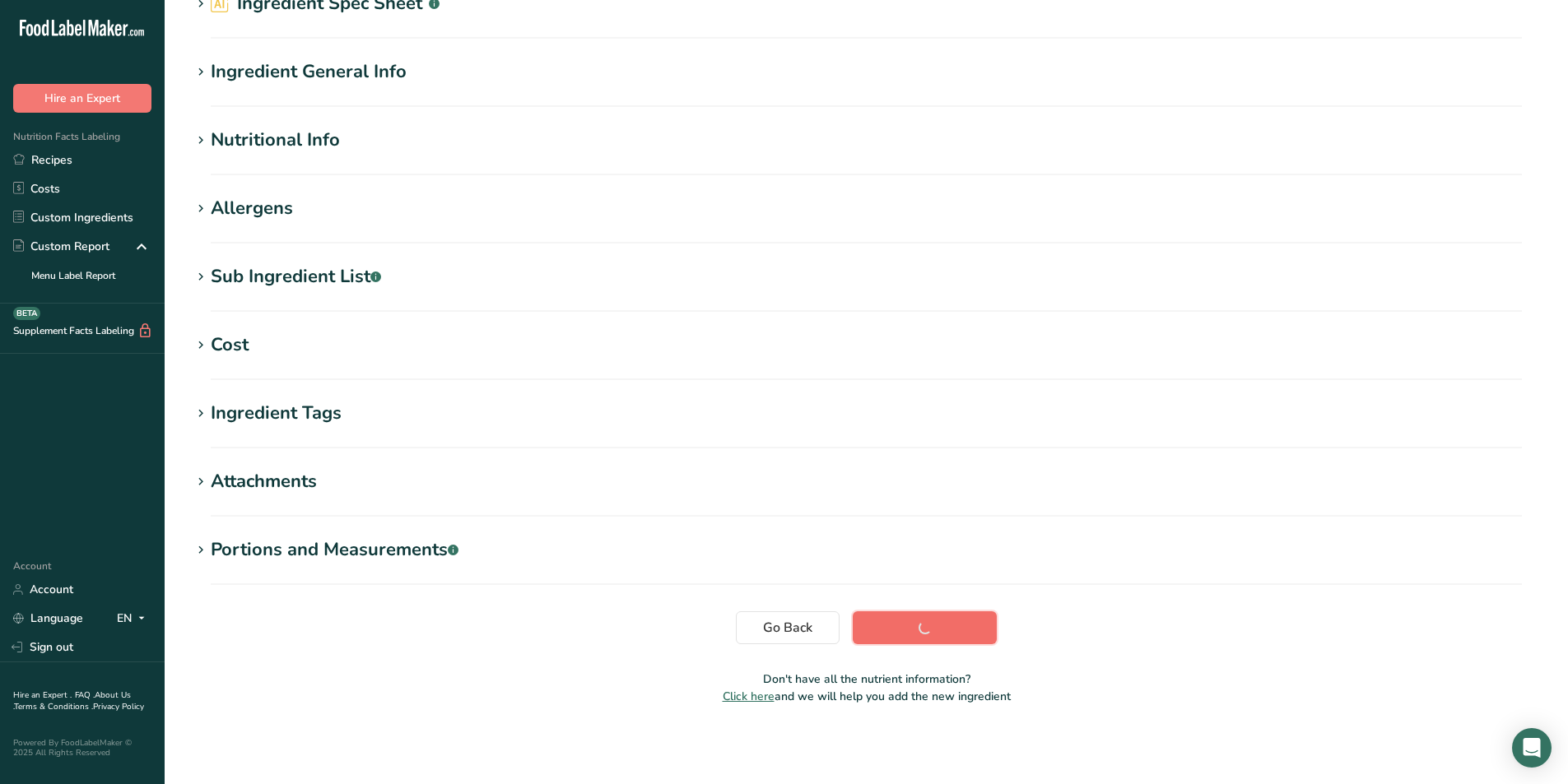 scroll, scrollTop: 100, scrollLeft: 0, axis: vertical 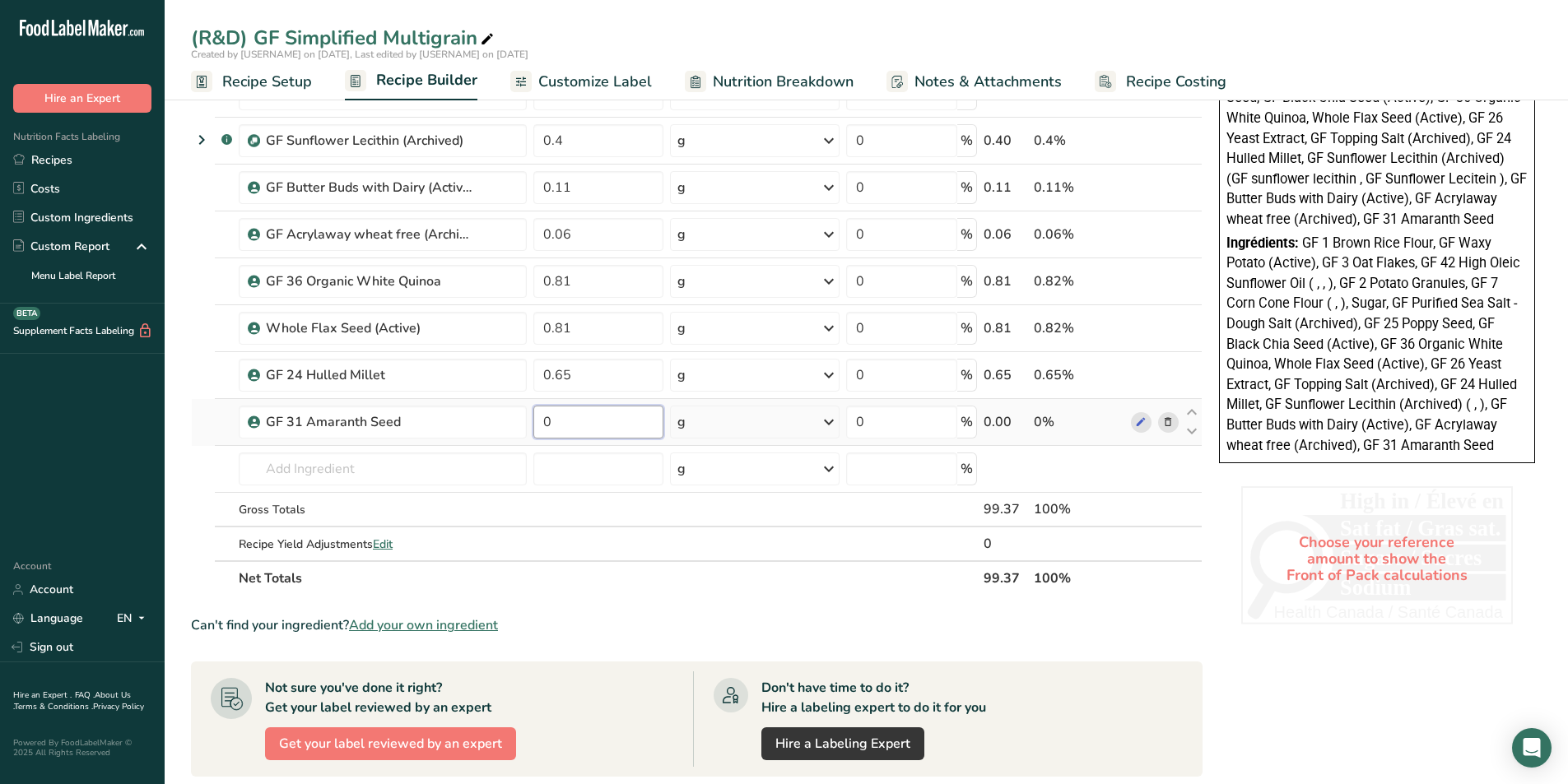 click on "0" at bounding box center [598, 422] 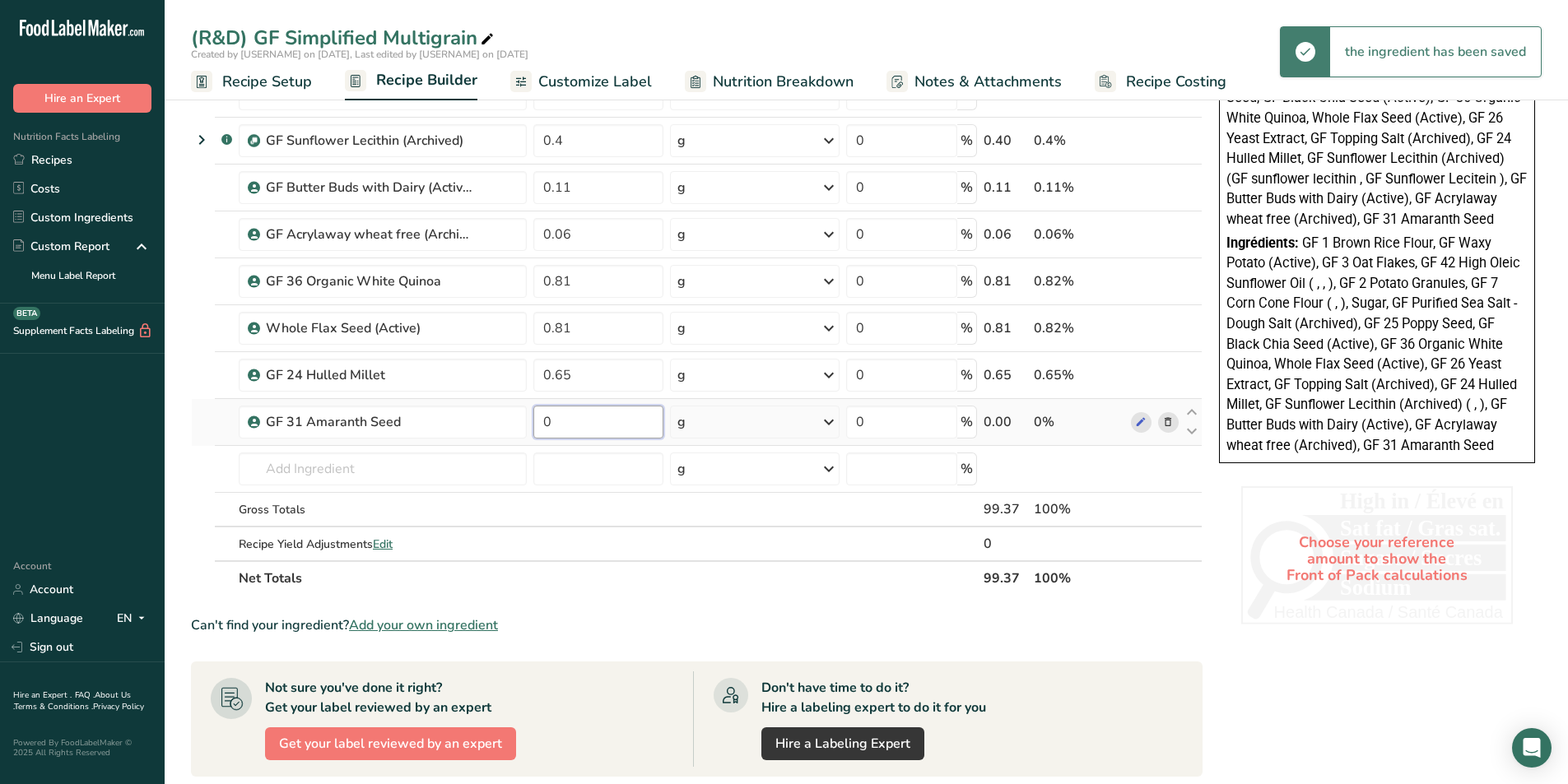 click on "0" at bounding box center (598, 422) 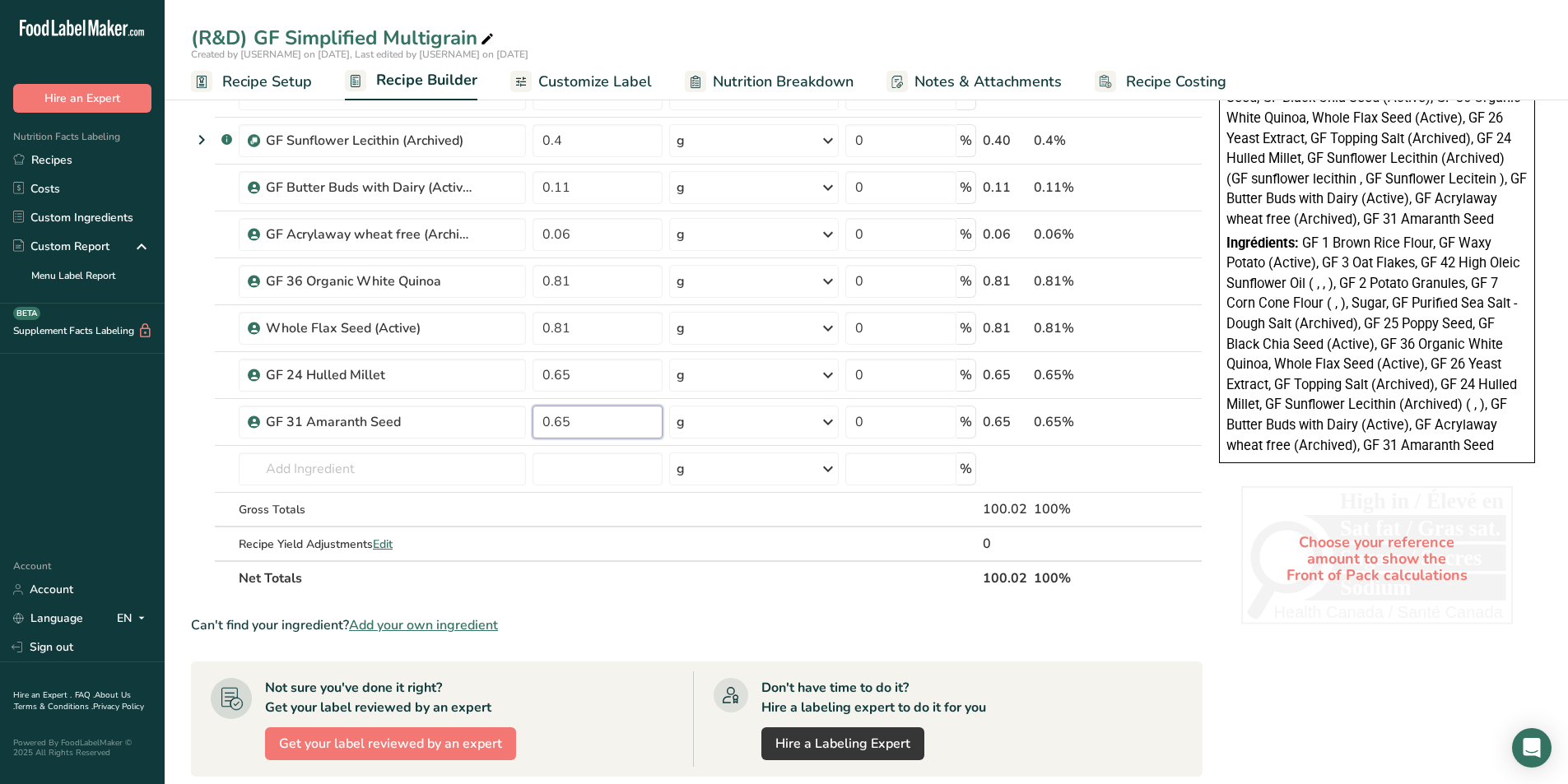 type on "0.65" 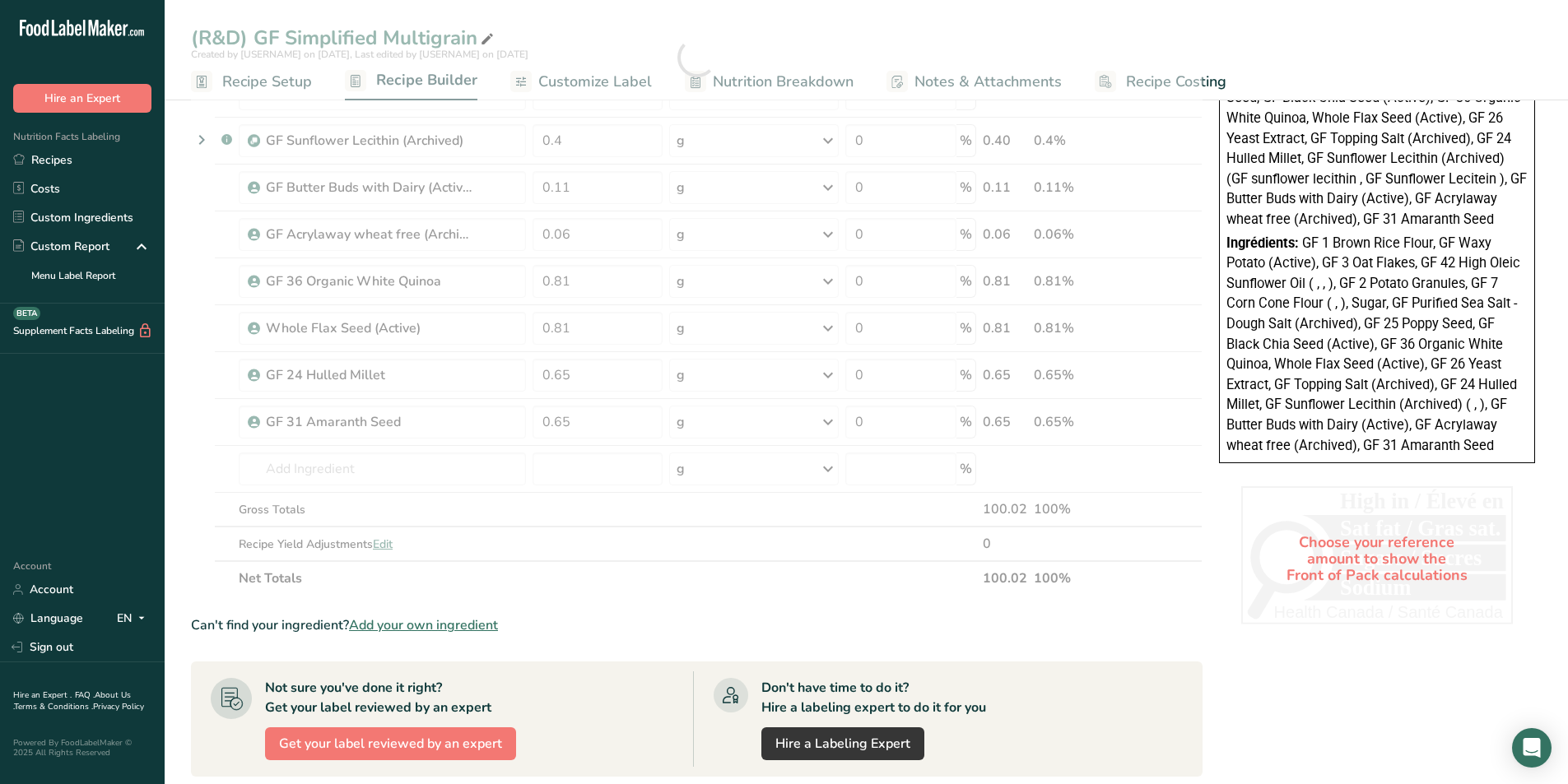 click on "Can't find your ingredient?
Add your own ingredient" at bounding box center [696, 625] 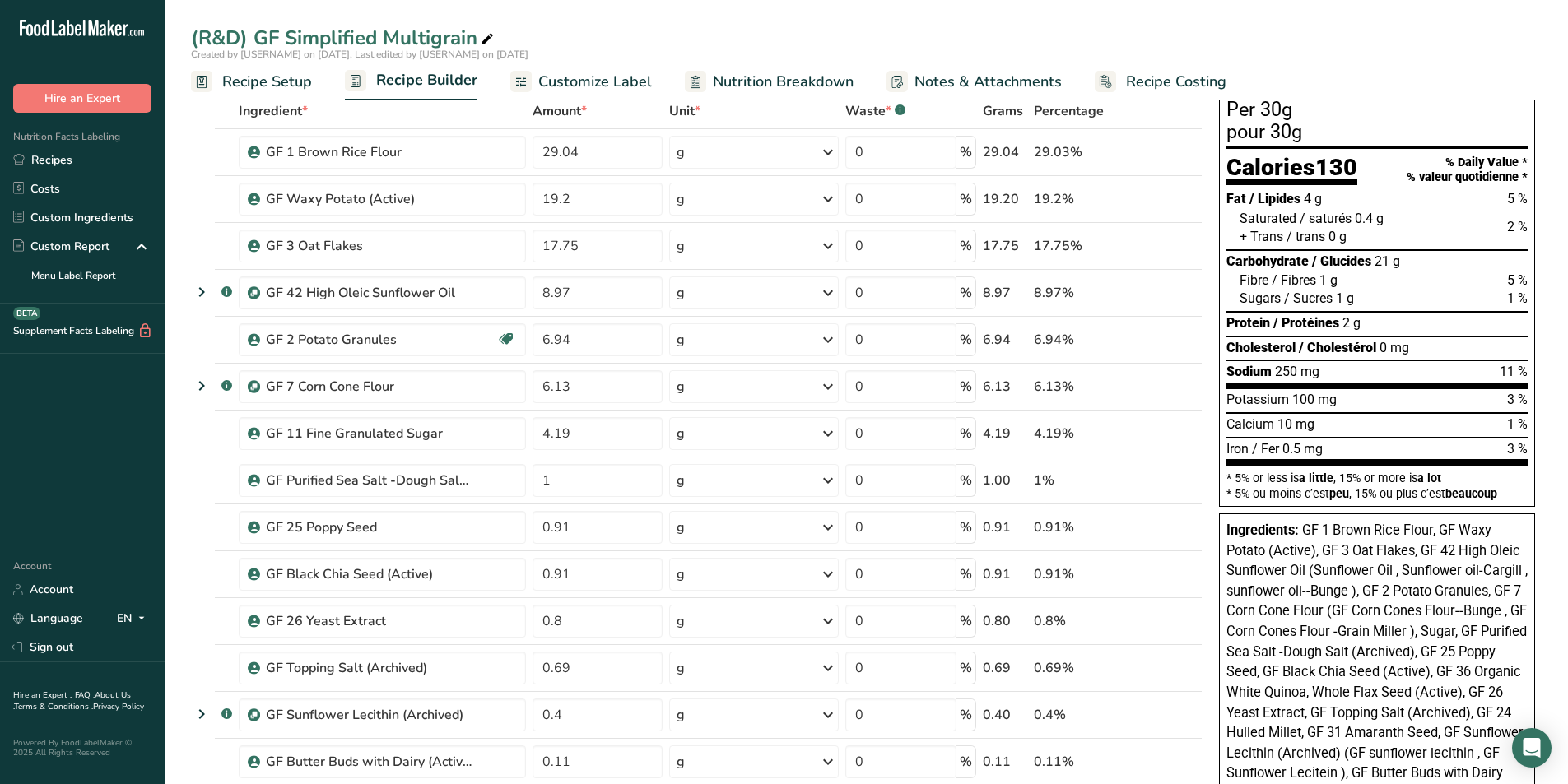 scroll, scrollTop: 82, scrollLeft: 0, axis: vertical 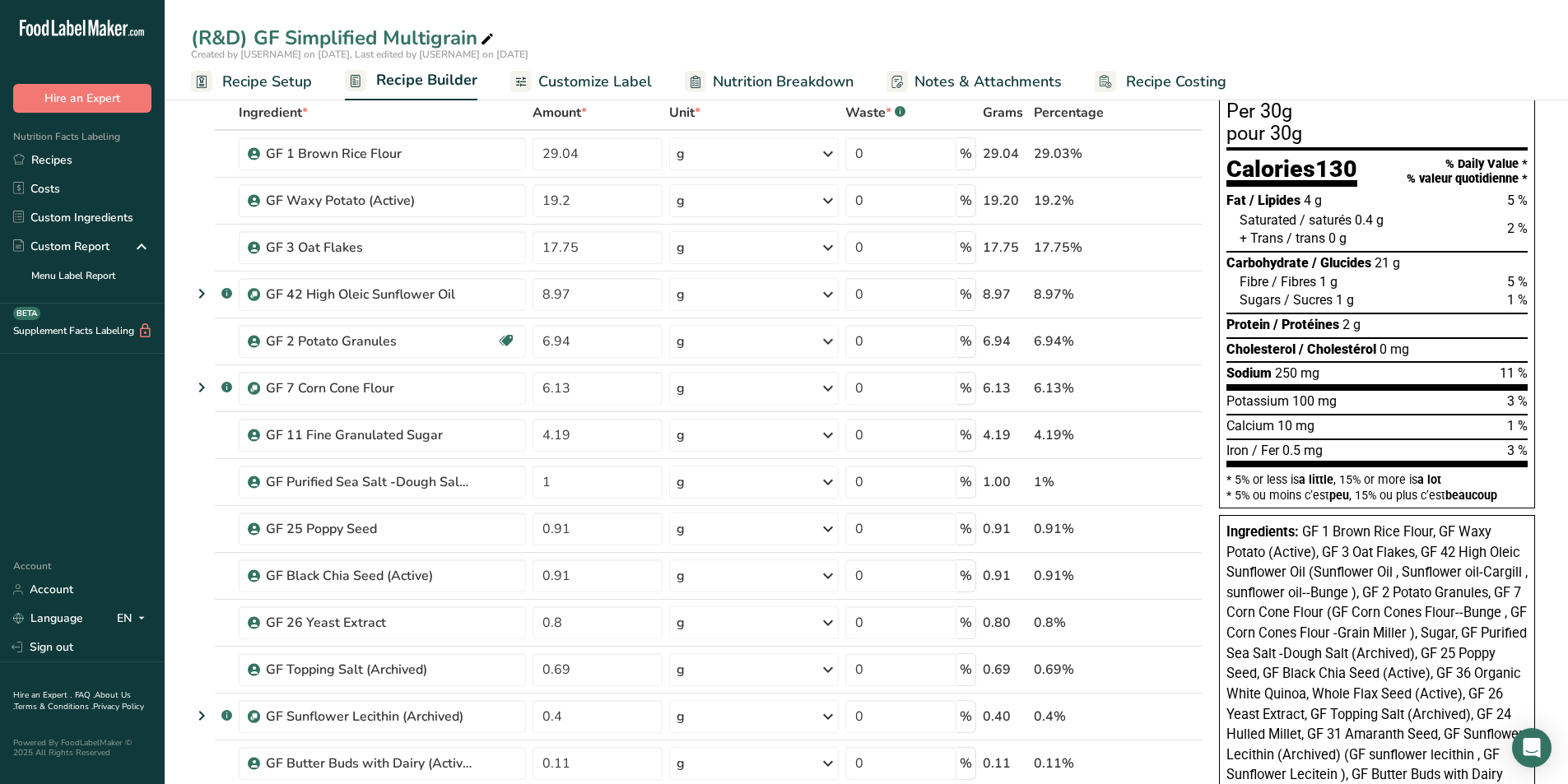 click on "Customize Label" at bounding box center [595, 81] 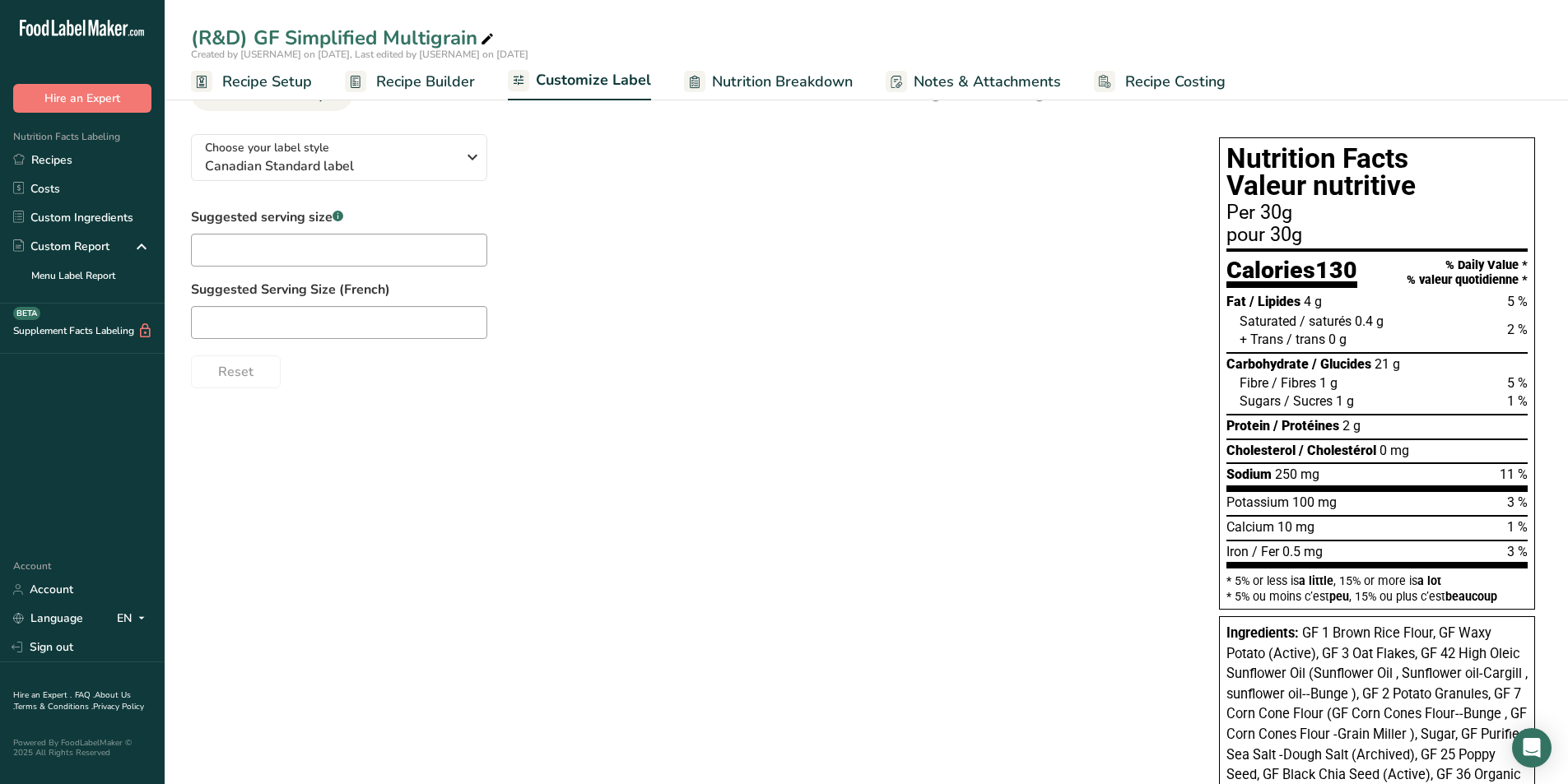click on "Nutrition Breakdown" at bounding box center [782, 81] 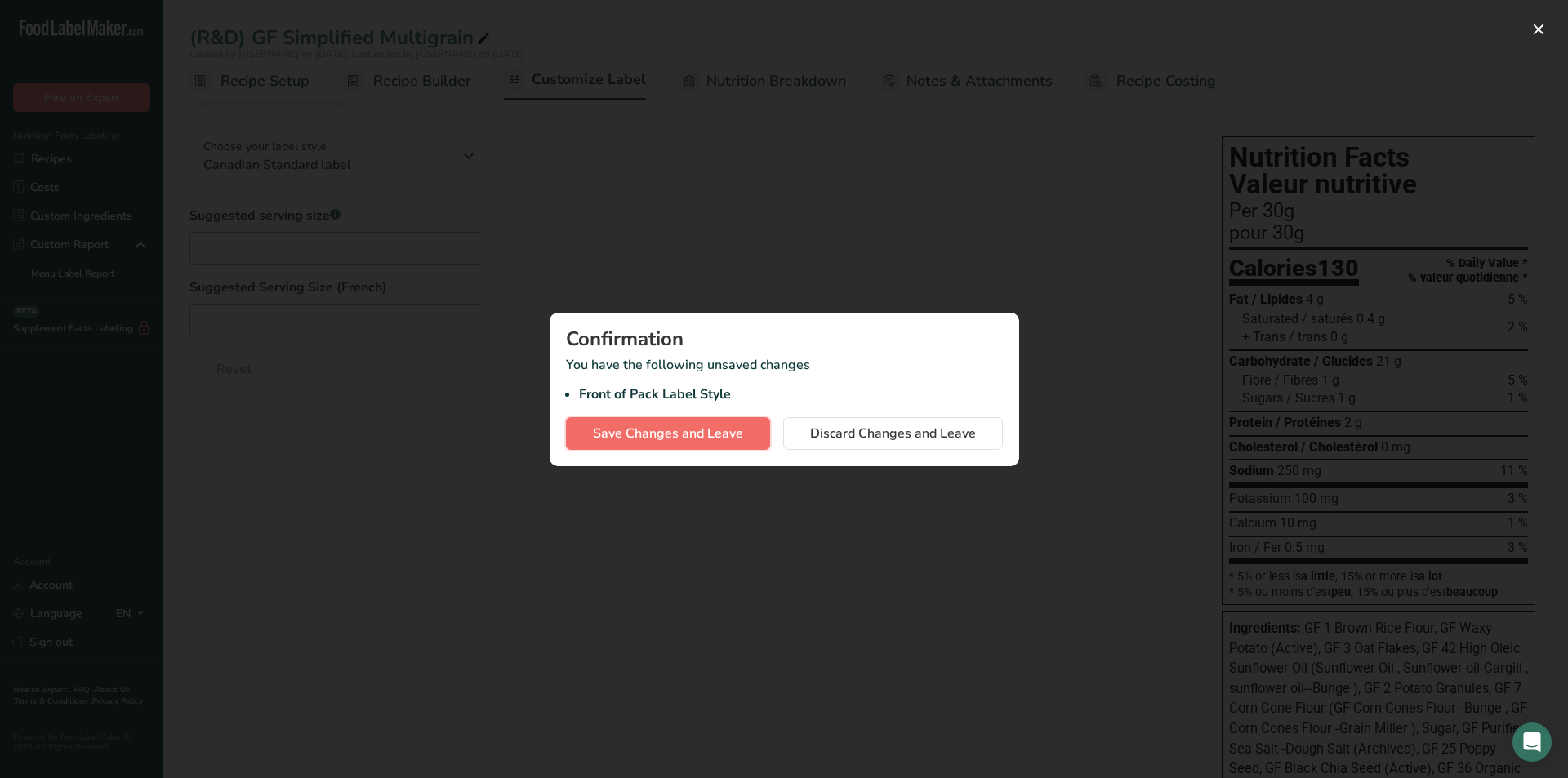 click on "Save Changes and Leave" at bounding box center [668, 433] 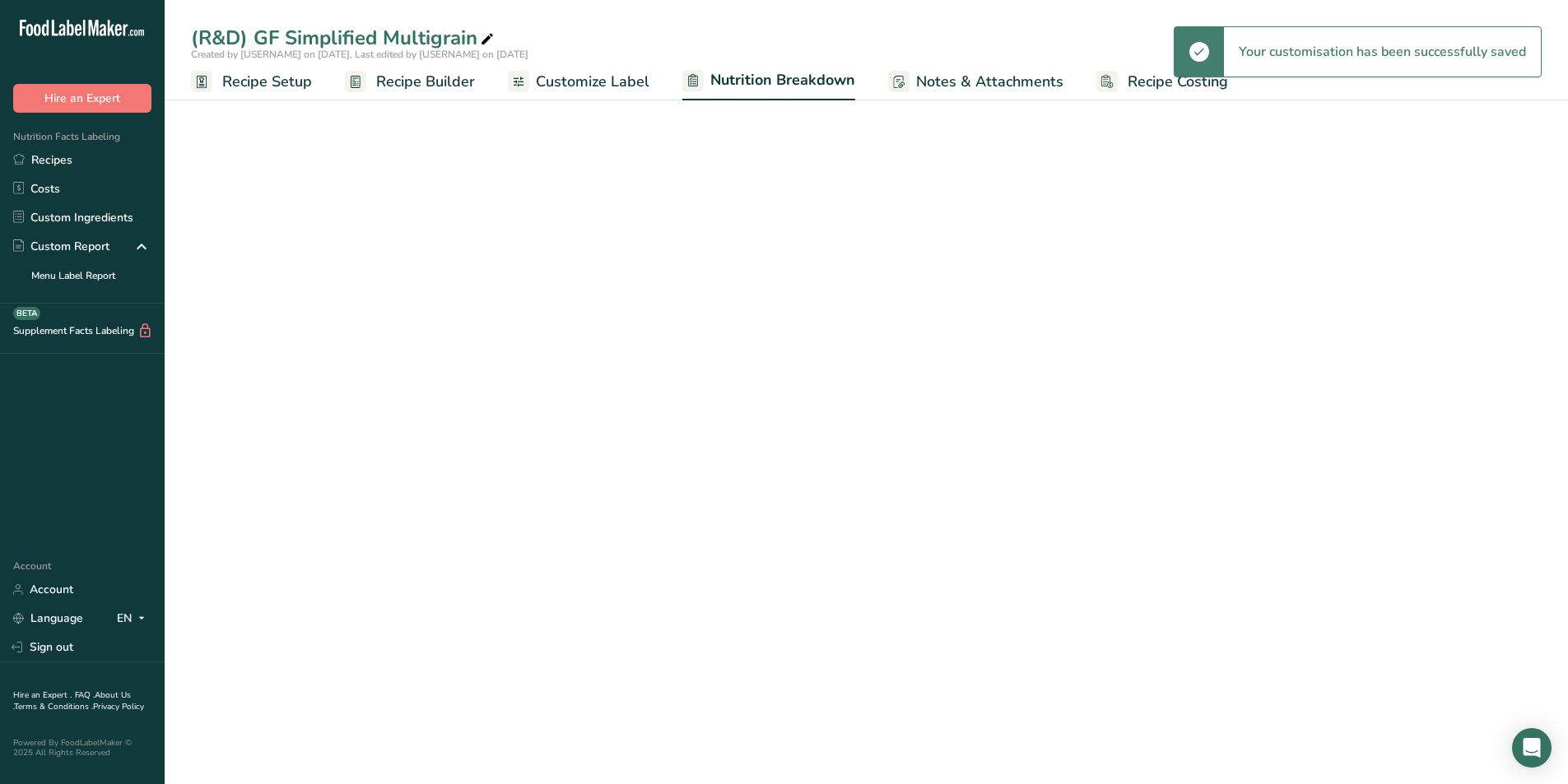 select on "Calories" 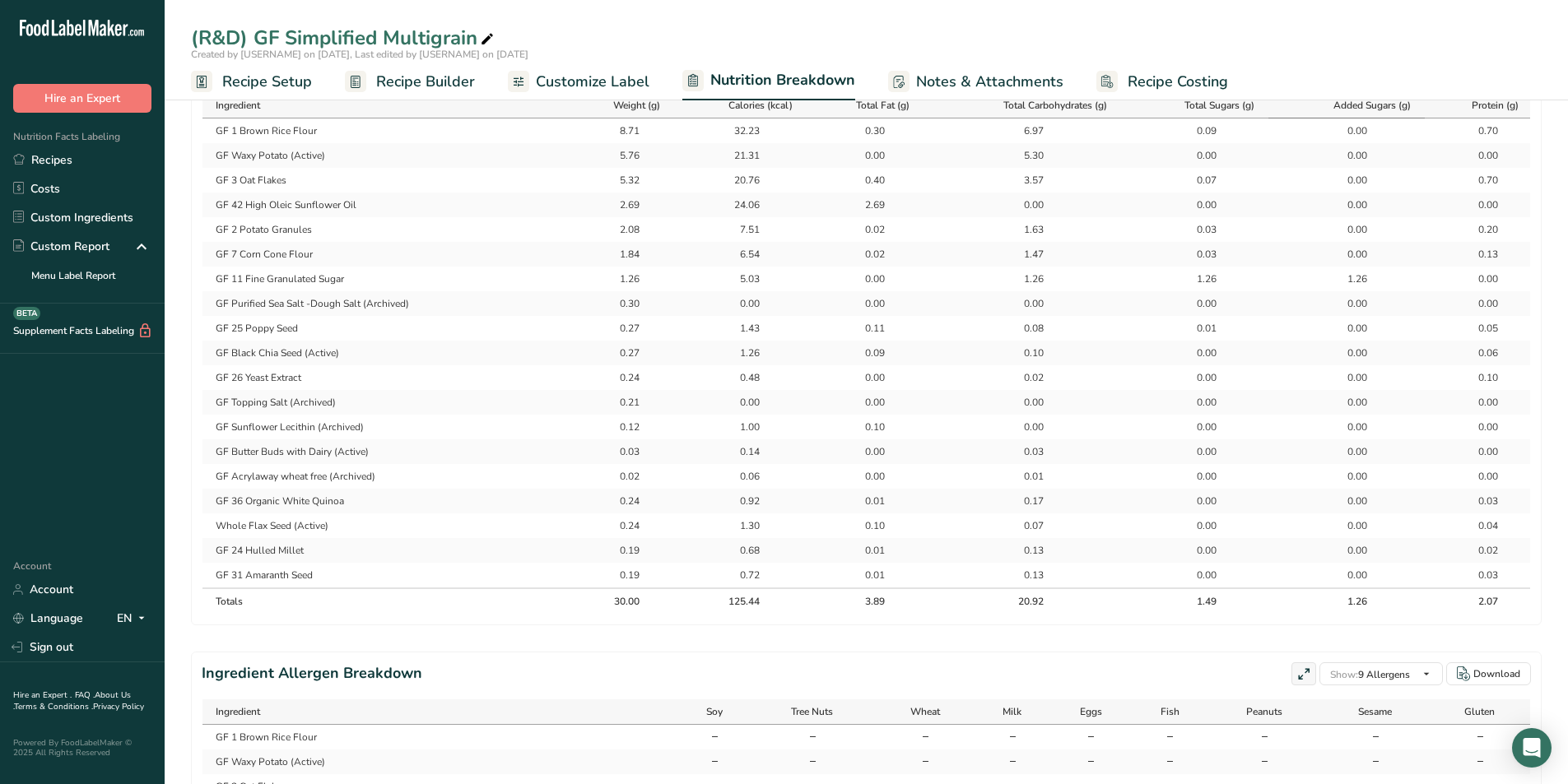 scroll, scrollTop: 658, scrollLeft: 0, axis: vertical 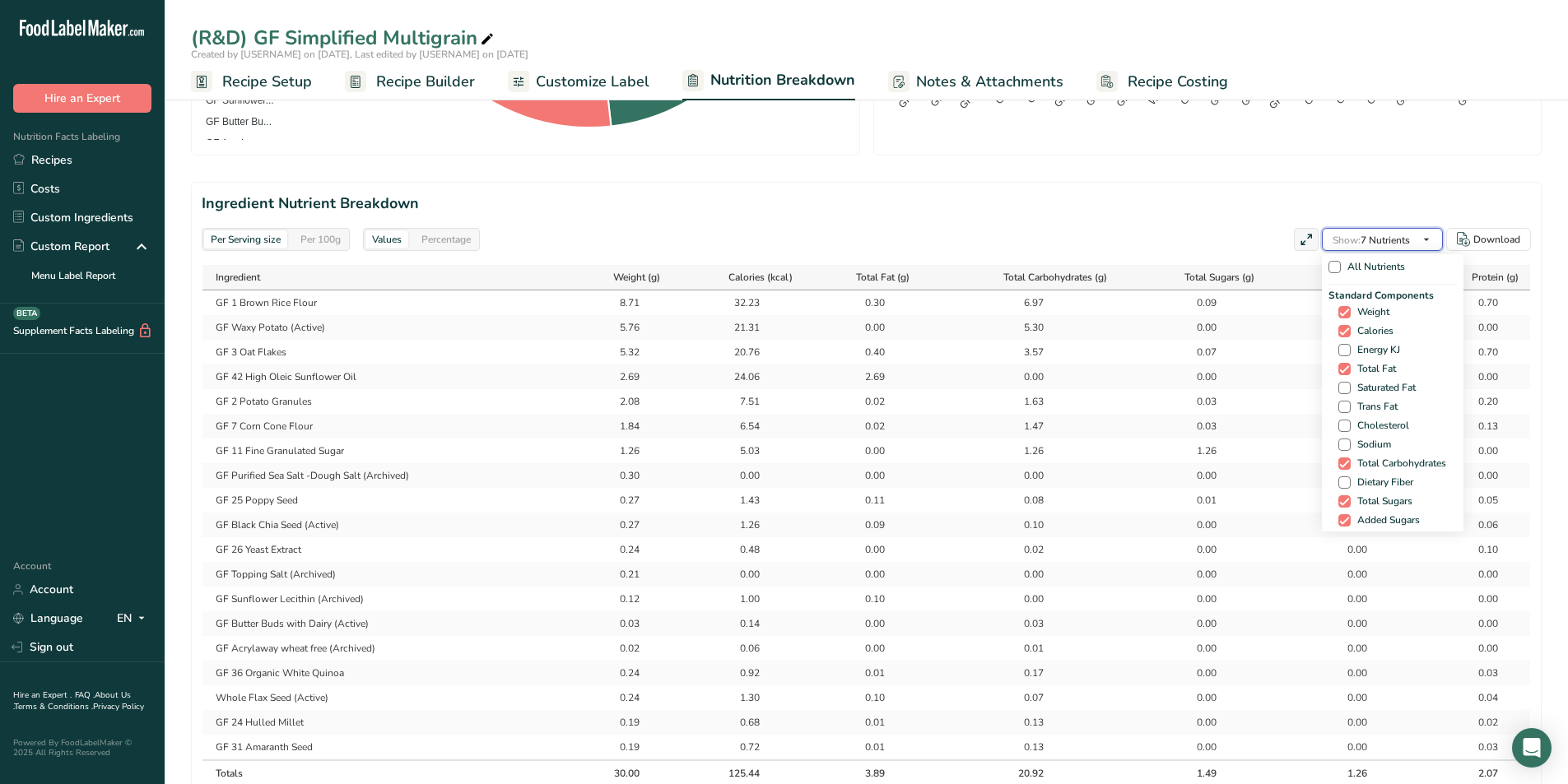 click on "Show:
7 Nutrients" at bounding box center [1371, 240] 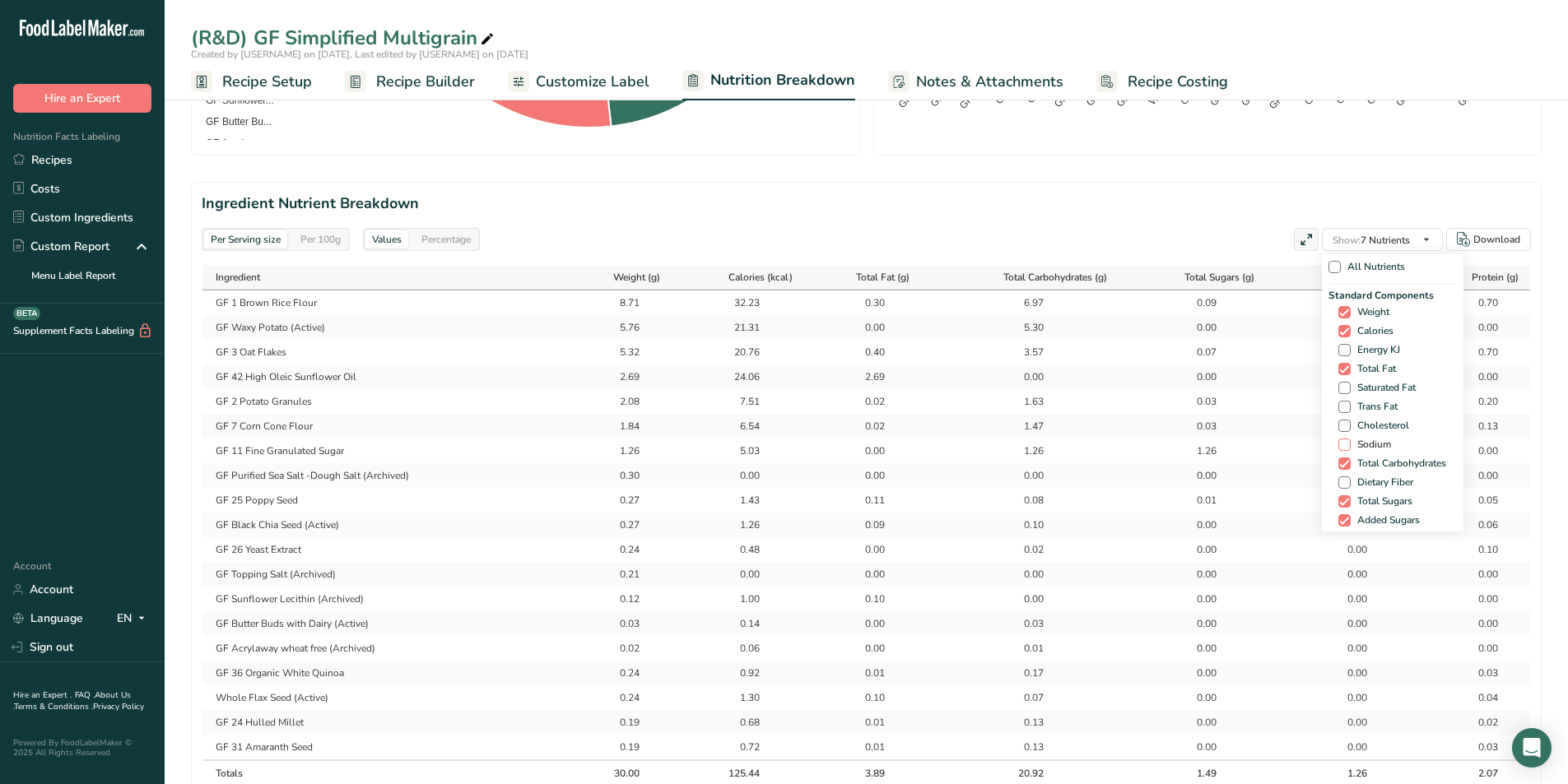 click on "Sodium" at bounding box center [1370, 444] 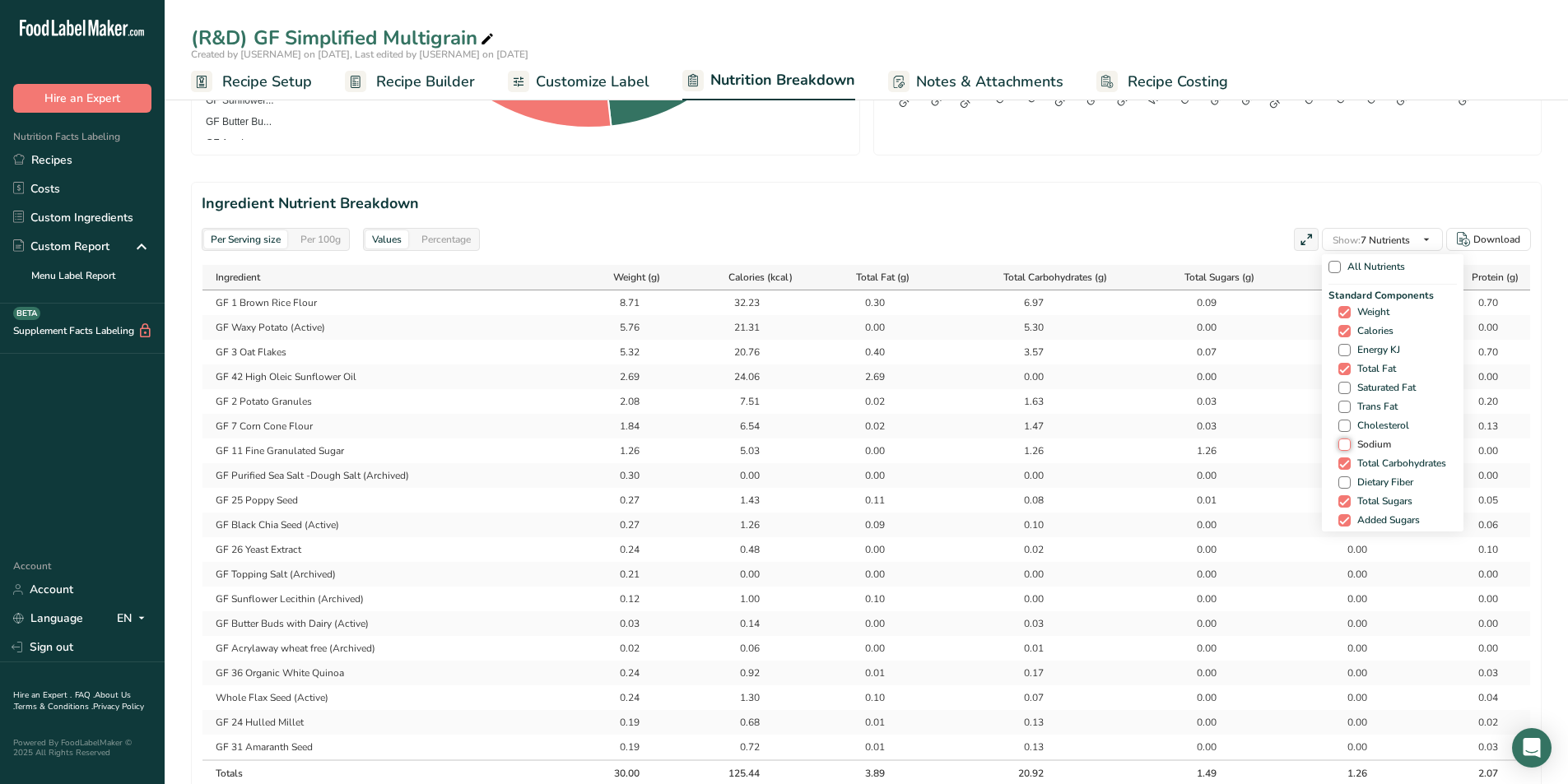 click on "Sodium" at bounding box center (1343, 444) 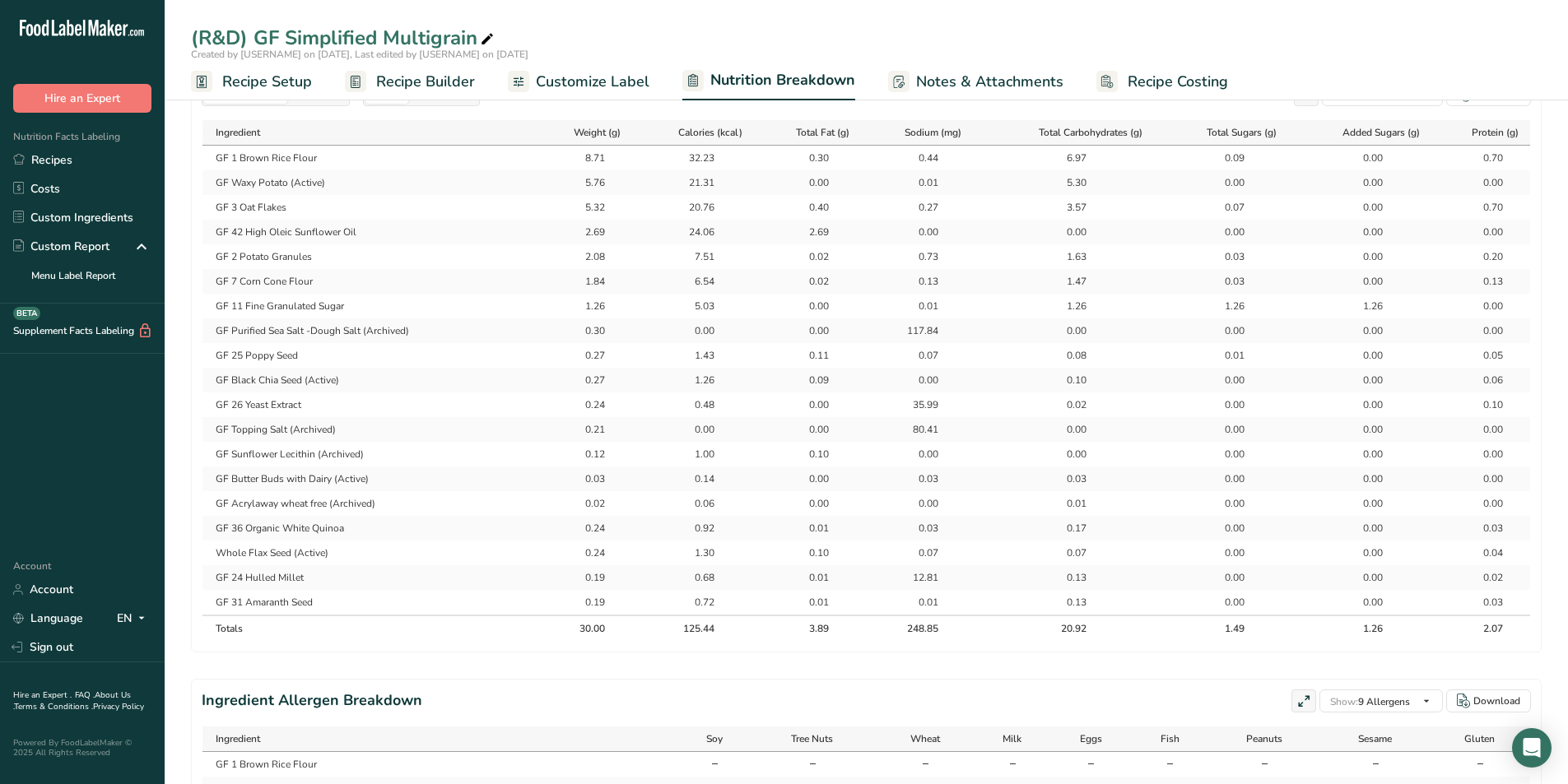 scroll, scrollTop: 658, scrollLeft: 0, axis: vertical 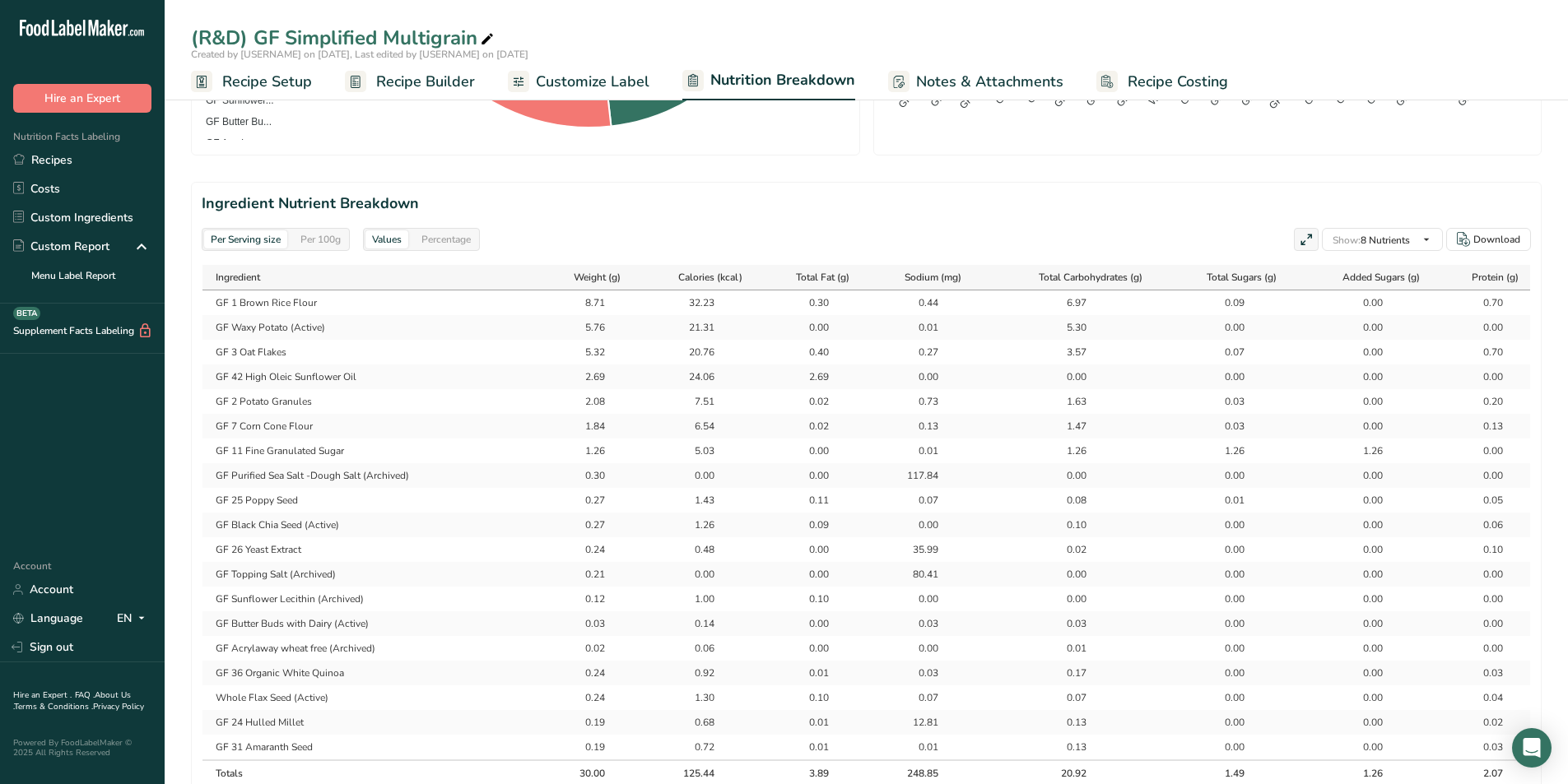 click on "Per 100g" at bounding box center (320, 239) 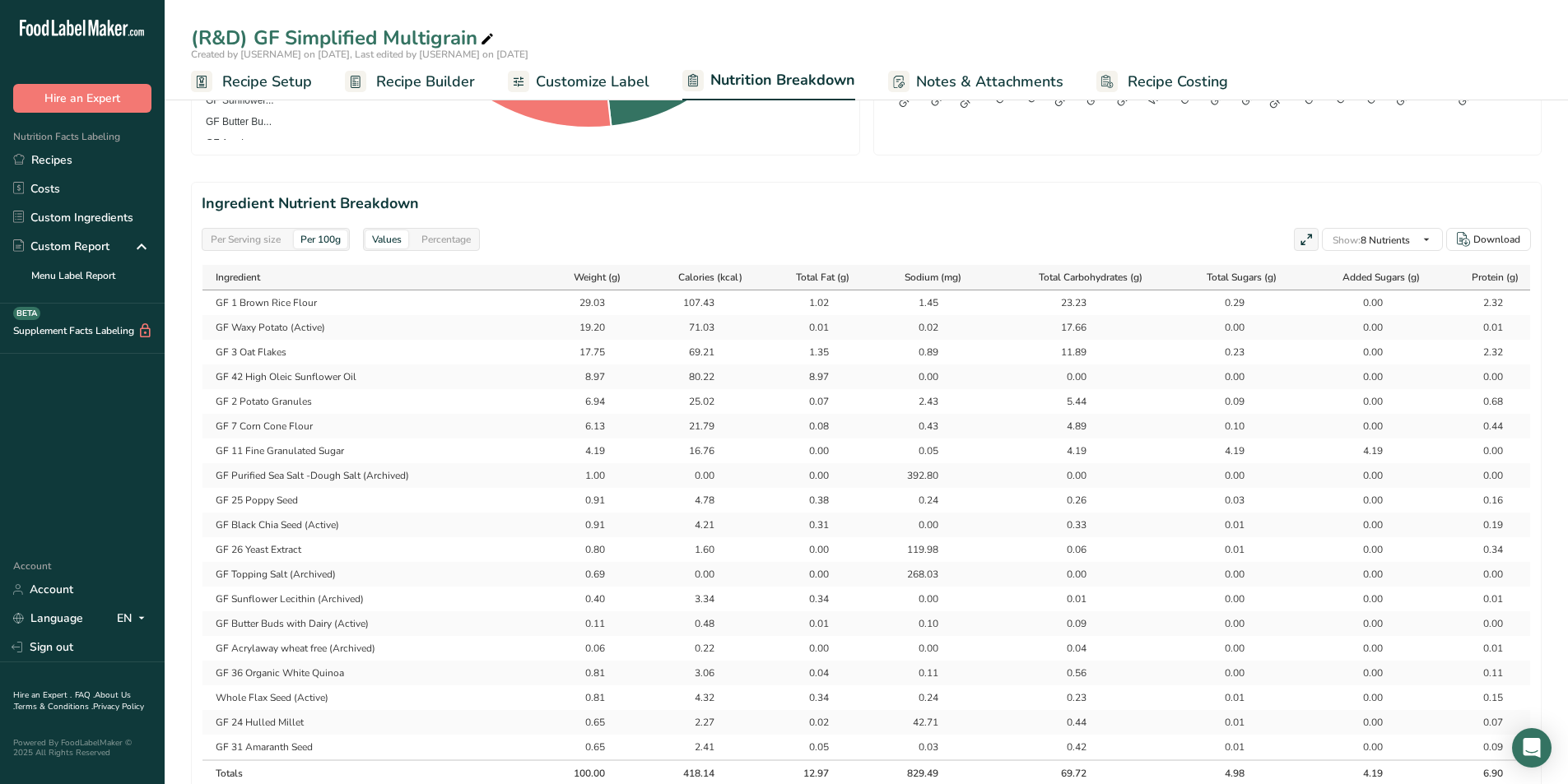 click on "268.03" at bounding box center [918, 574] 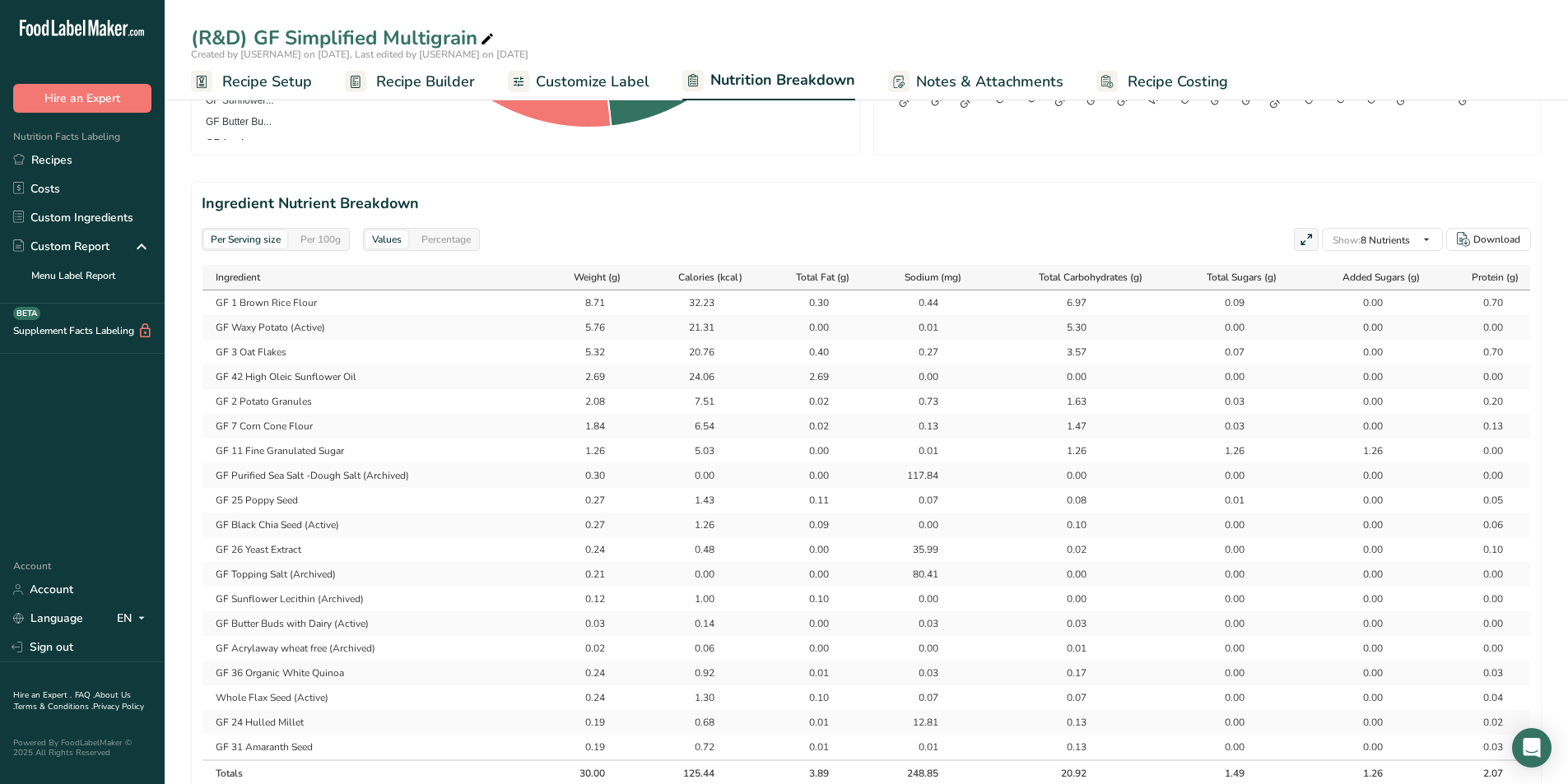click on "Per 100g" at bounding box center [320, 239] 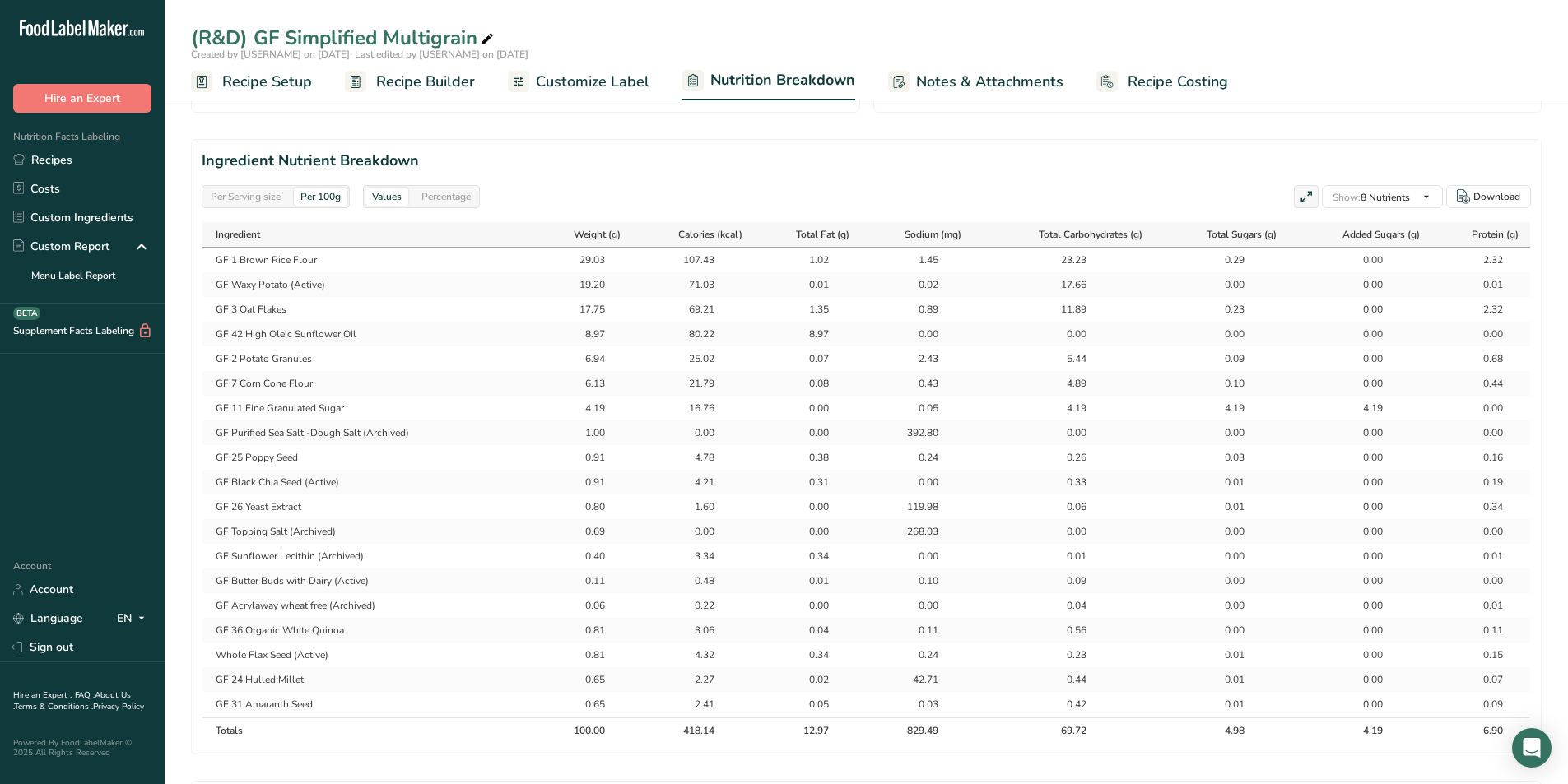 scroll, scrollTop: 658, scrollLeft: 0, axis: vertical 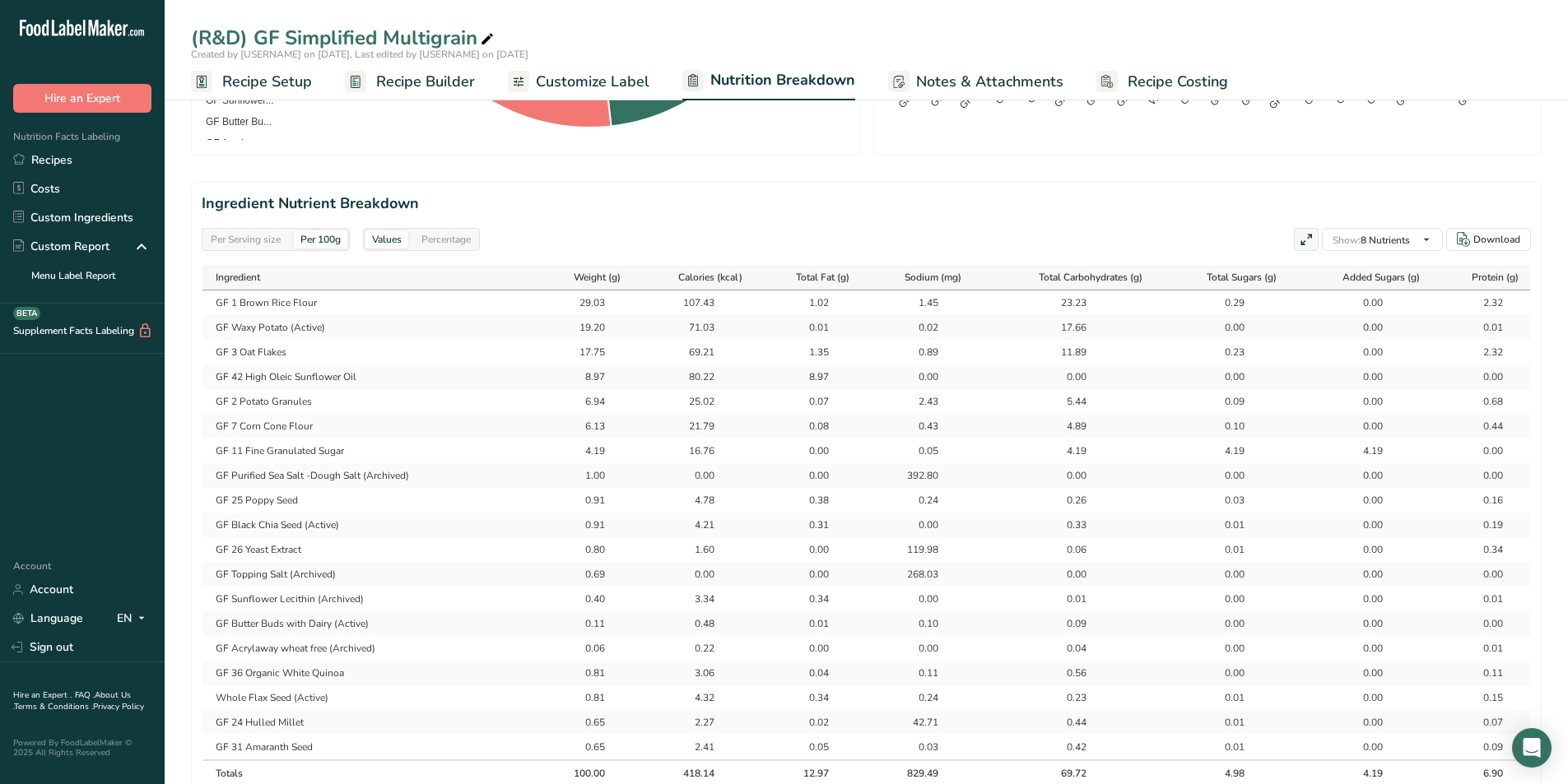 click on "Per Serving size" at bounding box center (245, 239) 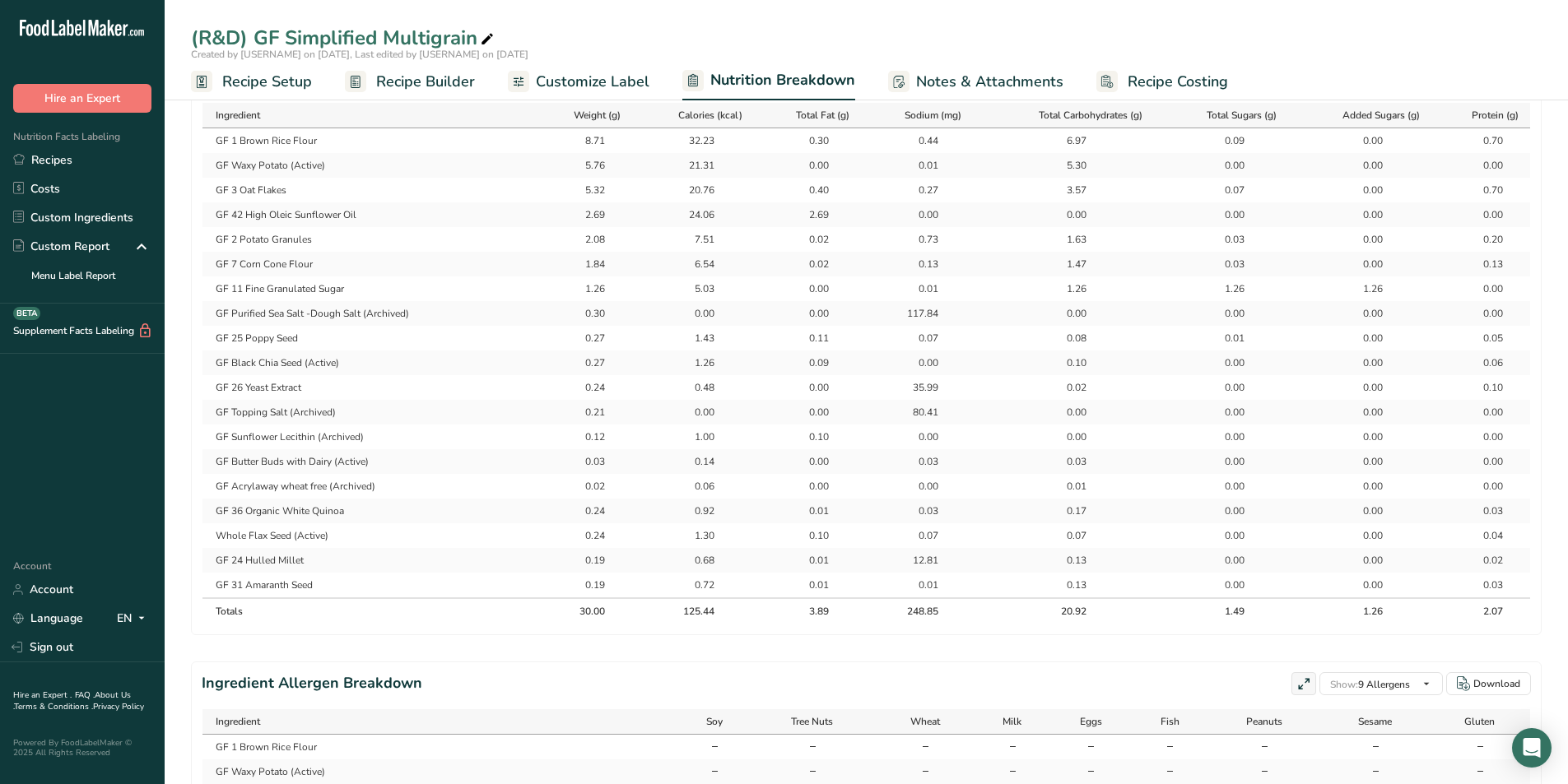 scroll, scrollTop: 740, scrollLeft: 0, axis: vertical 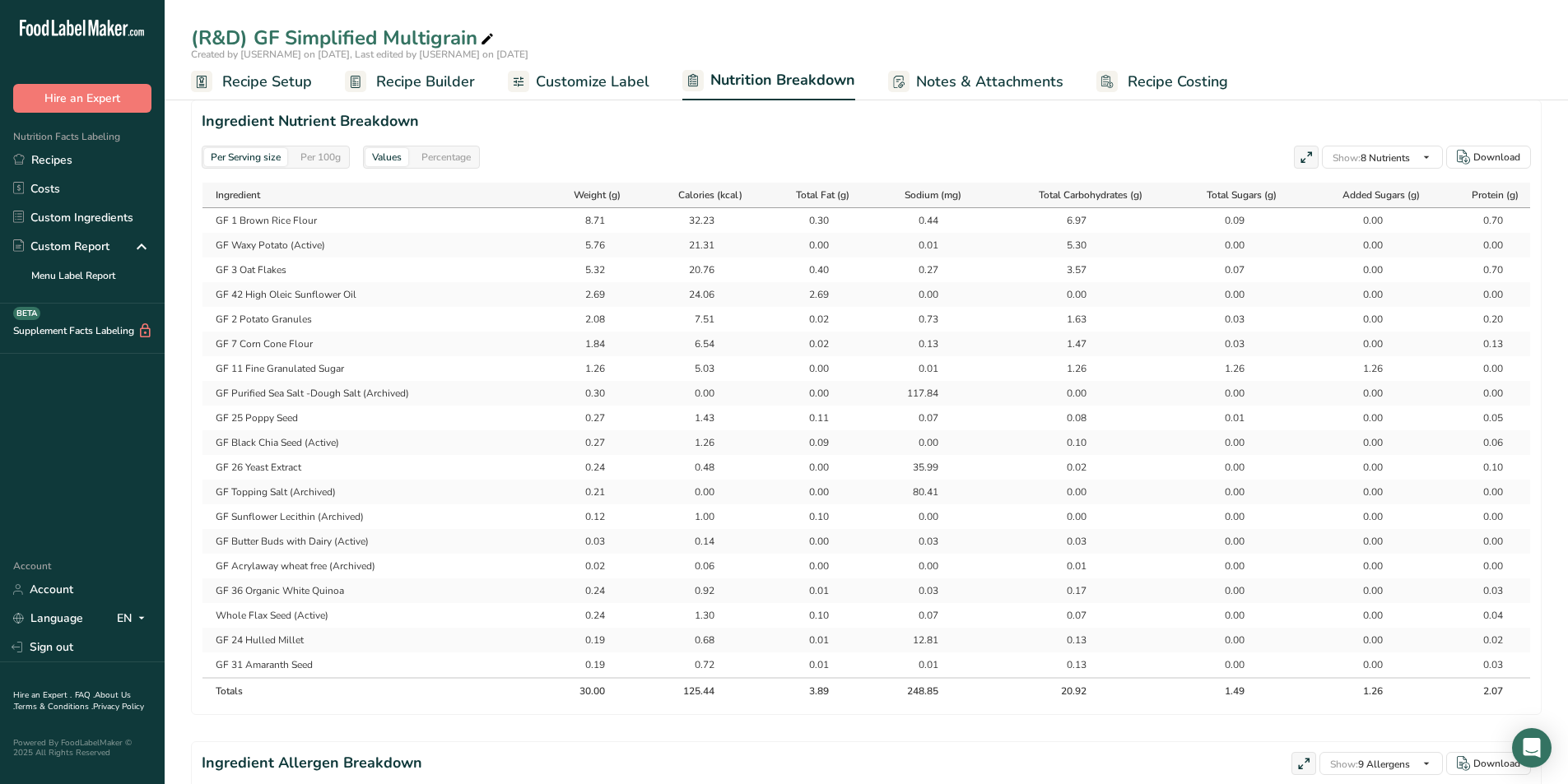 click on "Per 100g" at bounding box center (320, 157) 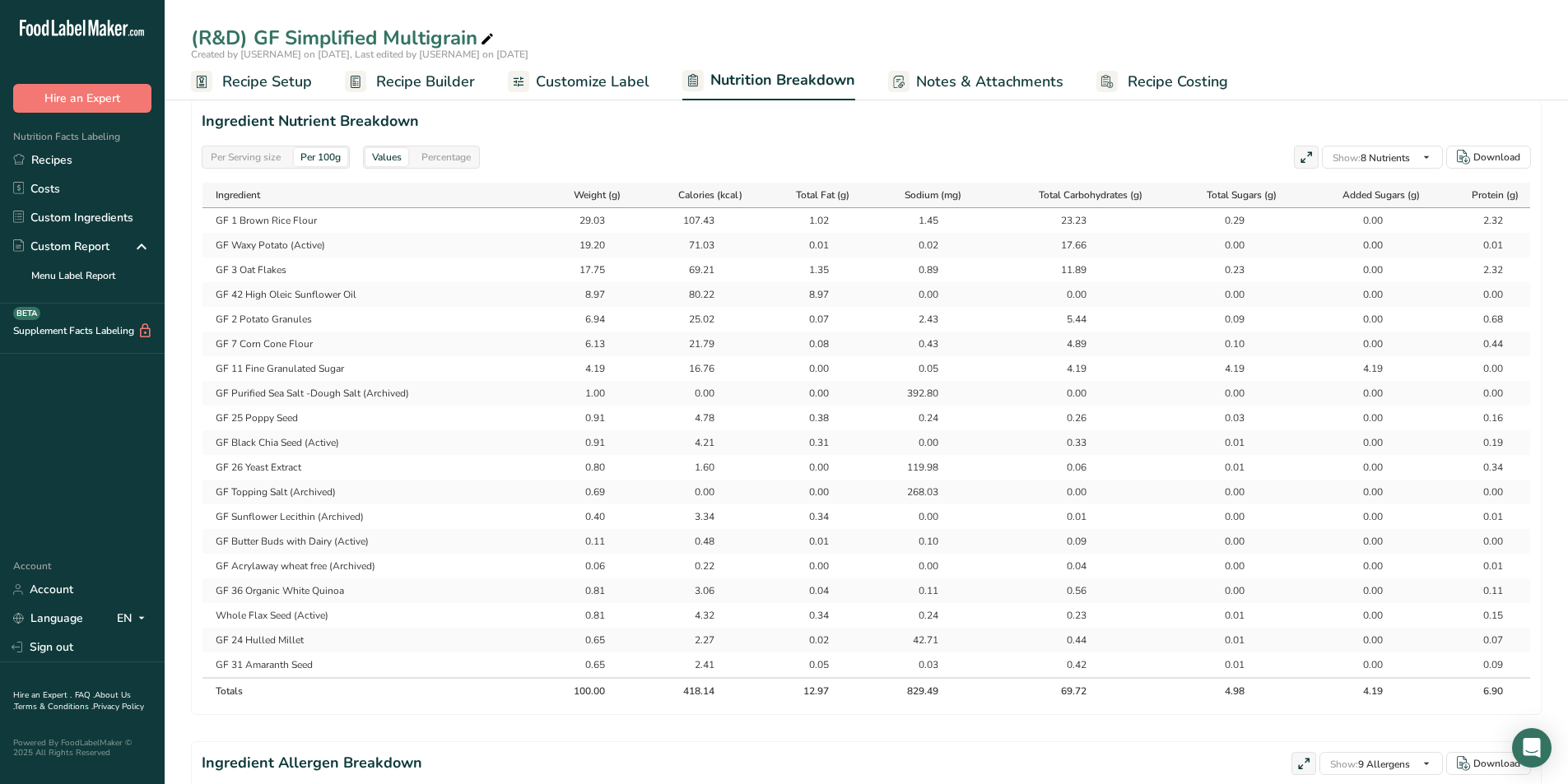 click on "Per Serving size" at bounding box center [245, 157] 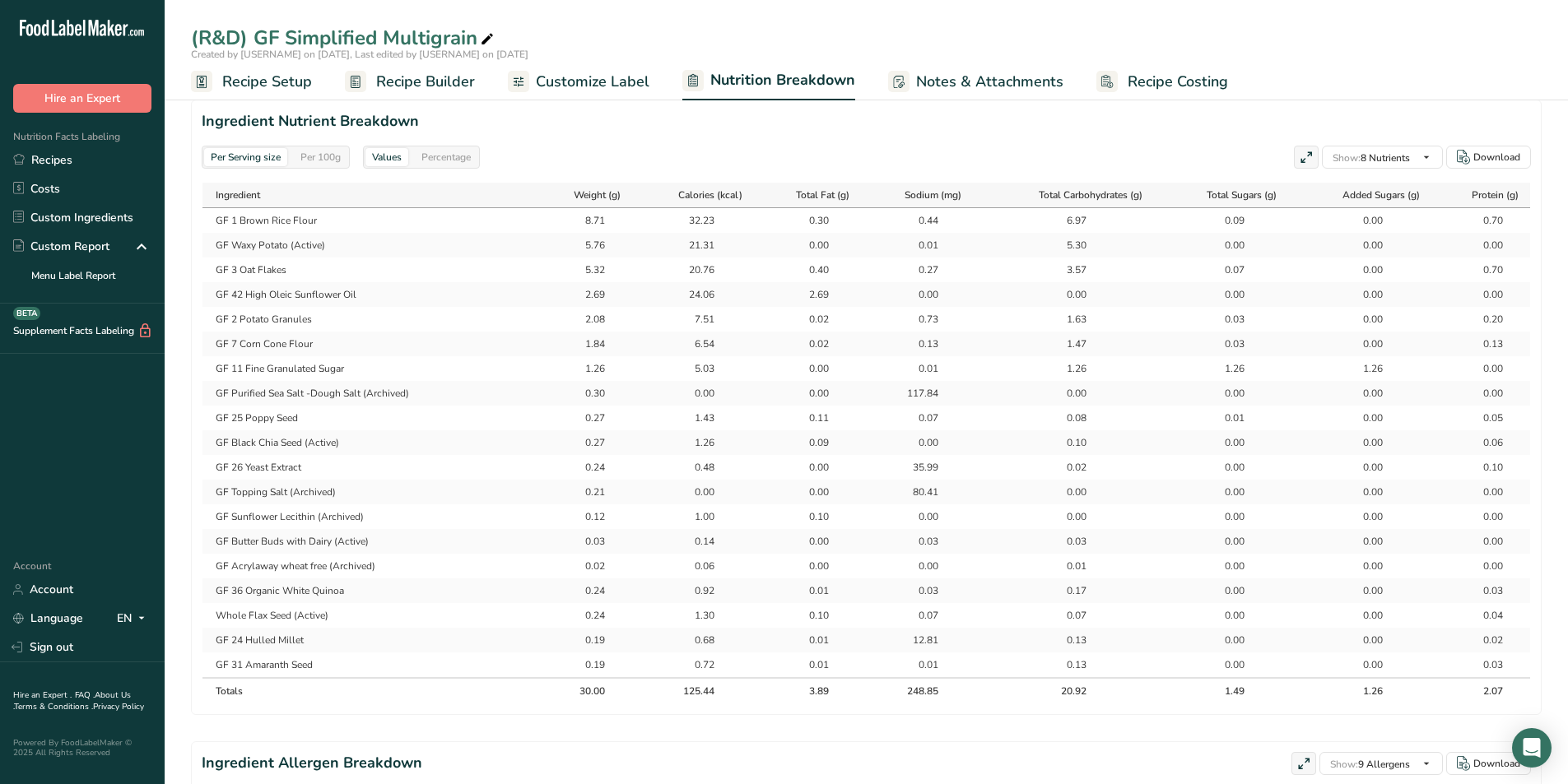click on "Per 100g" at bounding box center (320, 157) 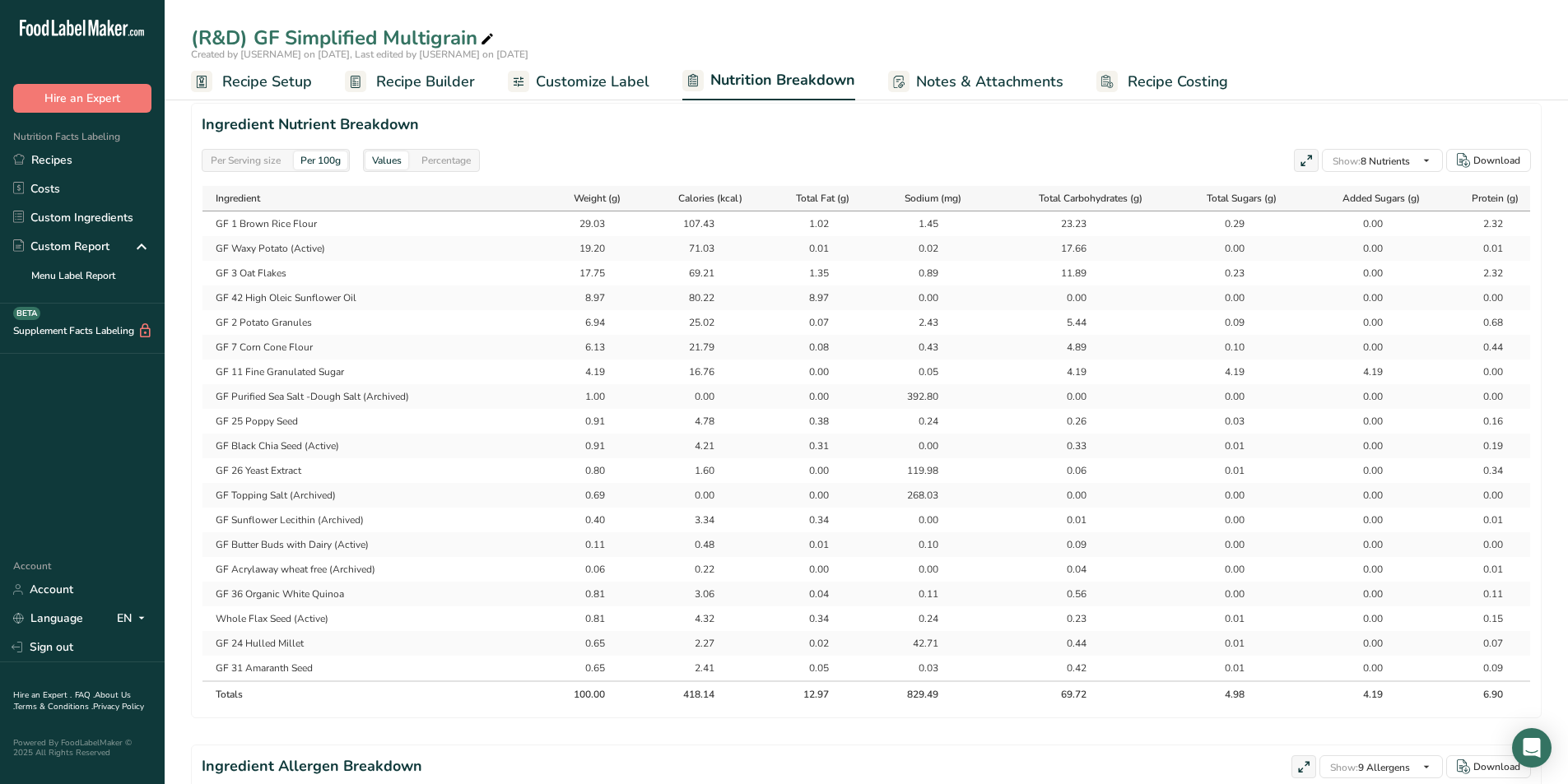 scroll, scrollTop: 740, scrollLeft: 0, axis: vertical 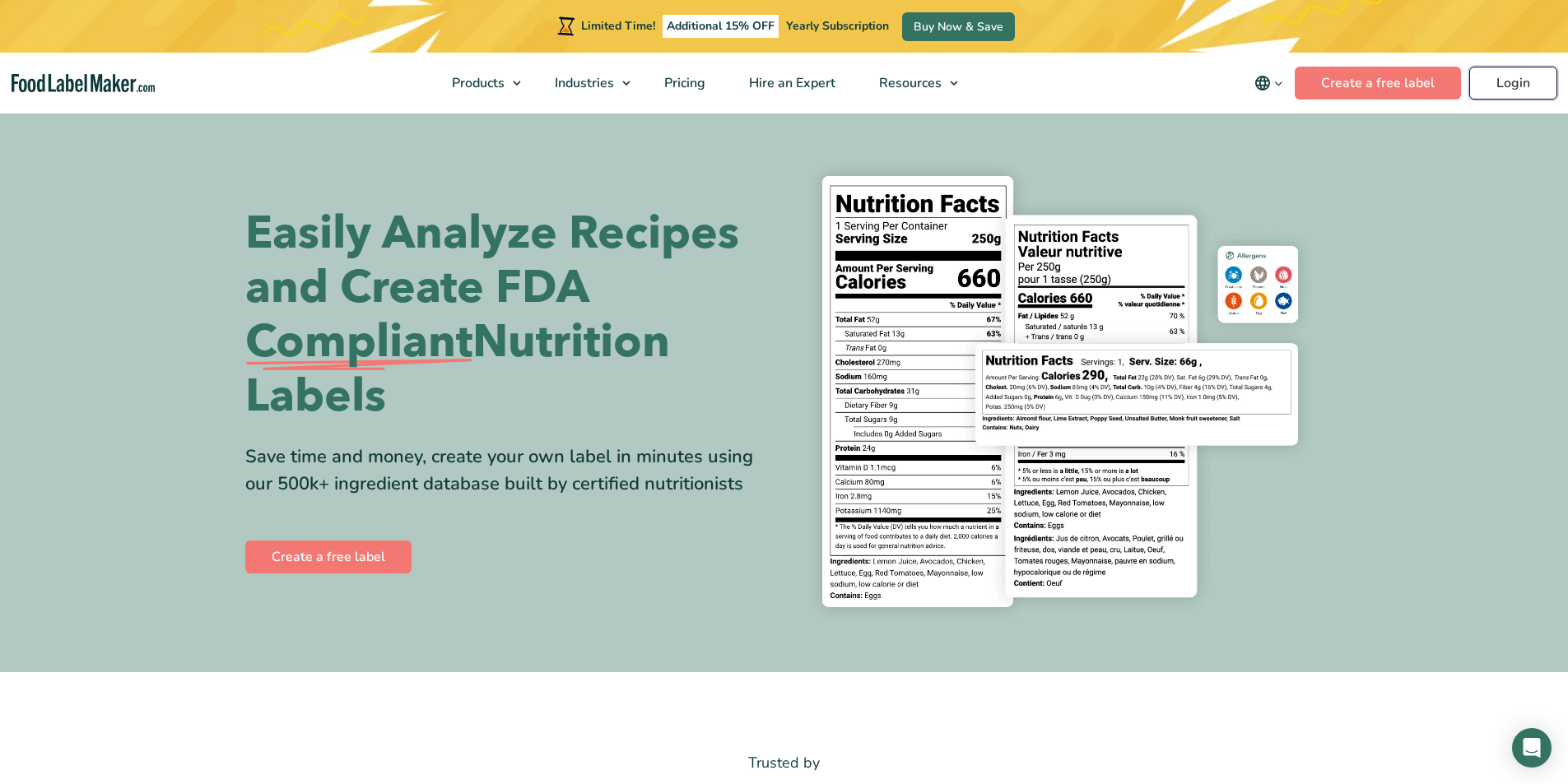 click on "Login" at bounding box center [1513, 83] 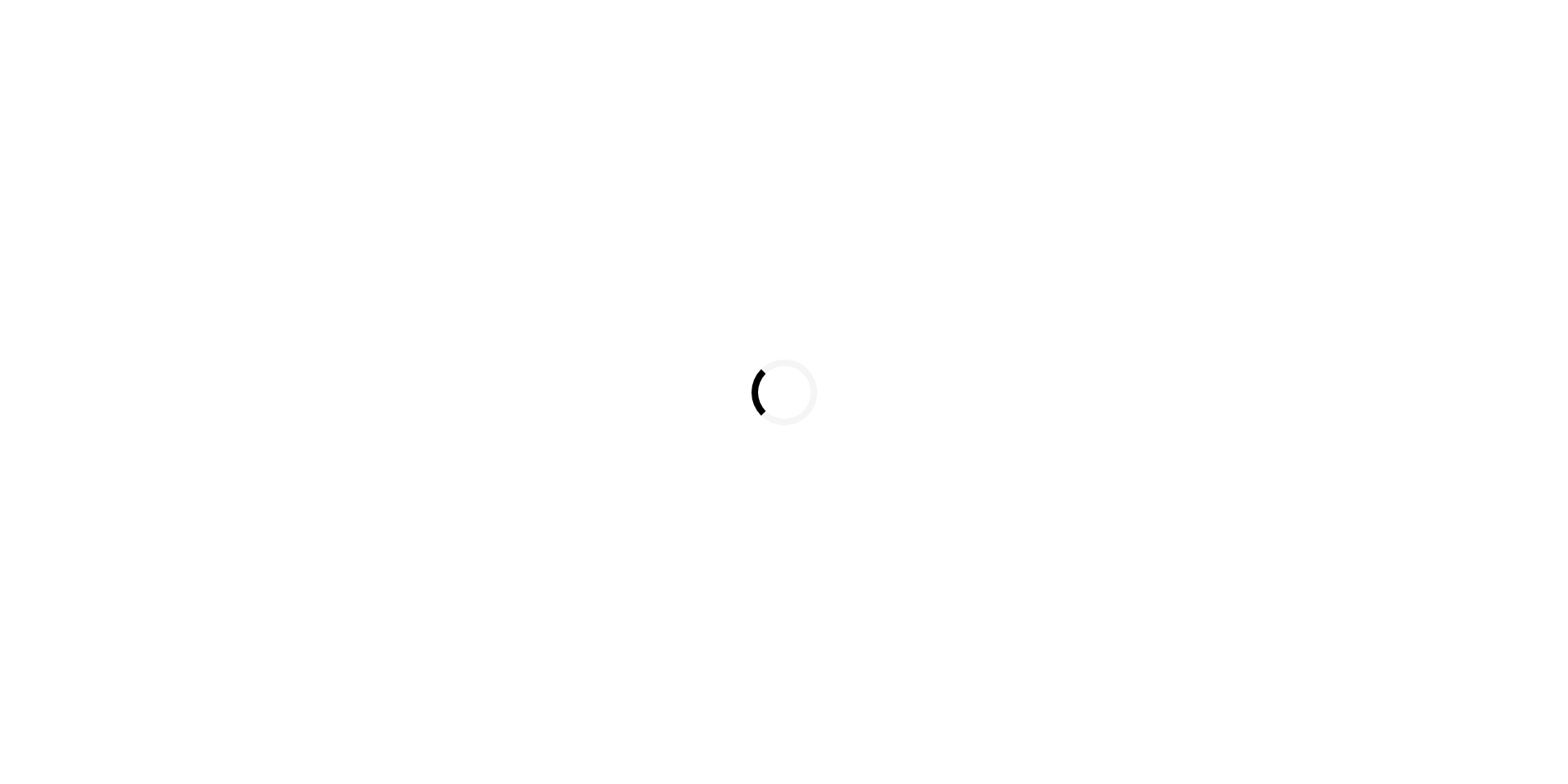 scroll, scrollTop: 0, scrollLeft: 0, axis: both 